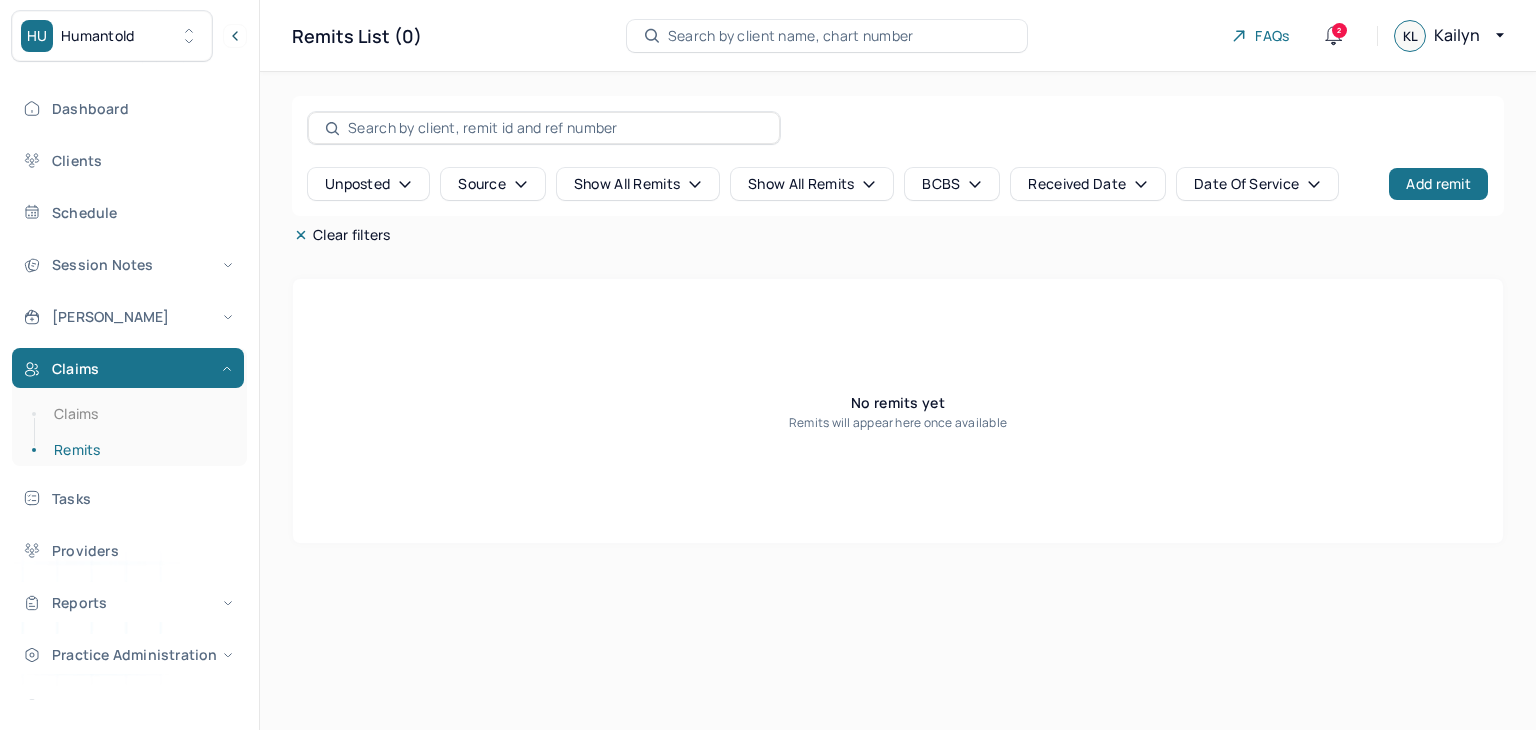 scroll, scrollTop: 0, scrollLeft: 0, axis: both 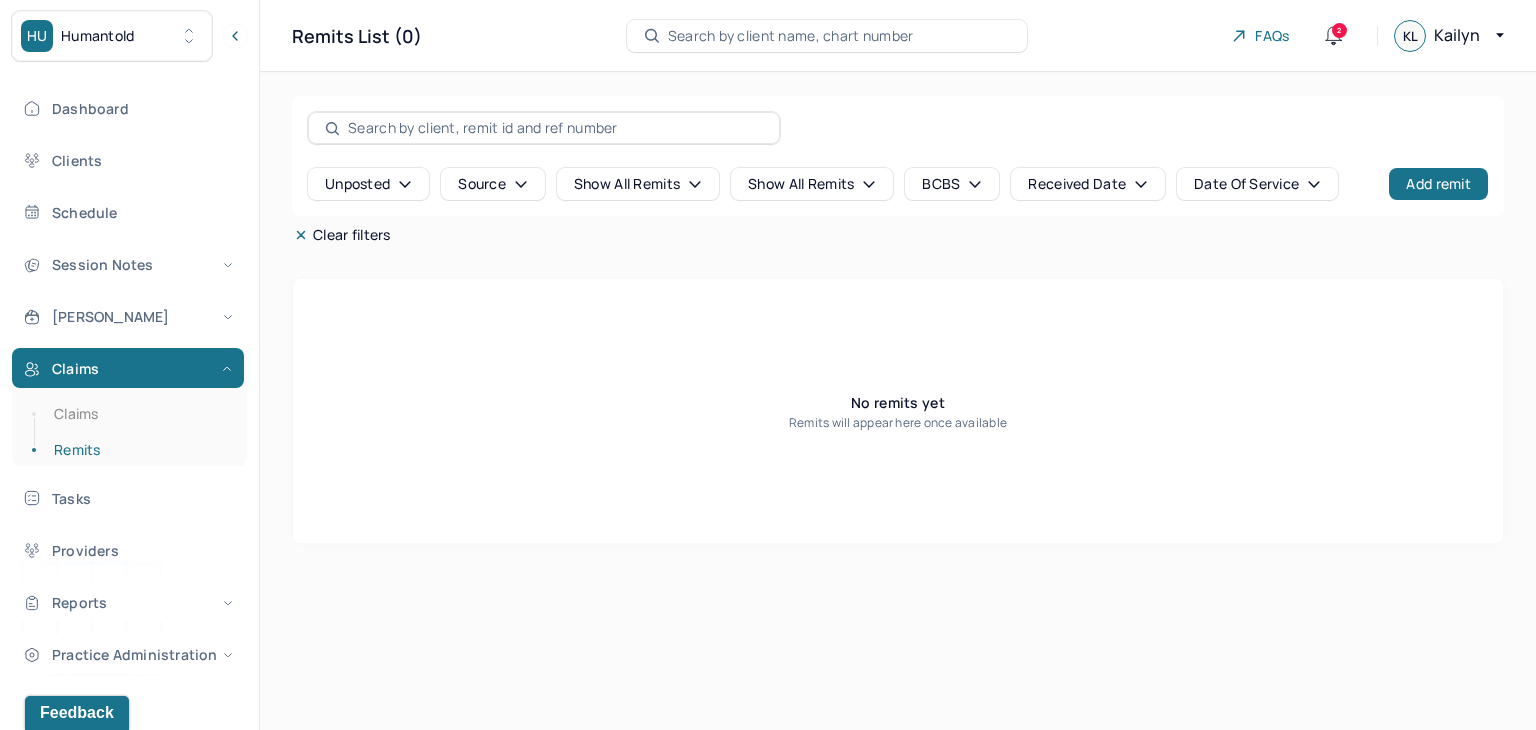 click on "Search by client name, chart number" at bounding box center [791, 36] 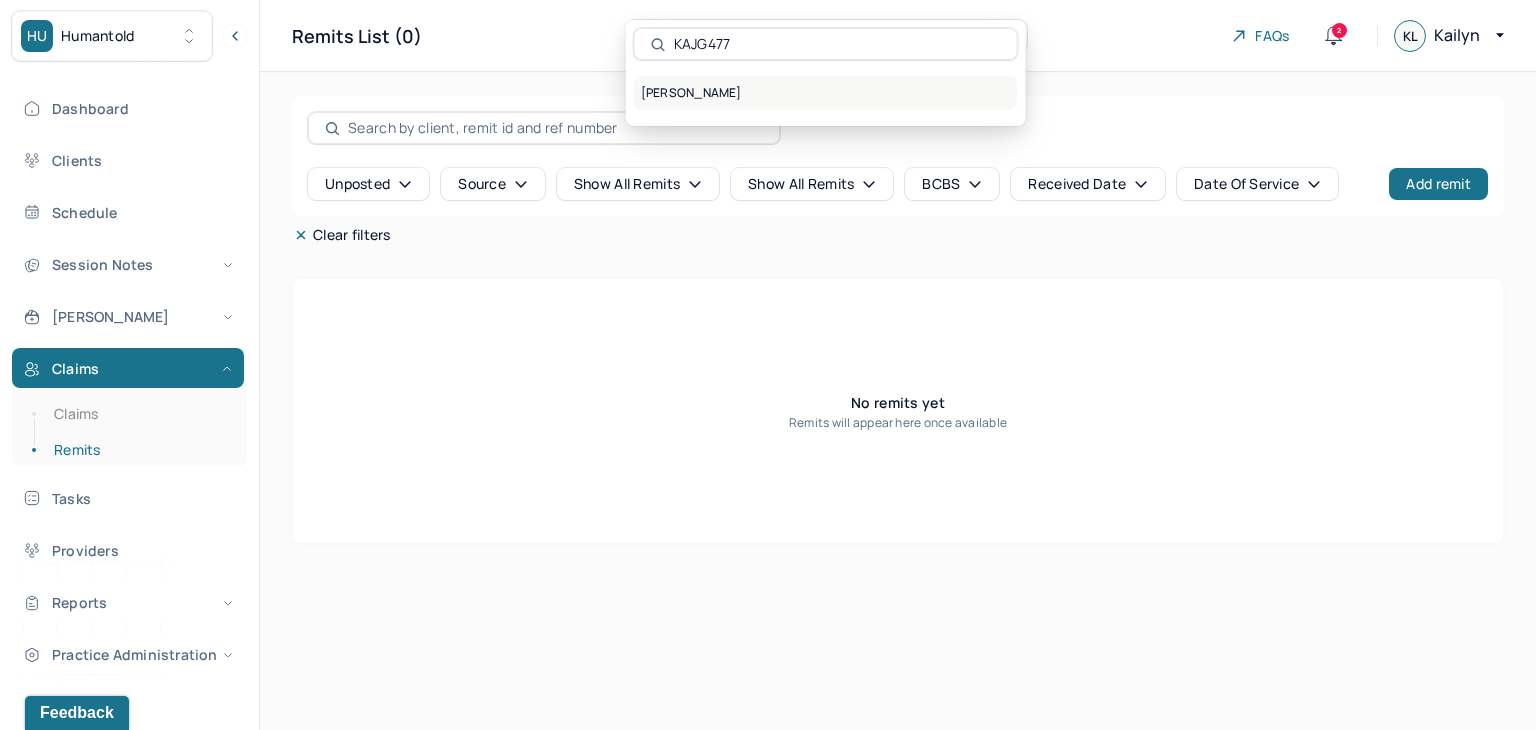 type on "KAJG477" 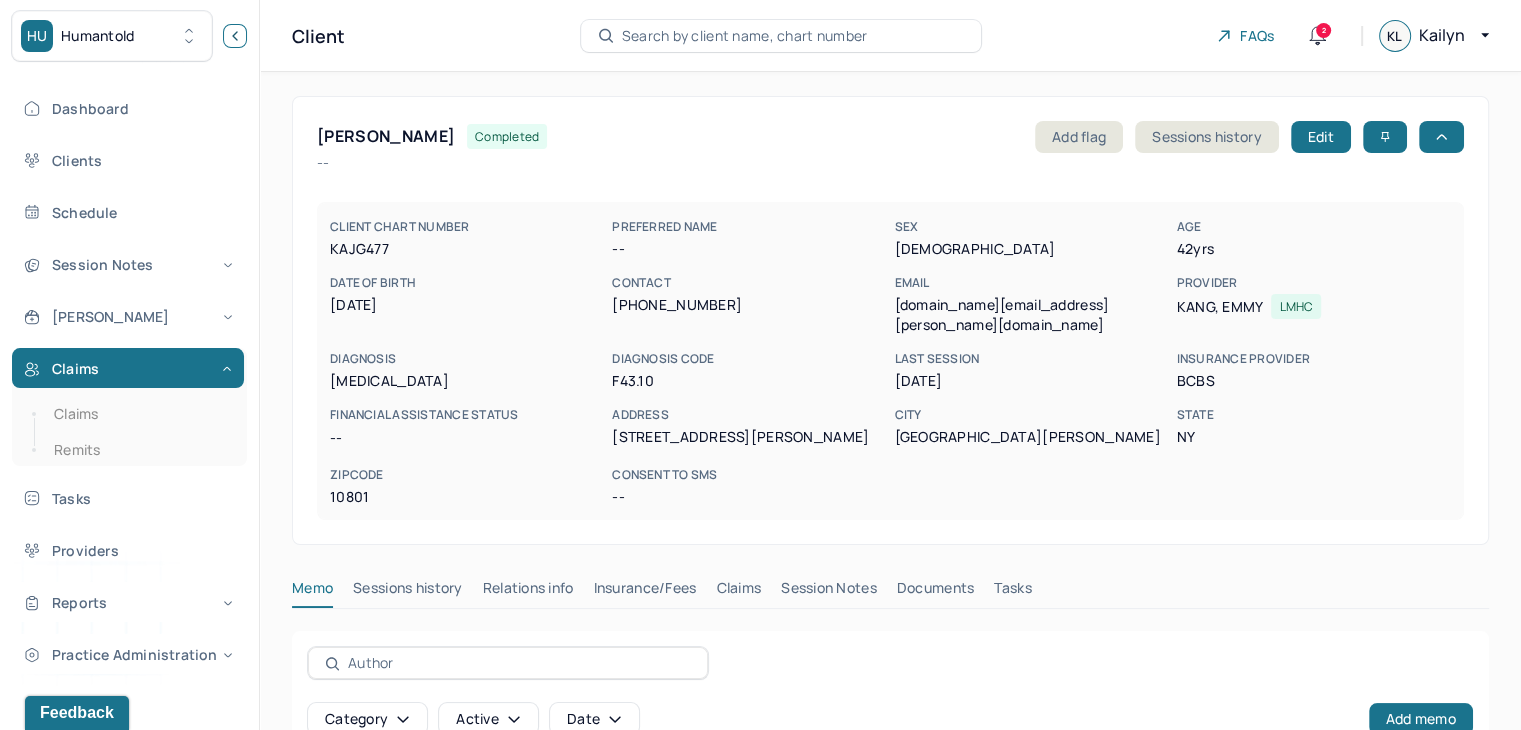 click 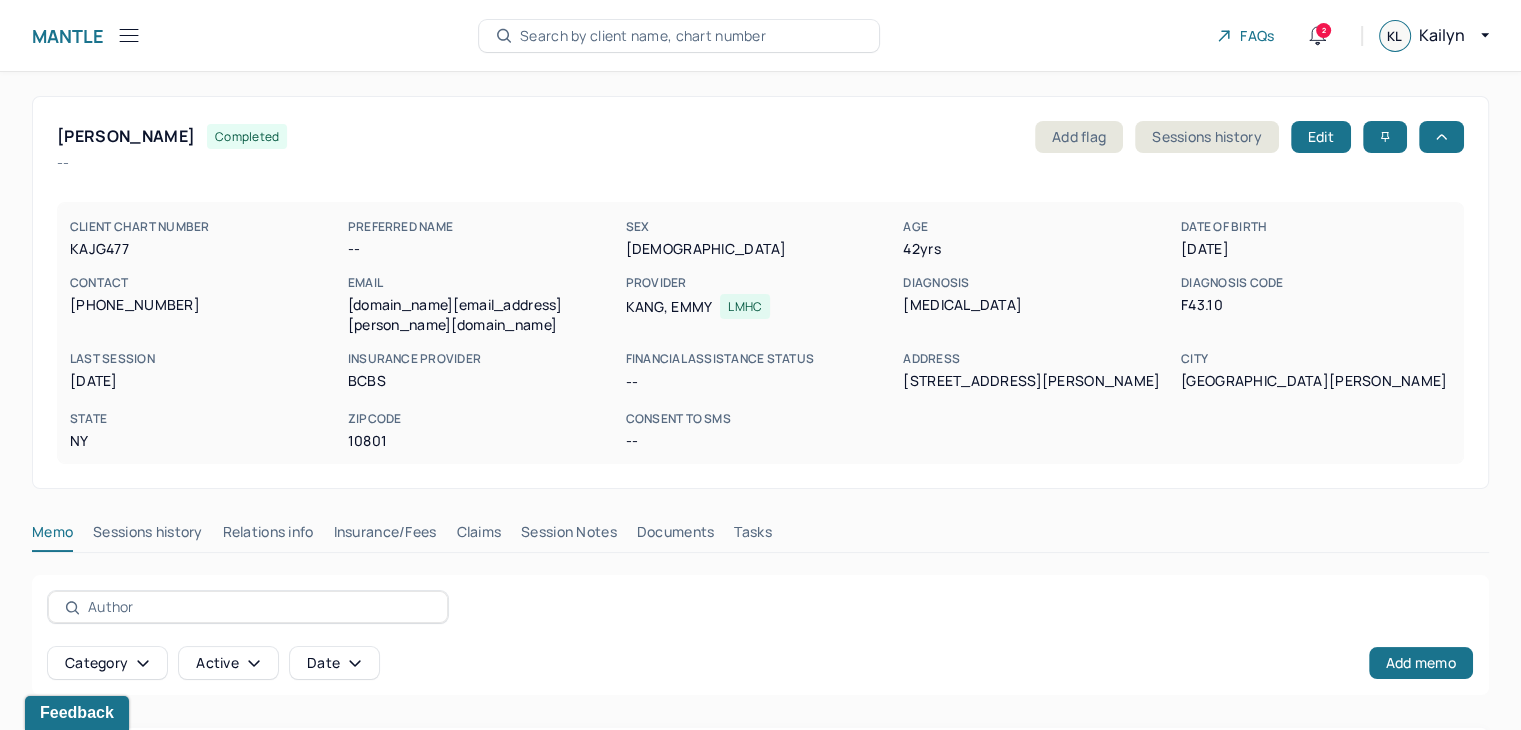 click on "Claims" at bounding box center (478, 536) 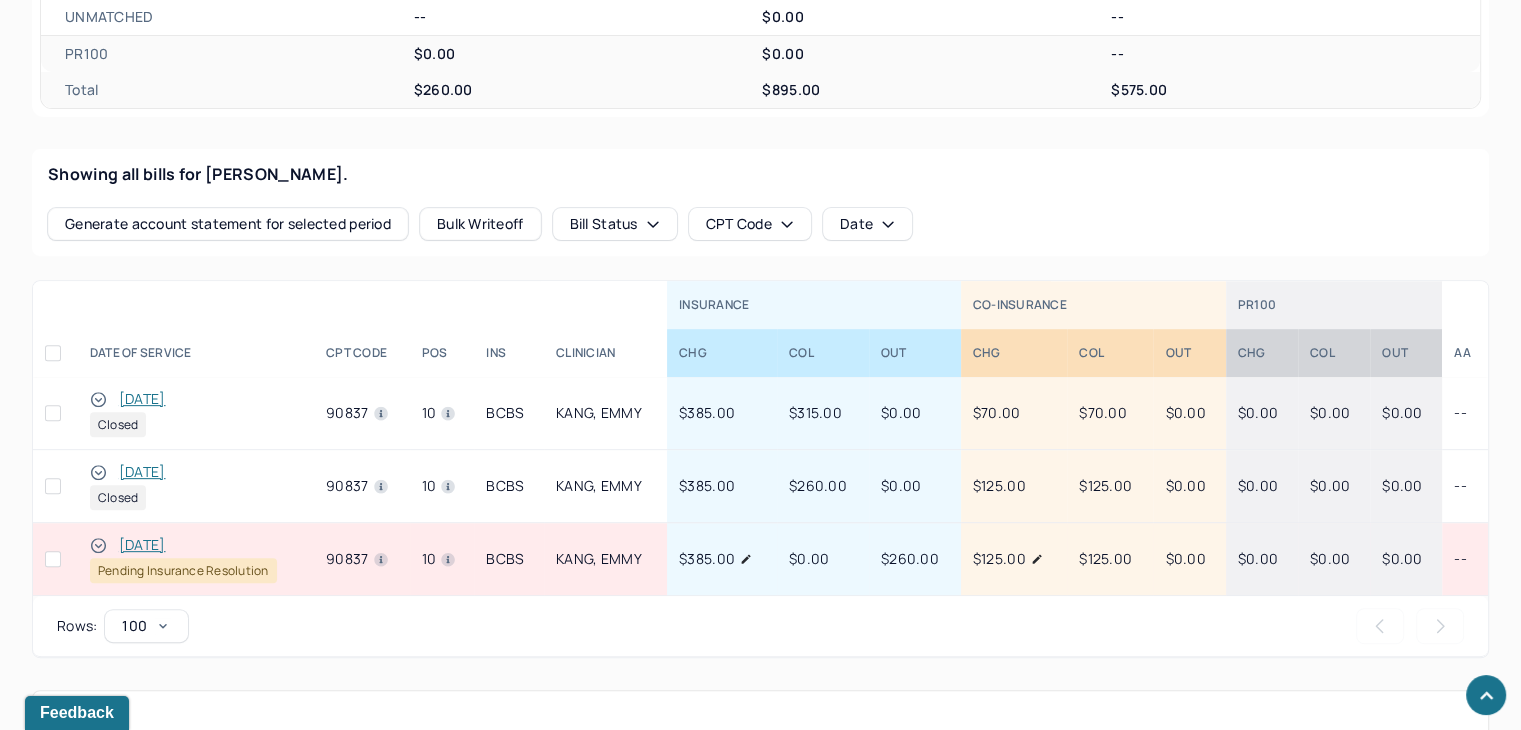 scroll, scrollTop: 800, scrollLeft: 0, axis: vertical 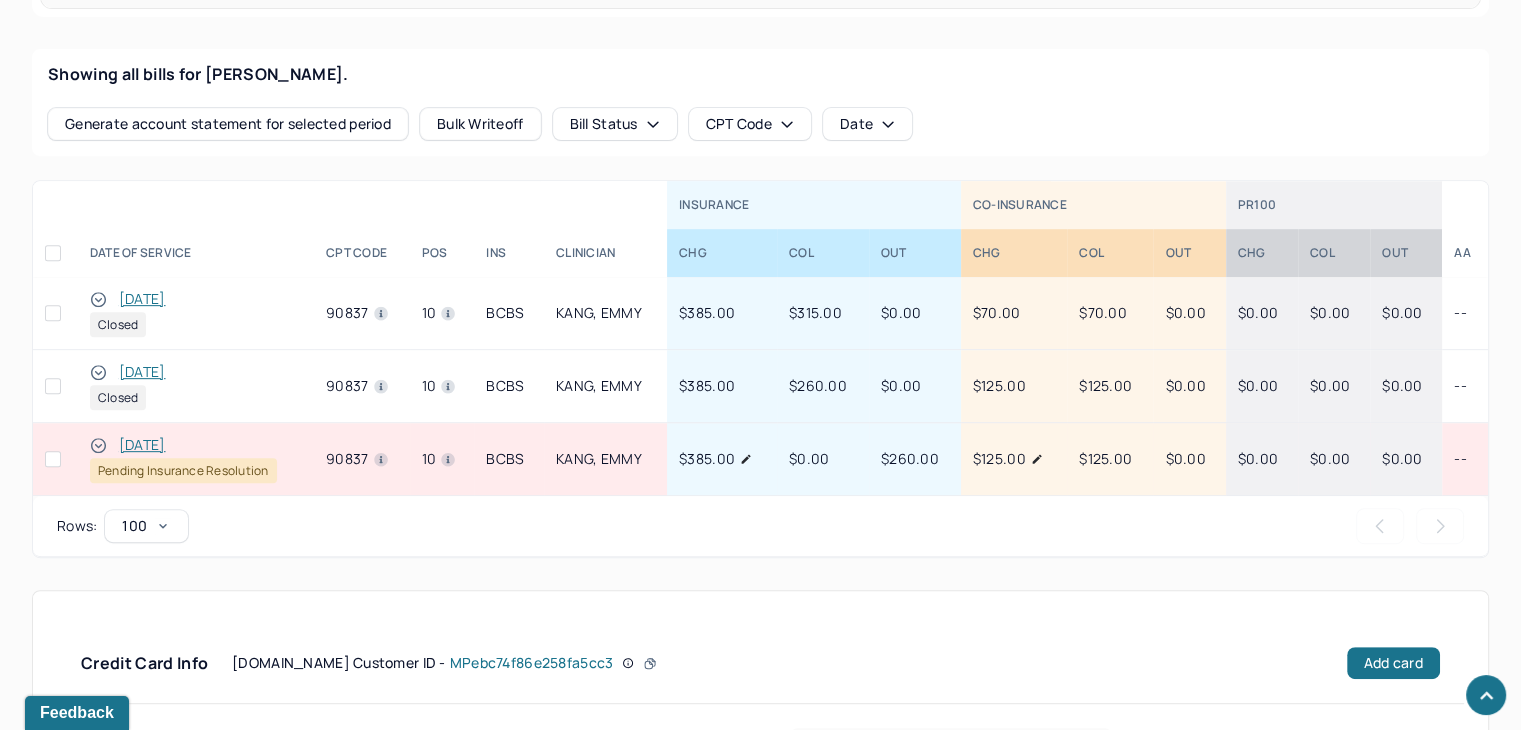 click on "[DATE]" at bounding box center (142, 445) 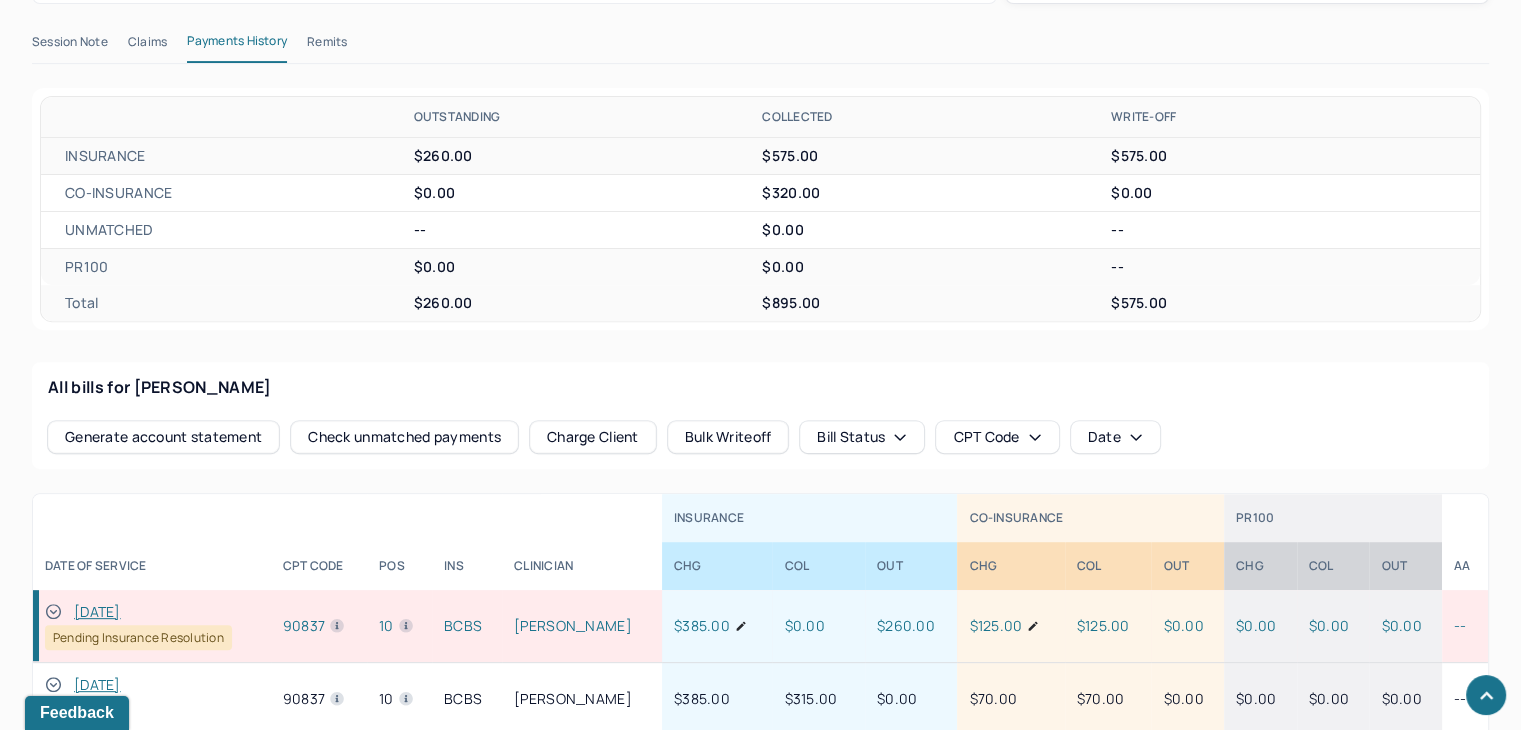 scroll, scrollTop: 500, scrollLeft: 0, axis: vertical 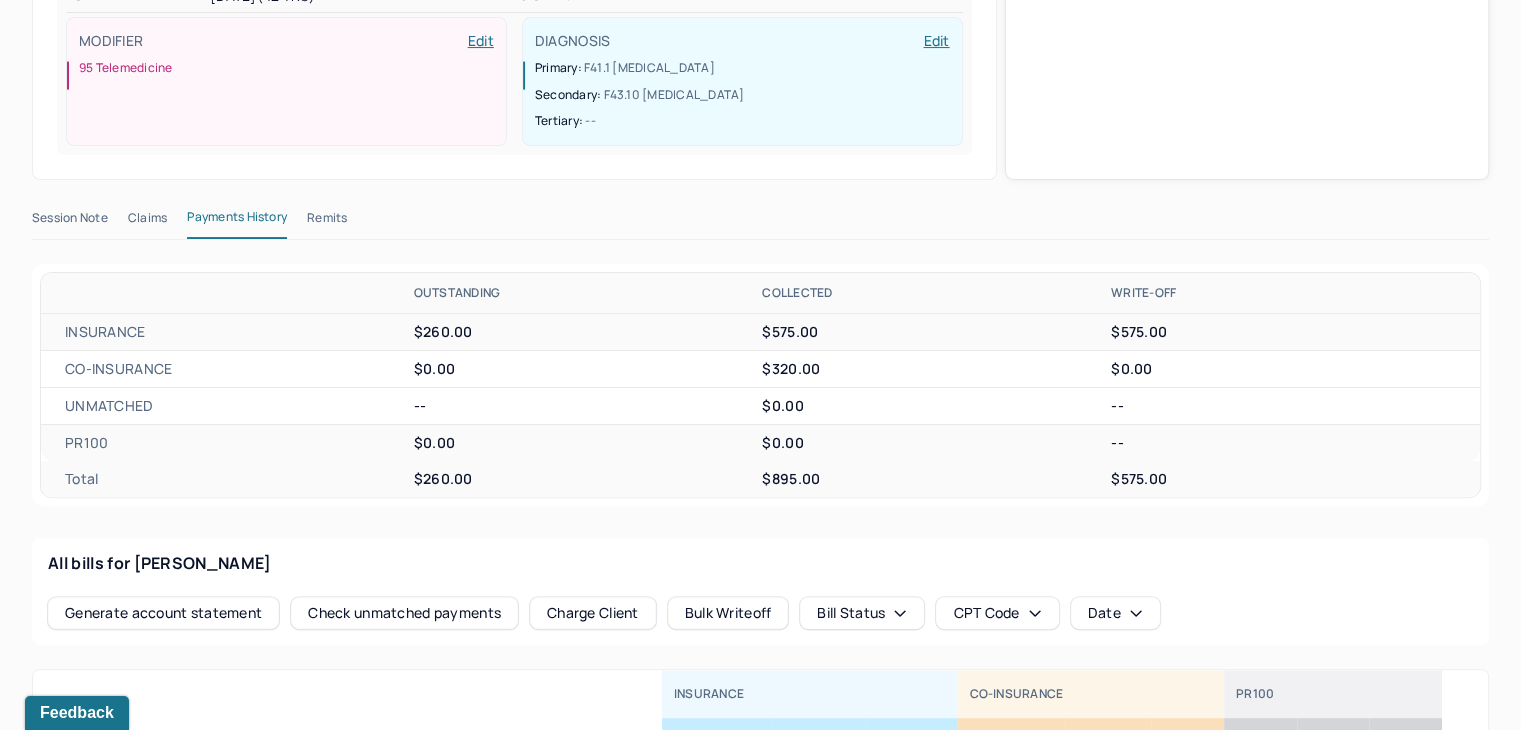 click on "Session Note     Claims     Payments History     Remits" at bounding box center [760, 222] 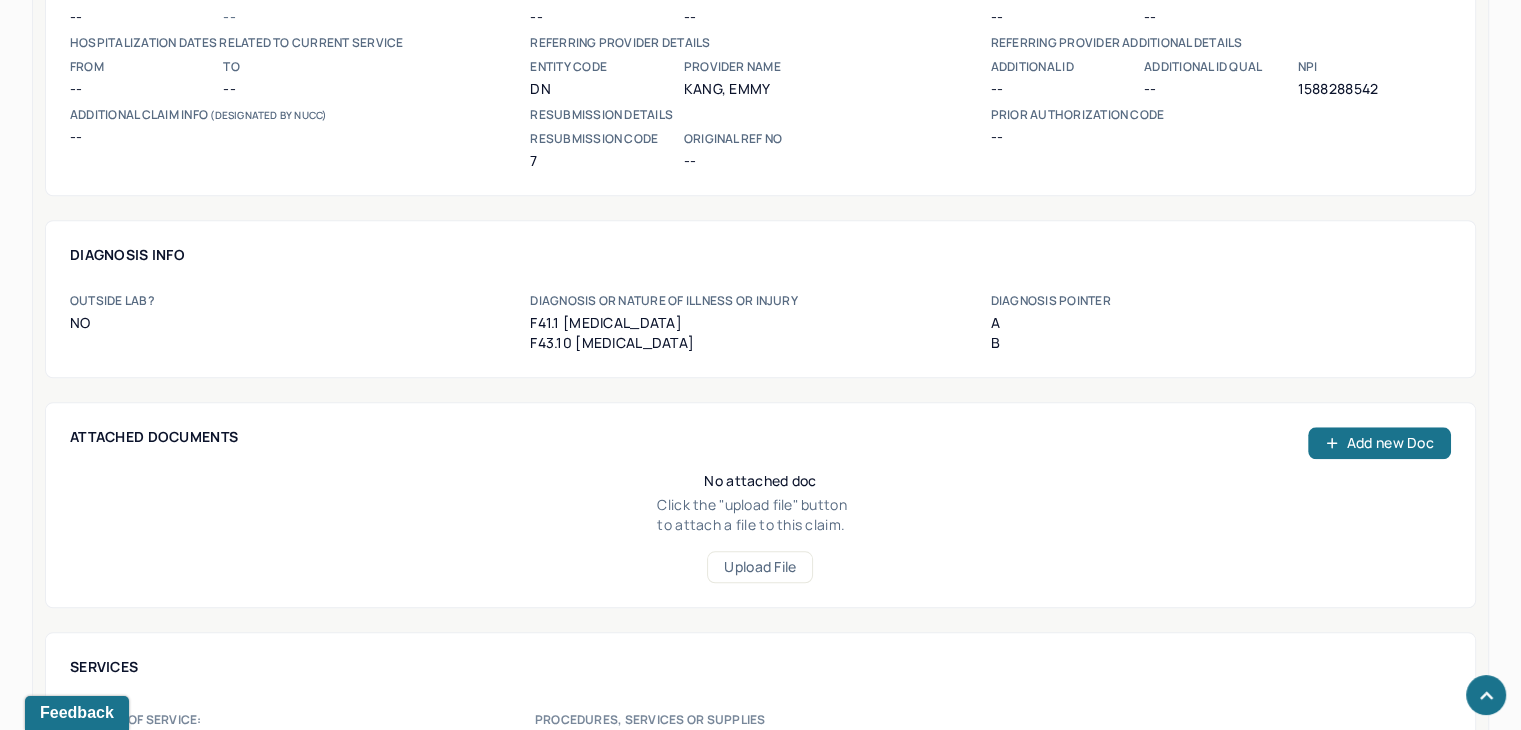 scroll, scrollTop: 1500, scrollLeft: 0, axis: vertical 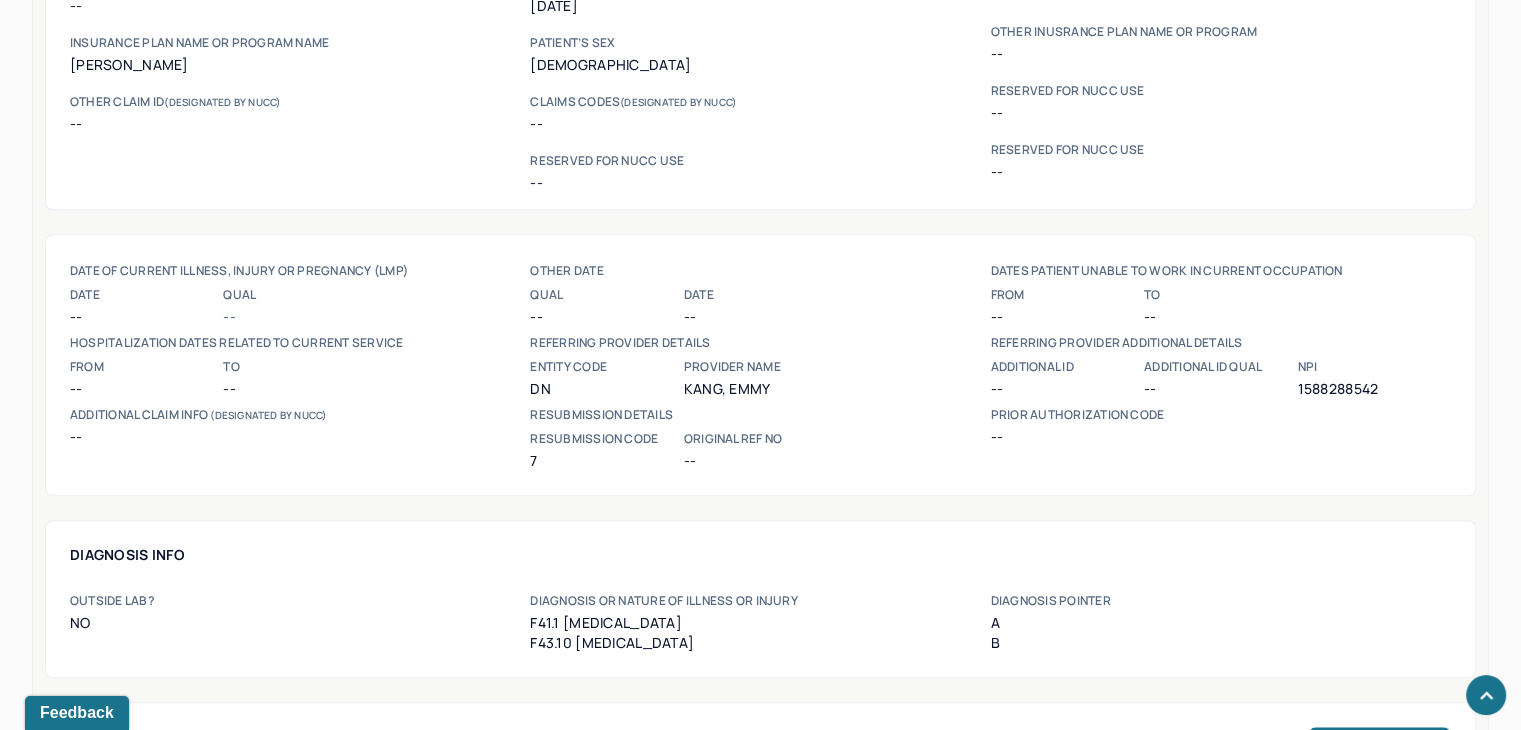 click on "1588288542" at bounding box center (1373, 389) 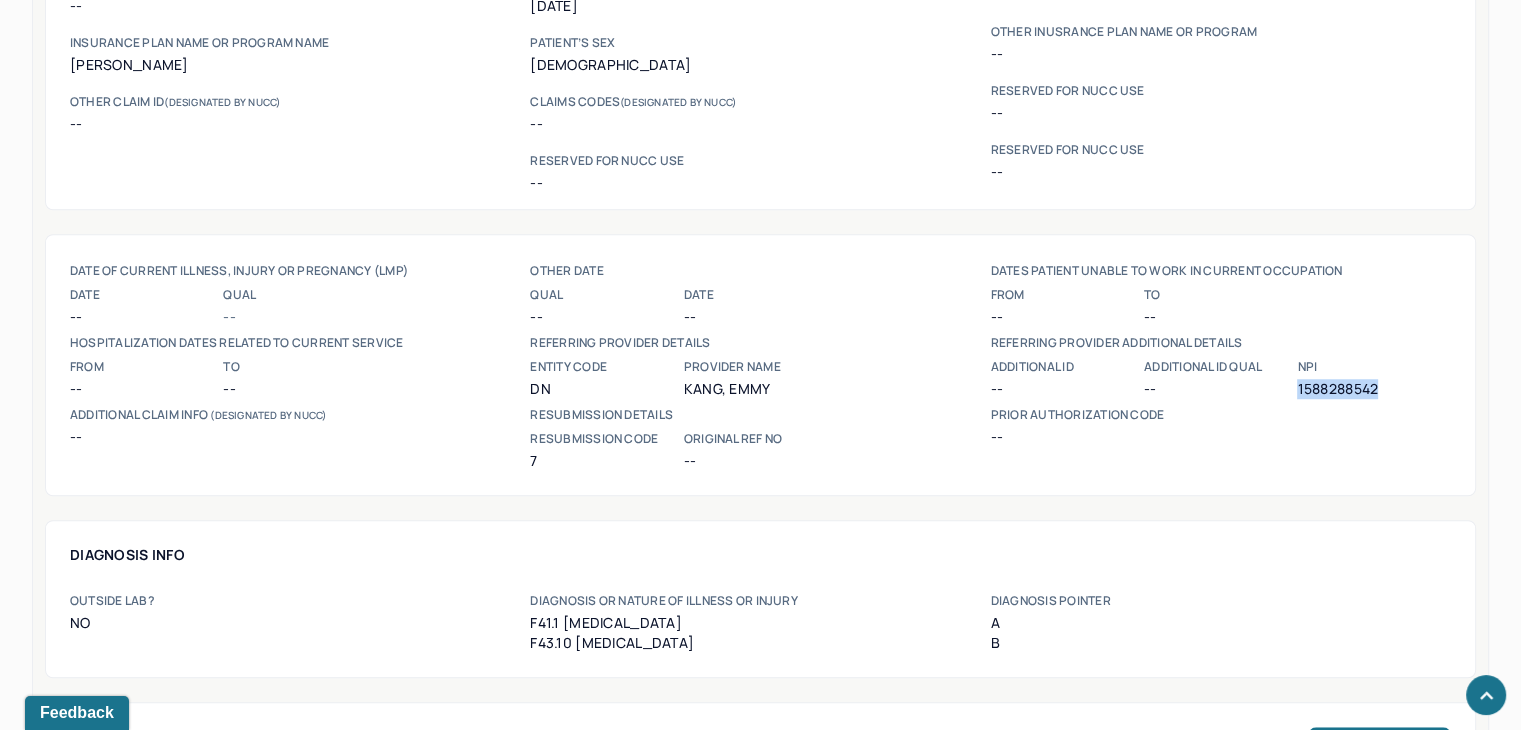 click on "1588288542" at bounding box center (1373, 389) 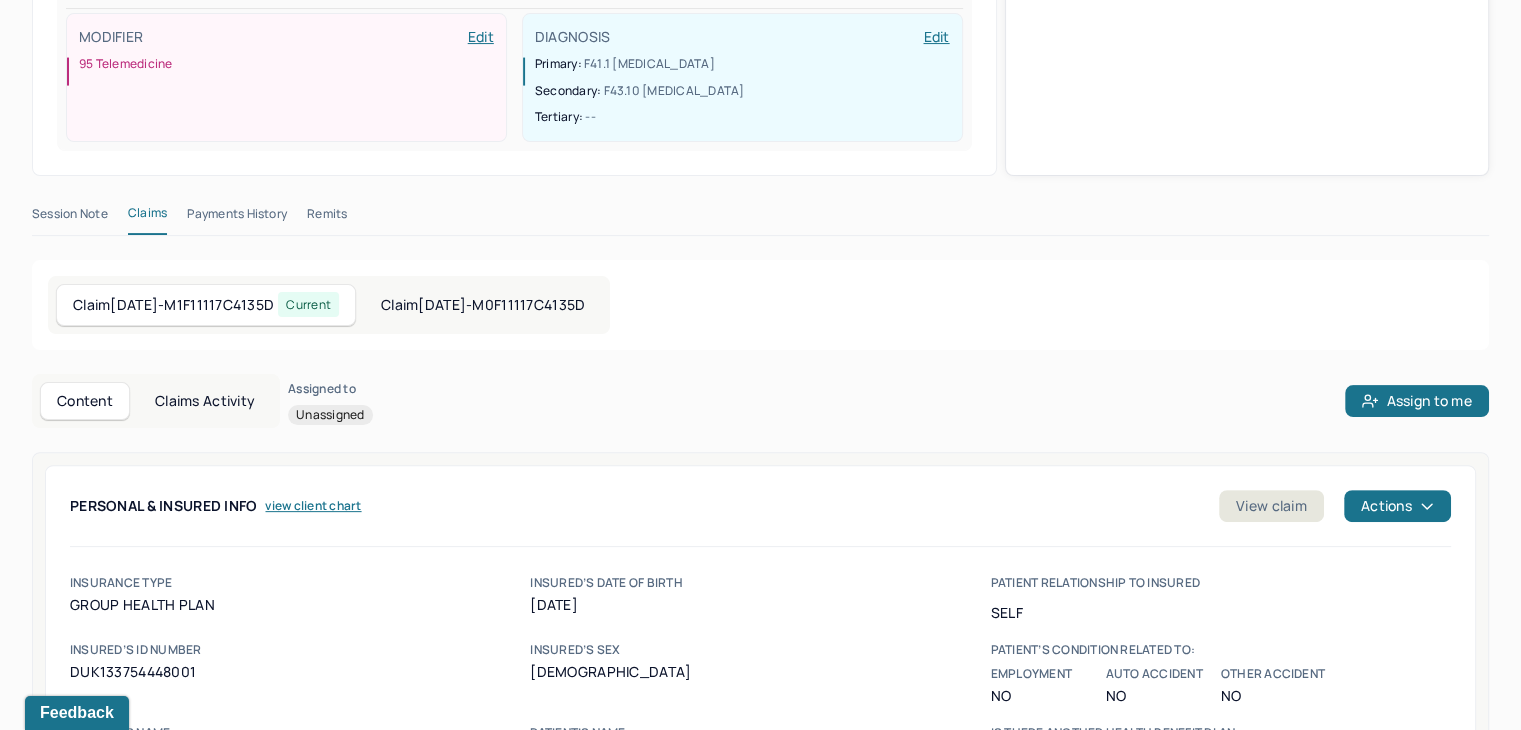 scroll, scrollTop: 500, scrollLeft: 0, axis: vertical 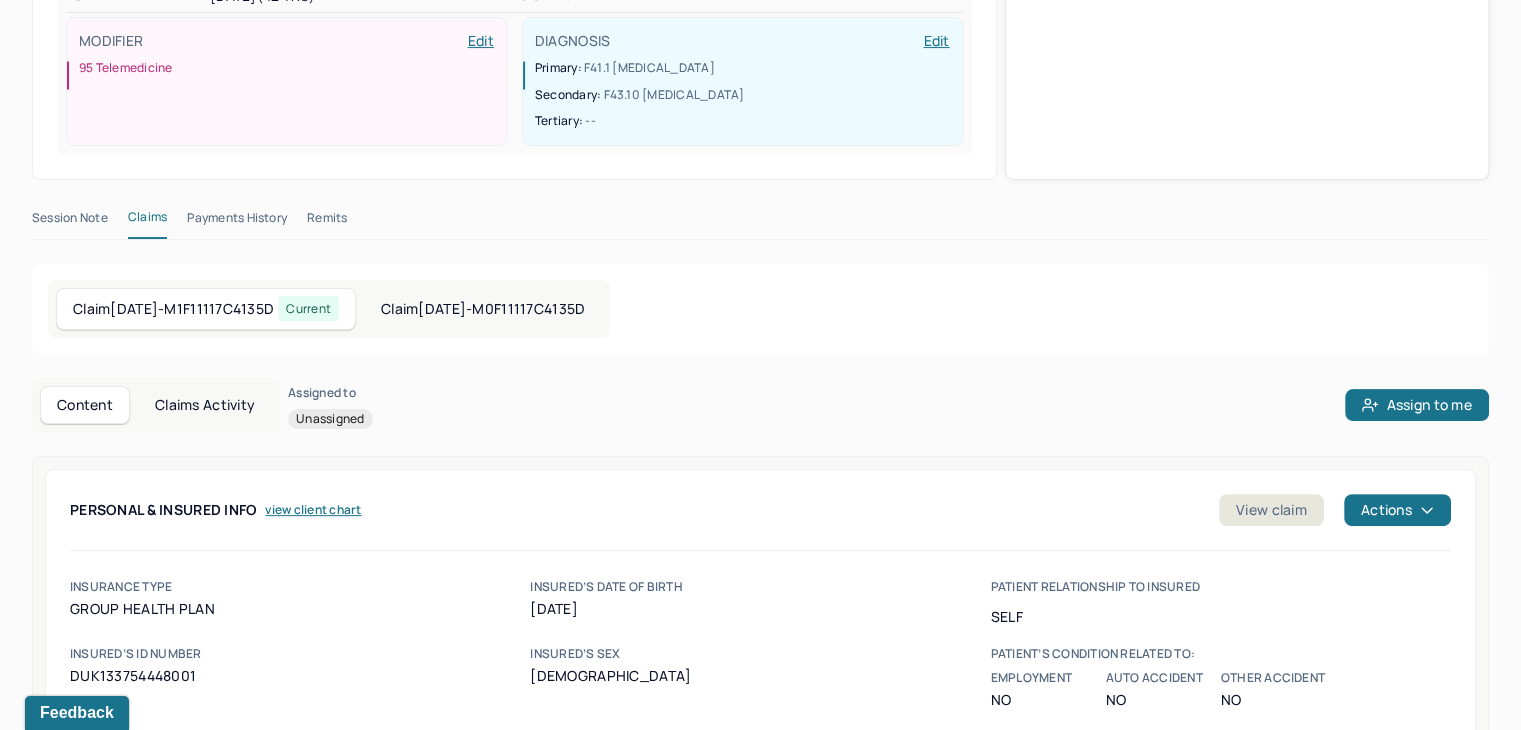 click on "Claim  [DATE]  - M1F11117C4135D Current" at bounding box center [206, 309] 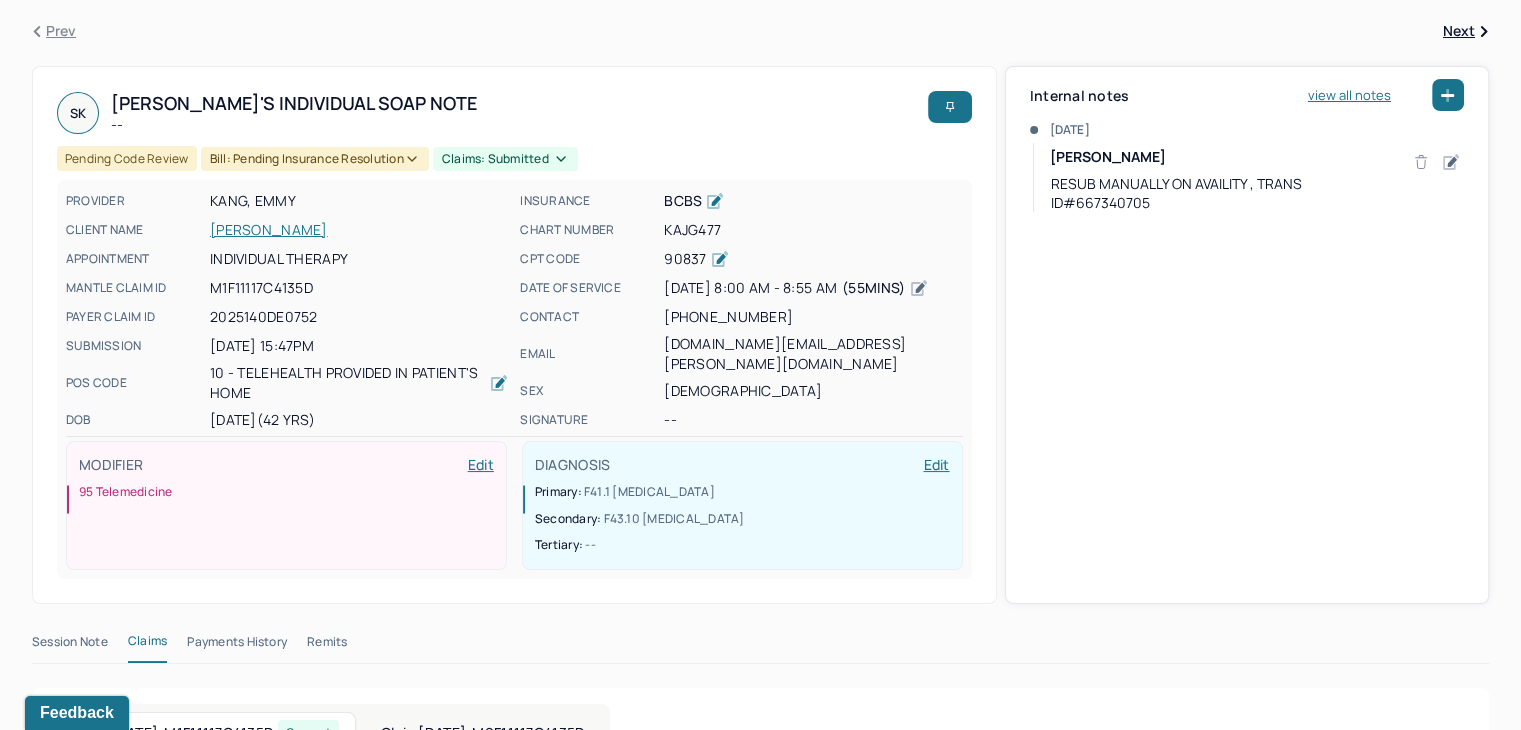 scroll, scrollTop: 200, scrollLeft: 0, axis: vertical 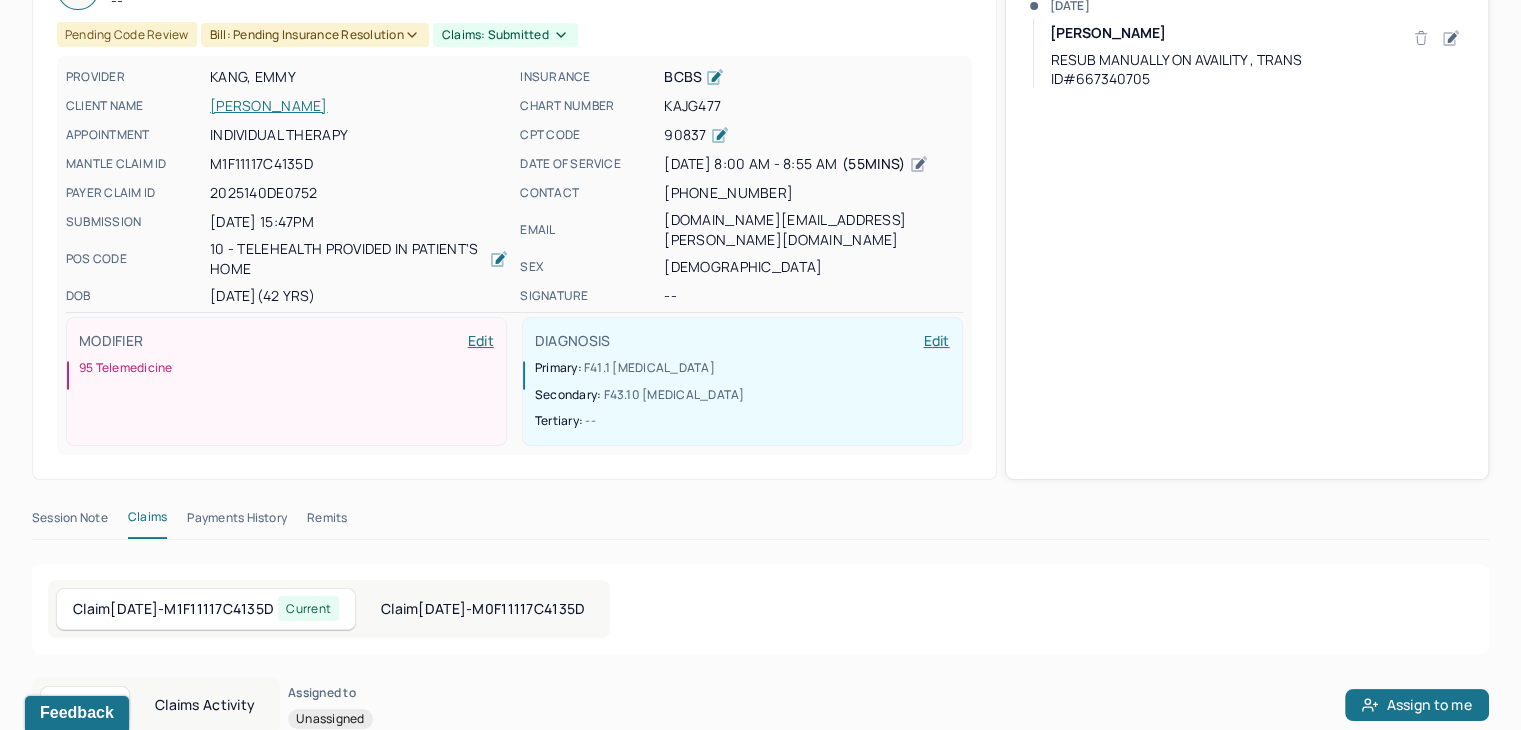 click on "Claims Activity" at bounding box center (205, 705) 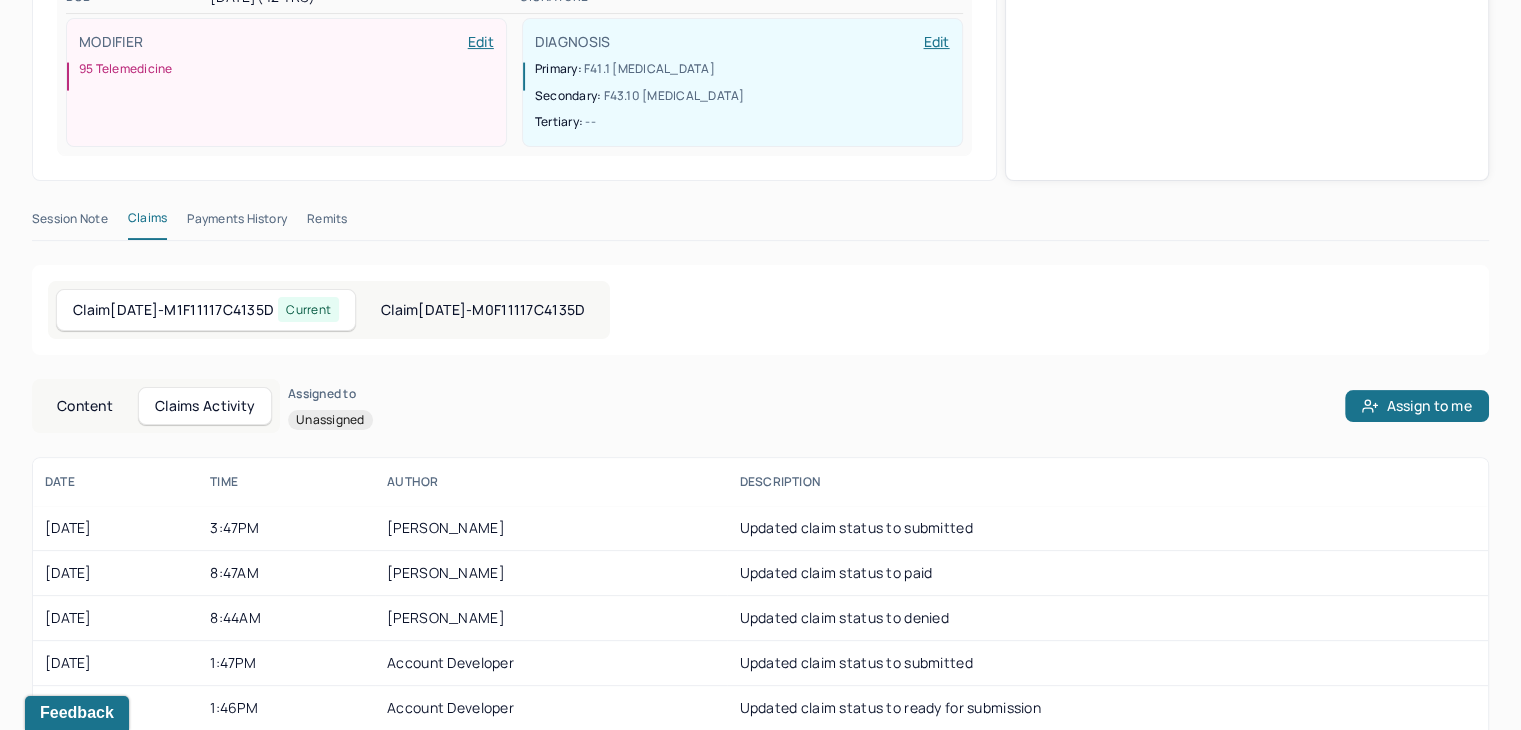 scroll, scrollTop: 299, scrollLeft: 0, axis: vertical 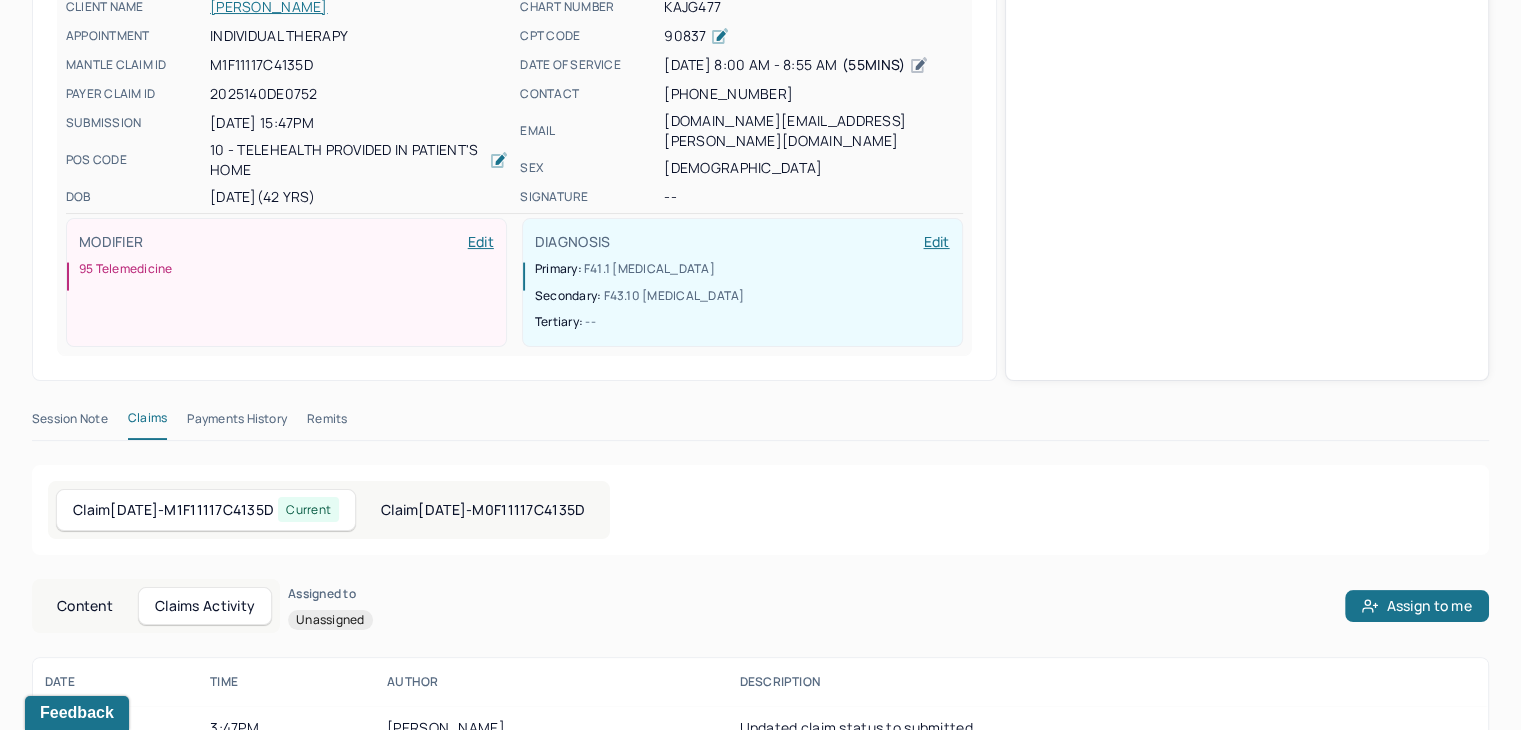 click on "Remits" at bounding box center (327, 423) 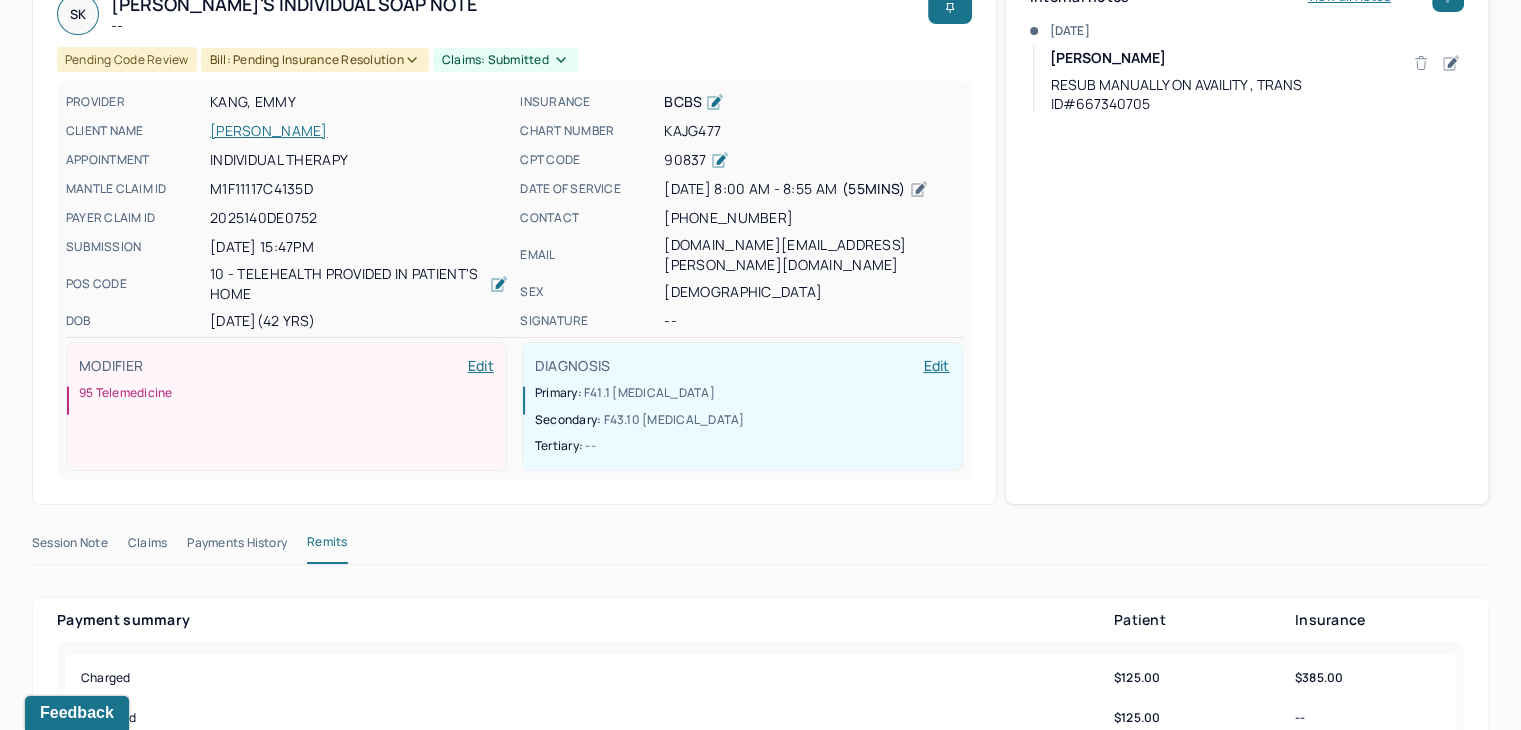 scroll, scrollTop: 0, scrollLeft: 0, axis: both 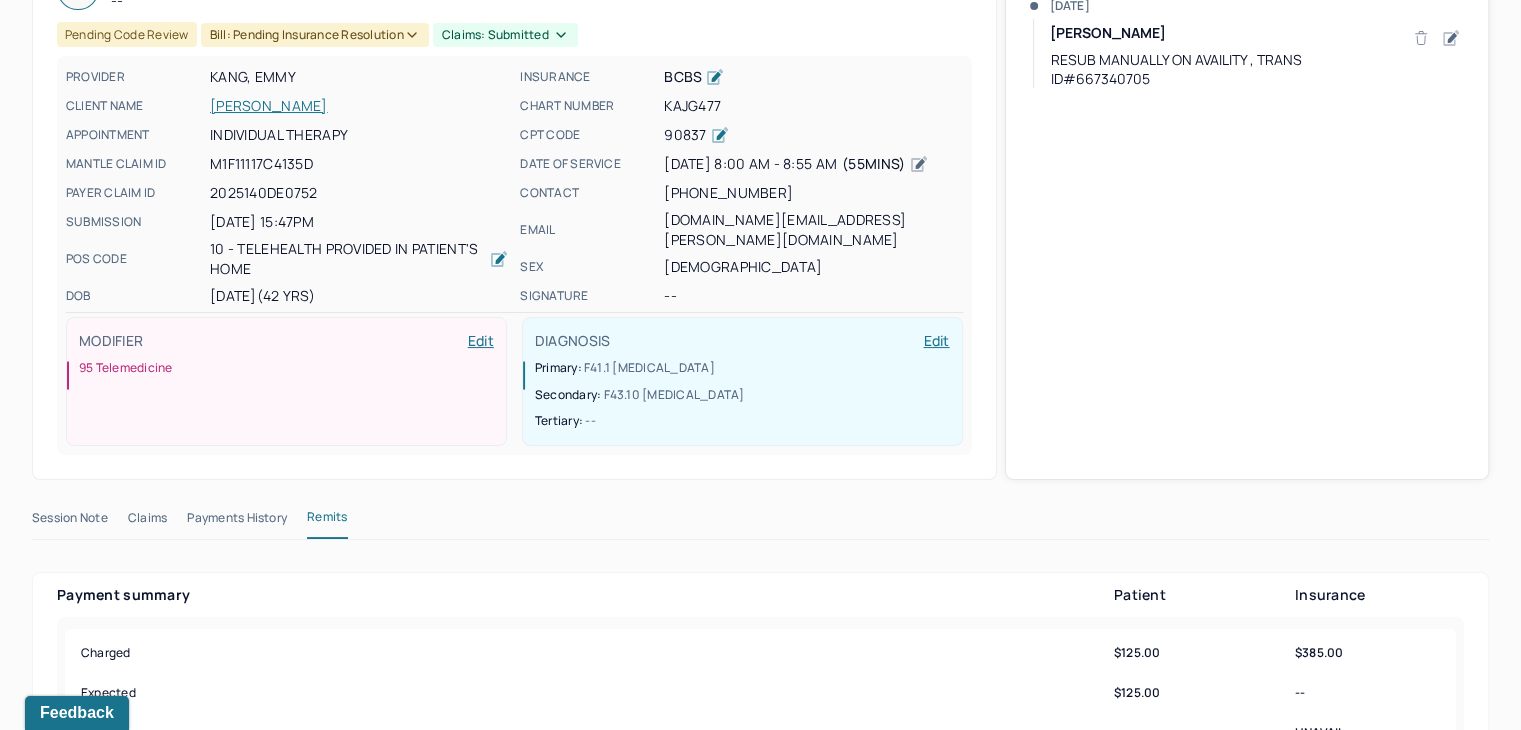 click on "Claims" at bounding box center [147, 522] 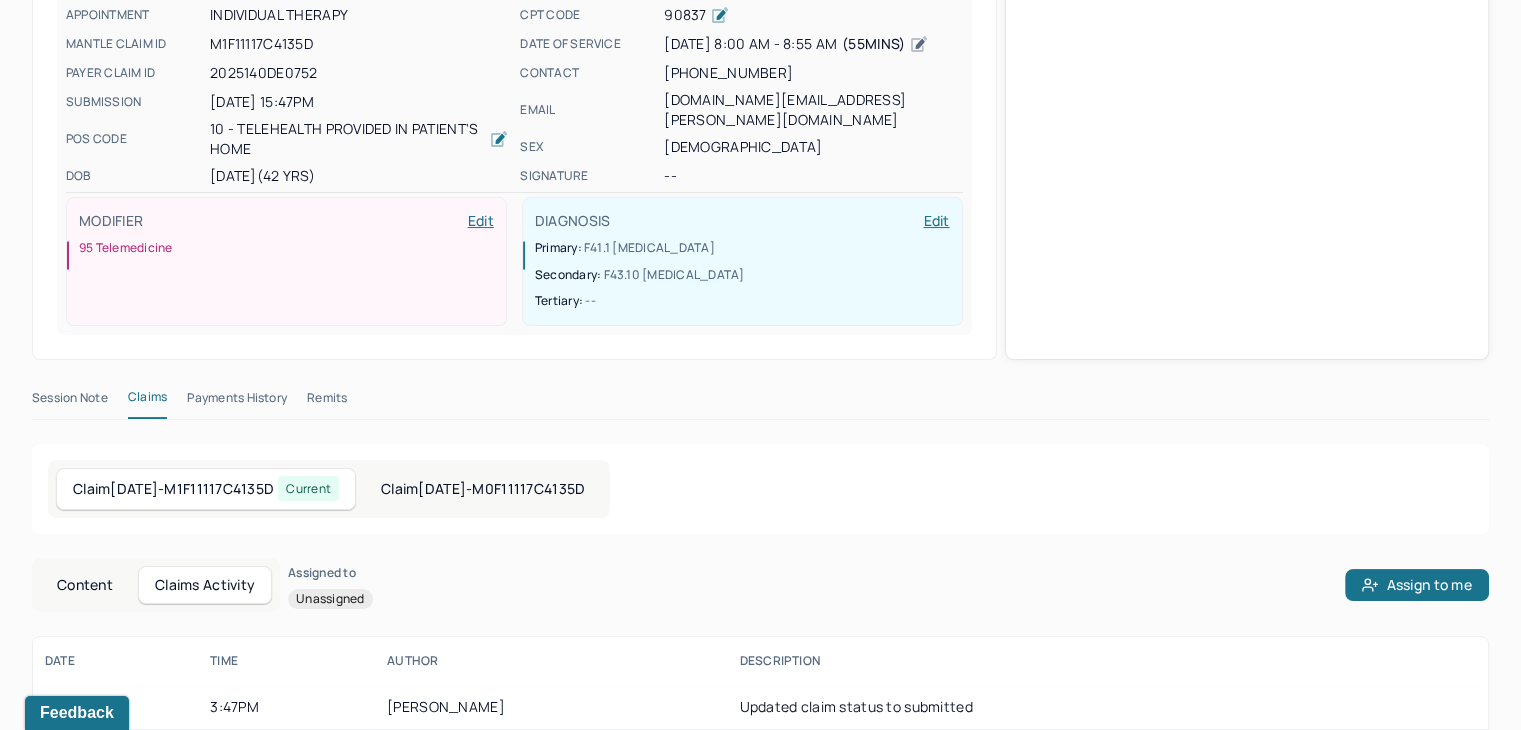 scroll, scrollTop: 318, scrollLeft: 0, axis: vertical 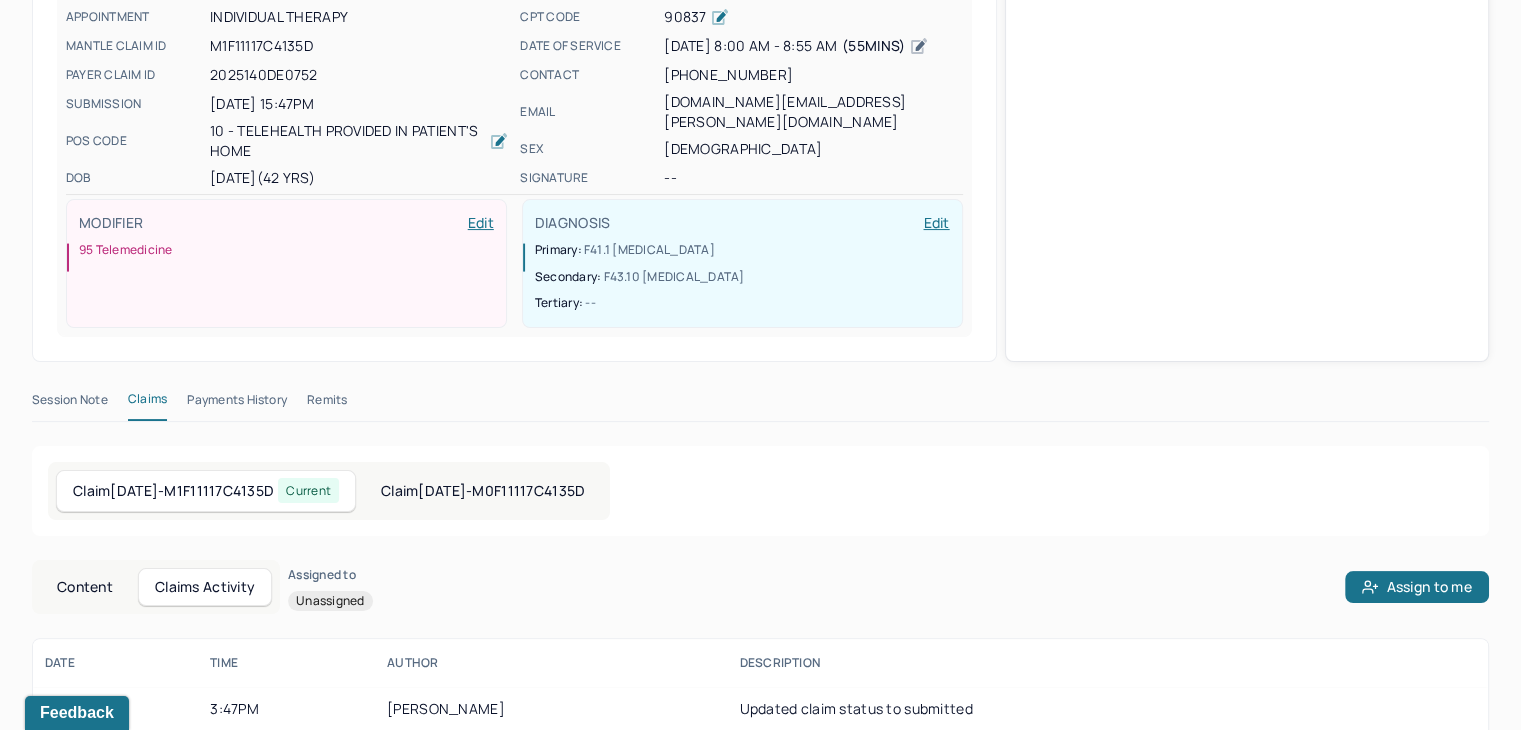 click on "Content" at bounding box center [85, 587] 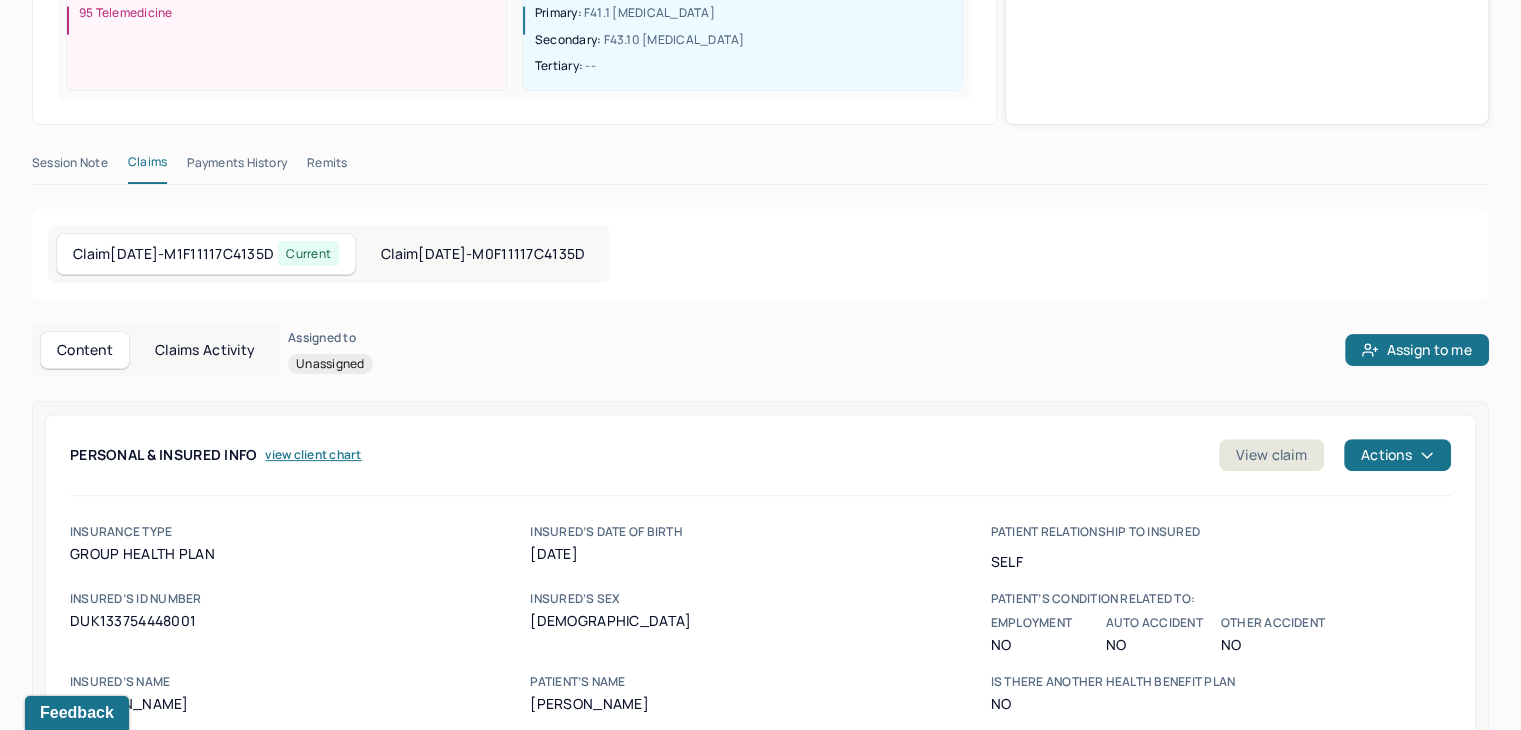 scroll, scrollTop: 718, scrollLeft: 0, axis: vertical 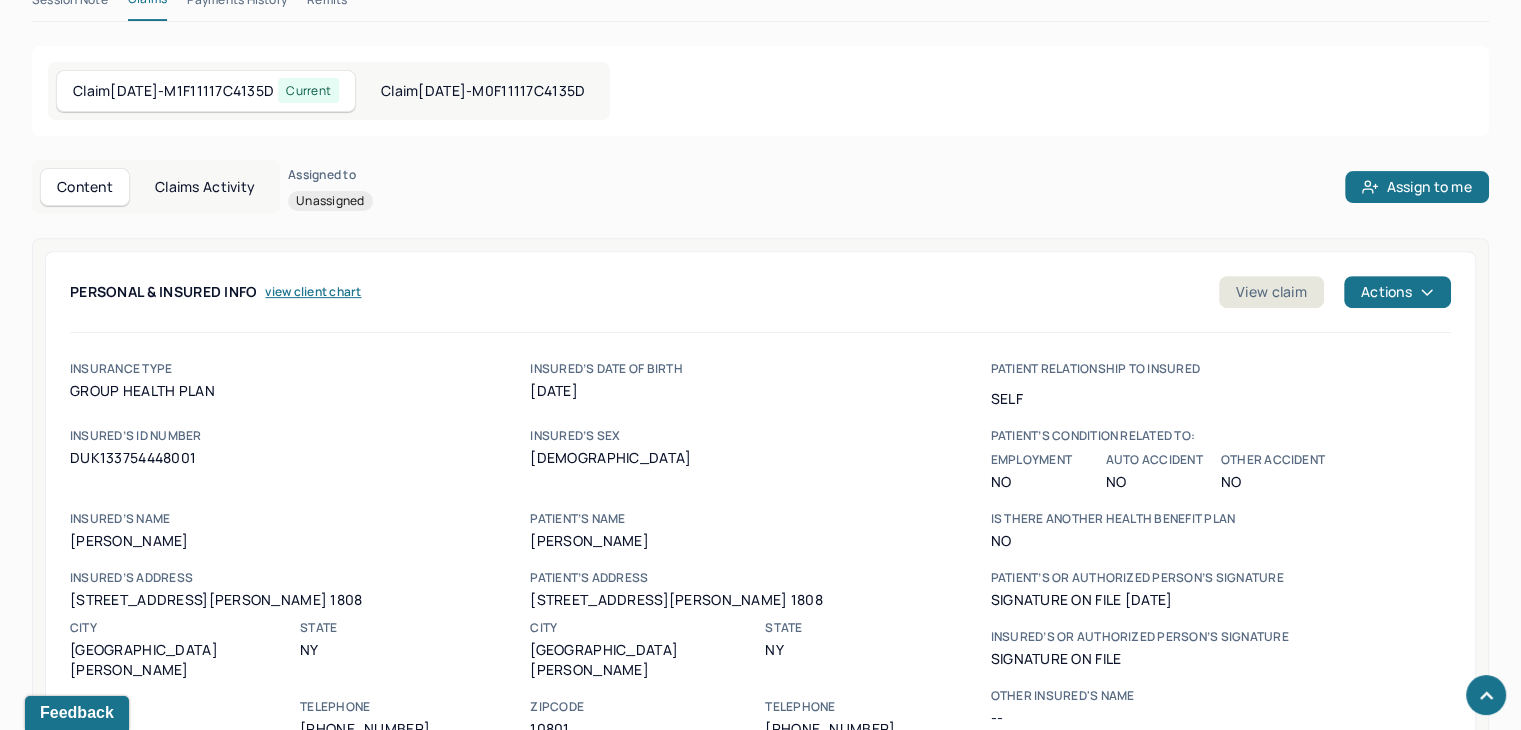 click on "DUK133754448001" at bounding box center [300, 458] 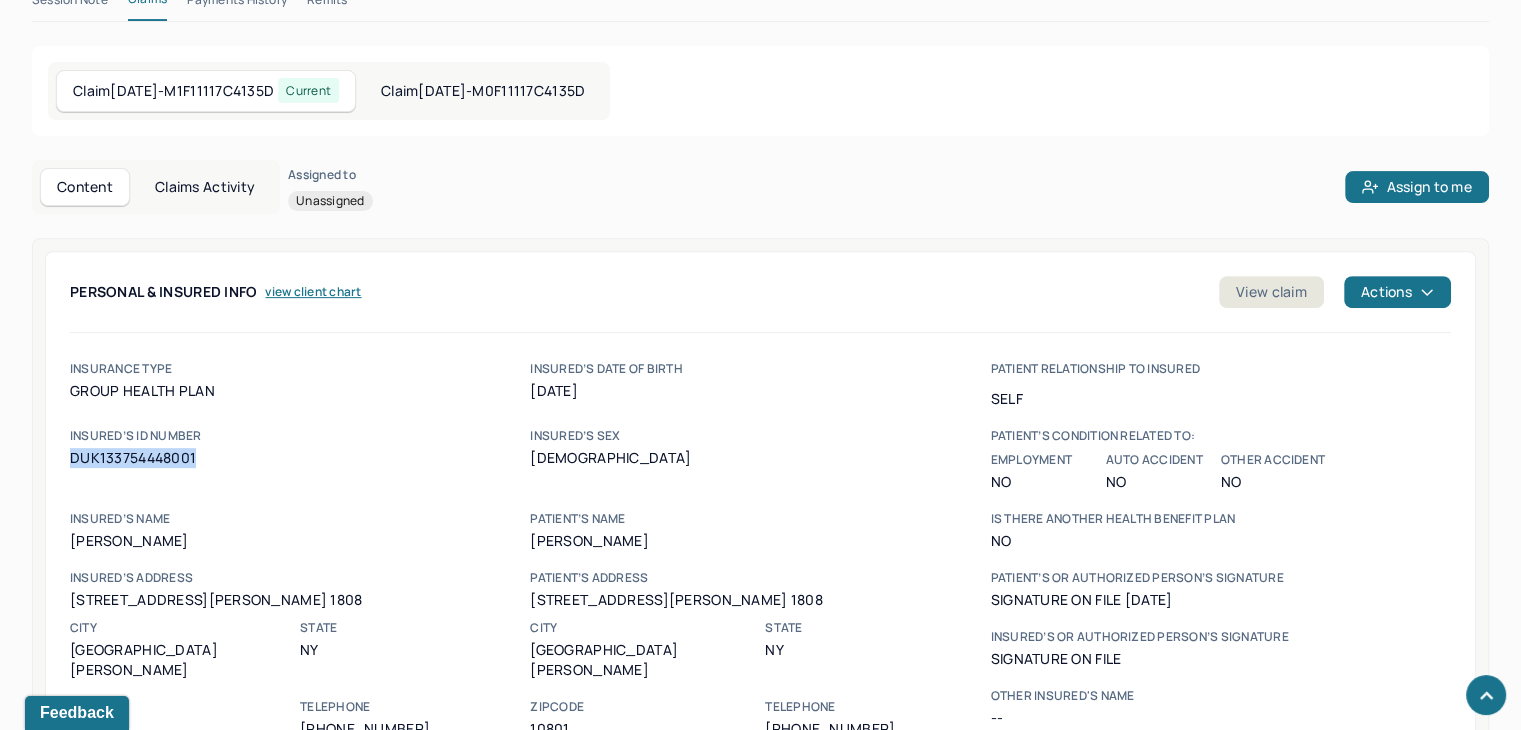 click on "DUK133754448001" at bounding box center (300, 458) 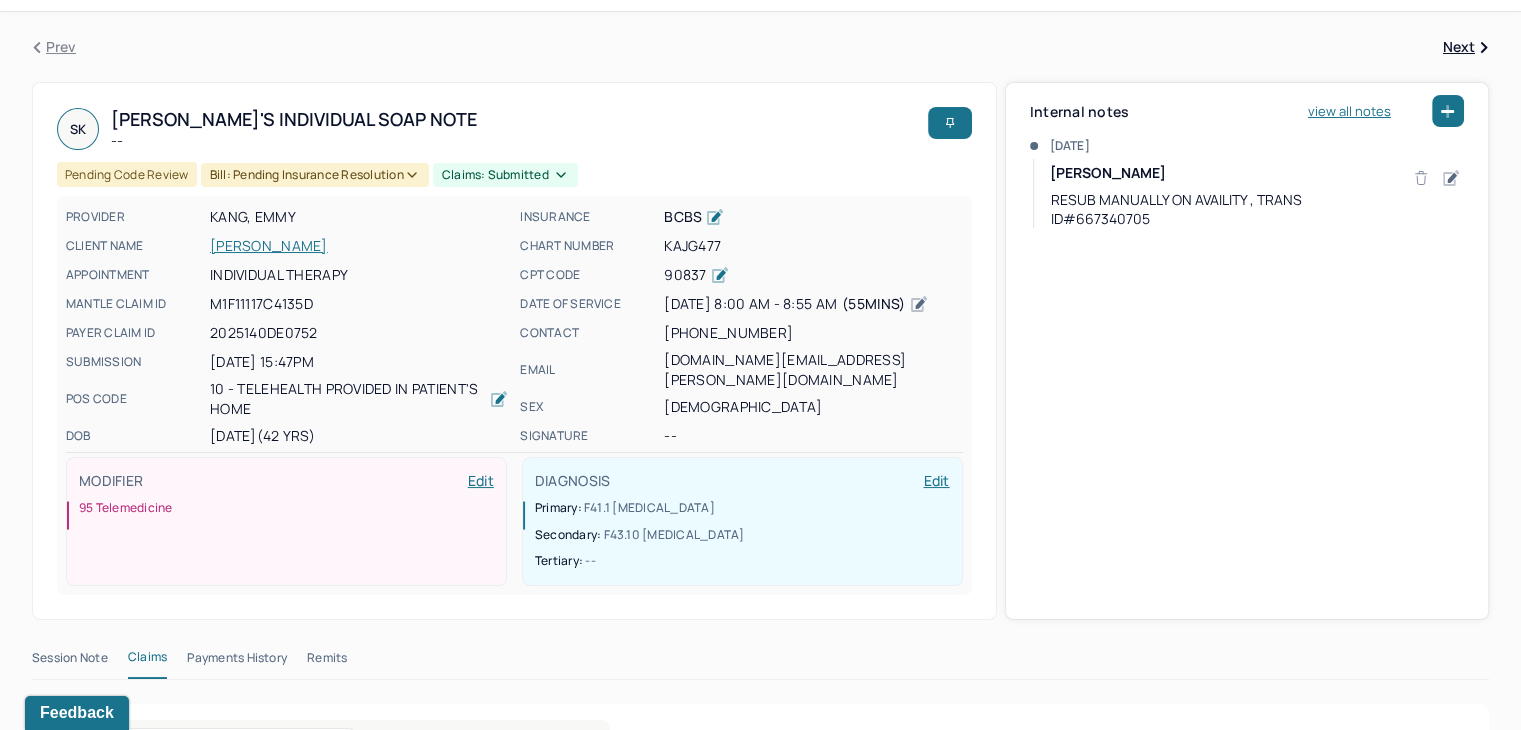 scroll, scrollTop: 18, scrollLeft: 0, axis: vertical 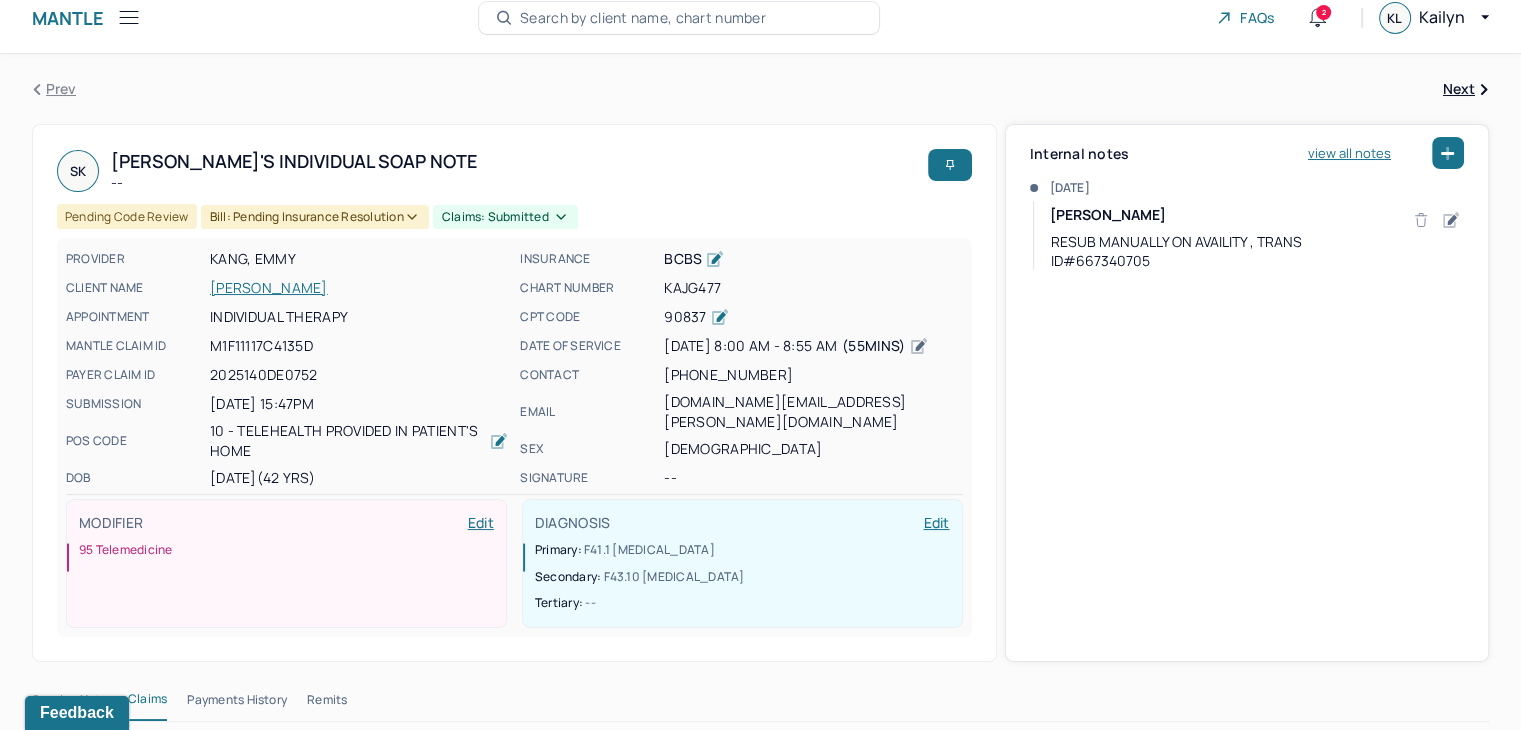 click on "[PERSON_NAME]" at bounding box center [359, 288] 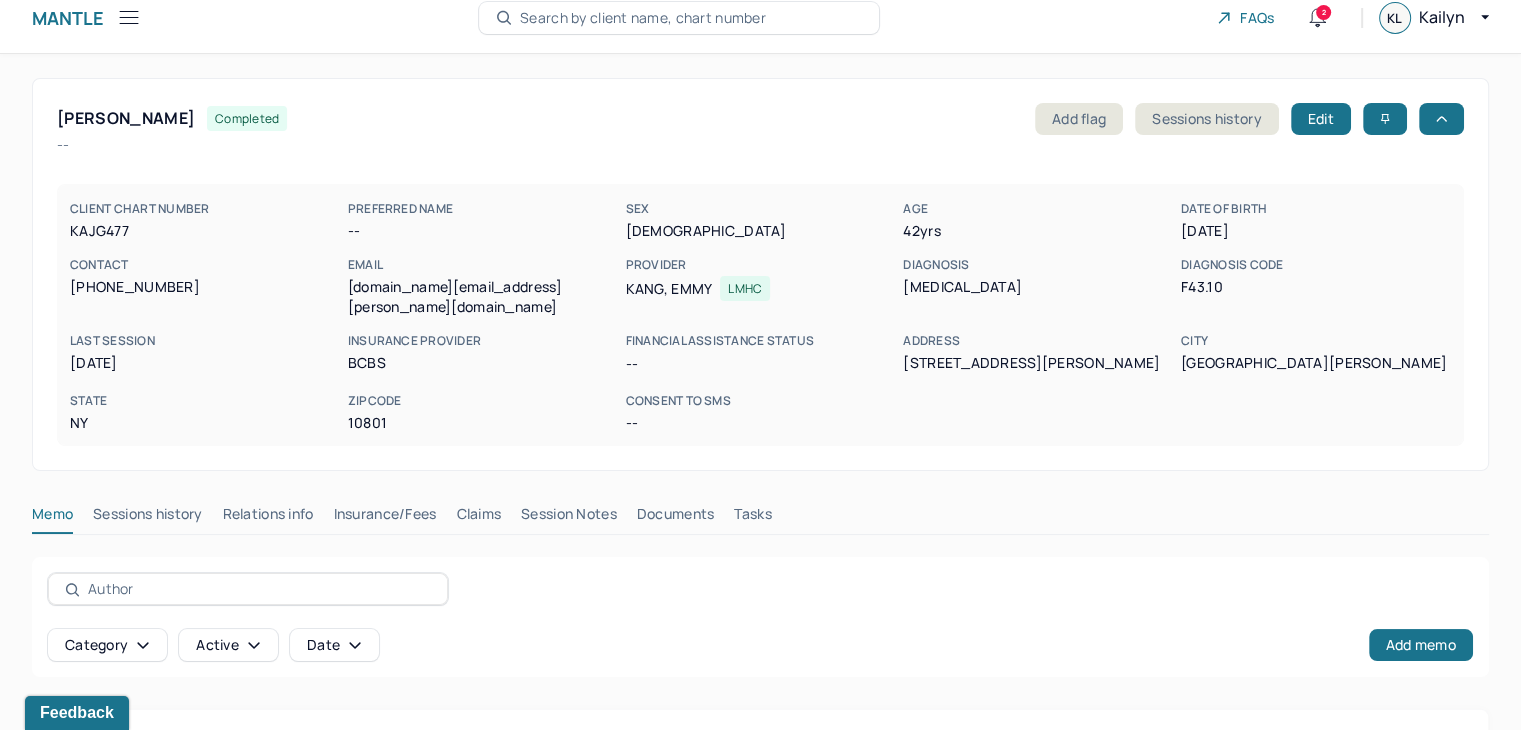 click on "Claims" at bounding box center [478, 518] 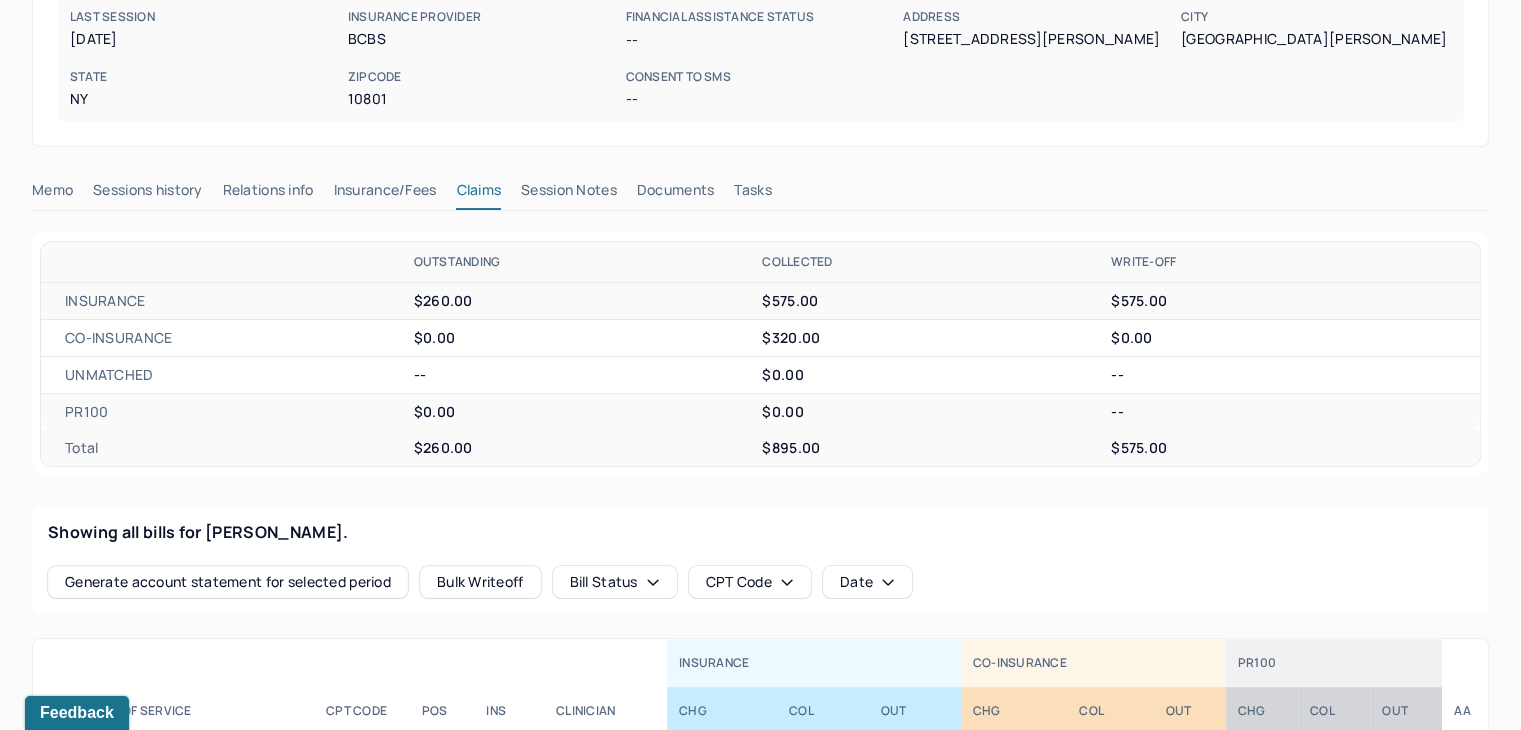 scroll, scrollTop: 338, scrollLeft: 0, axis: vertical 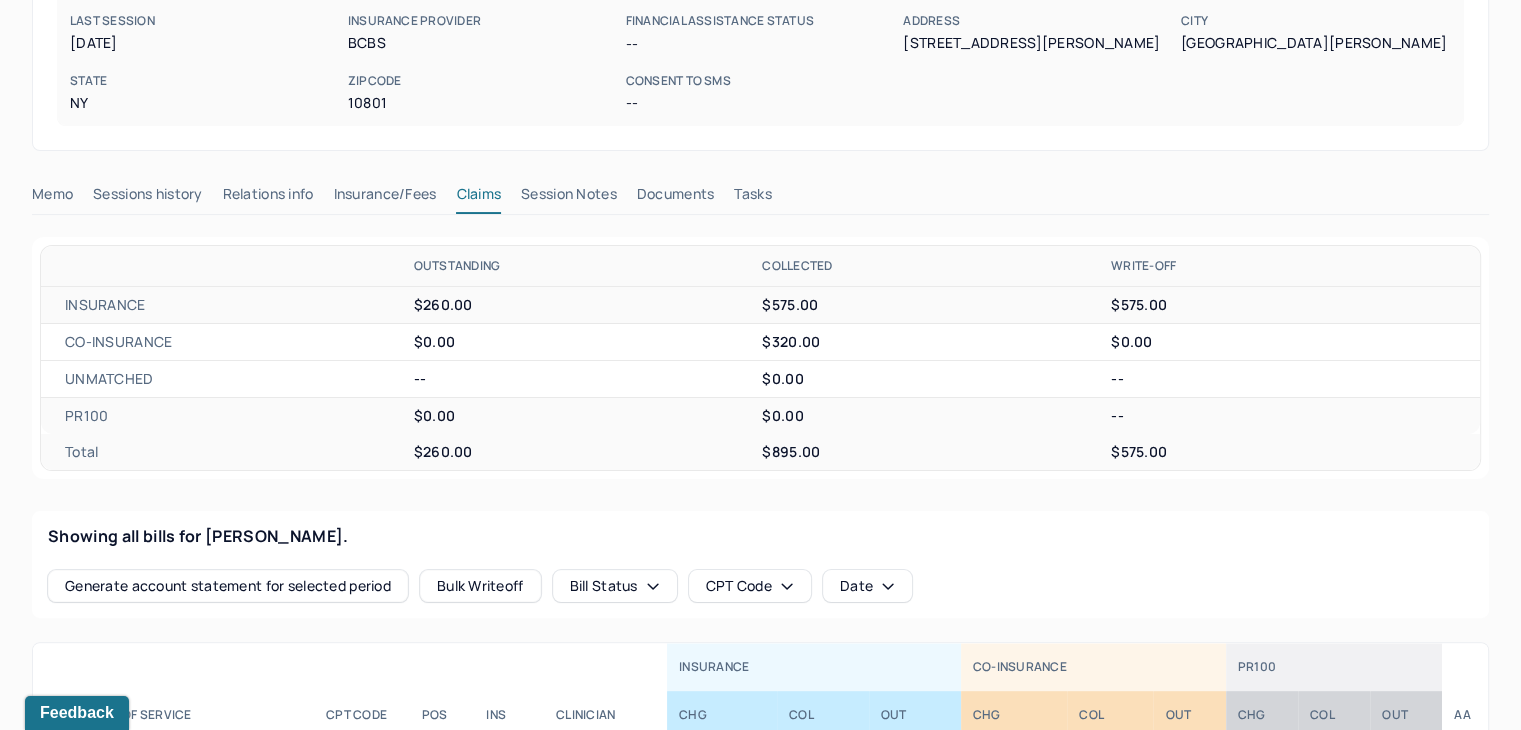 click on "Insurance/Fees" at bounding box center [385, 198] 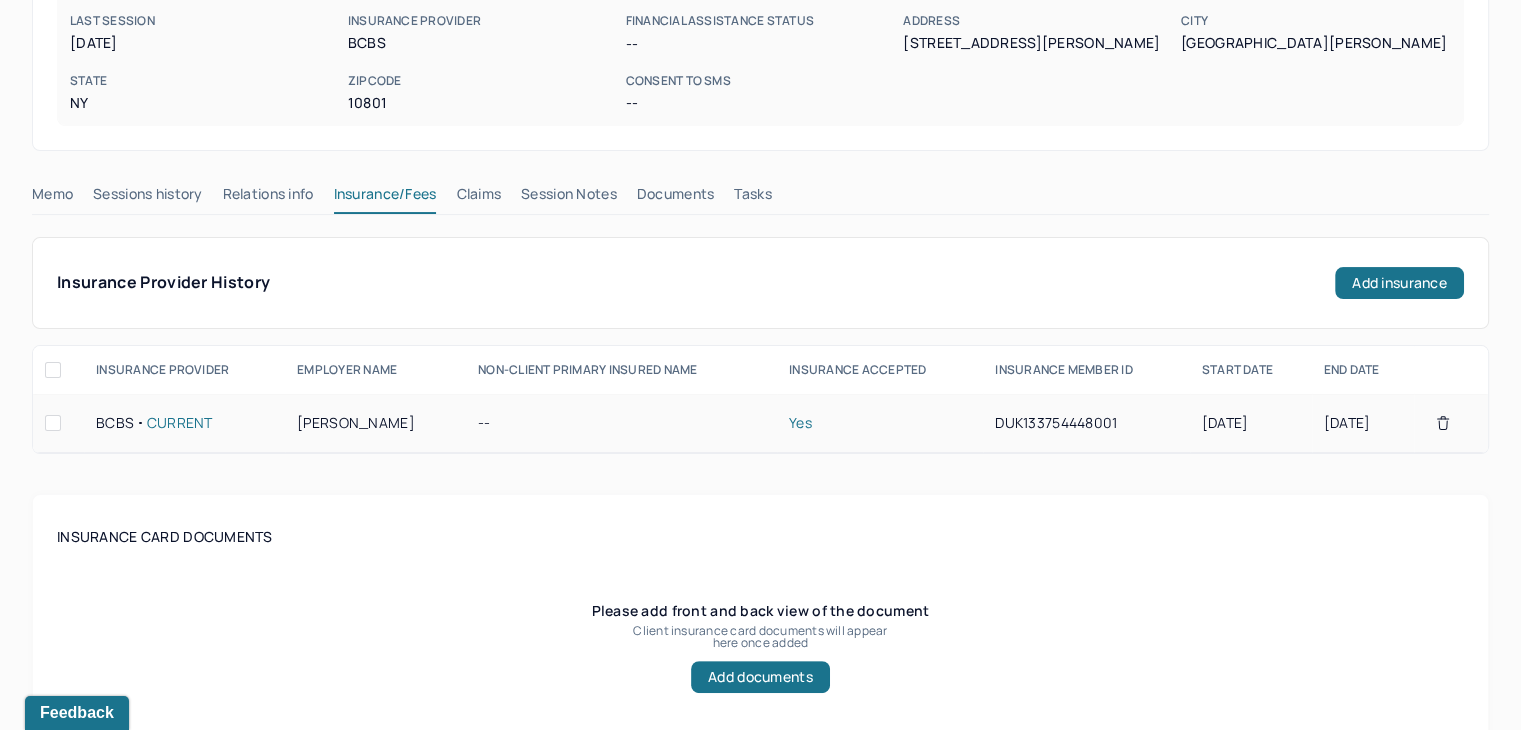 click on "DUK133754448001" at bounding box center (1086, 423) 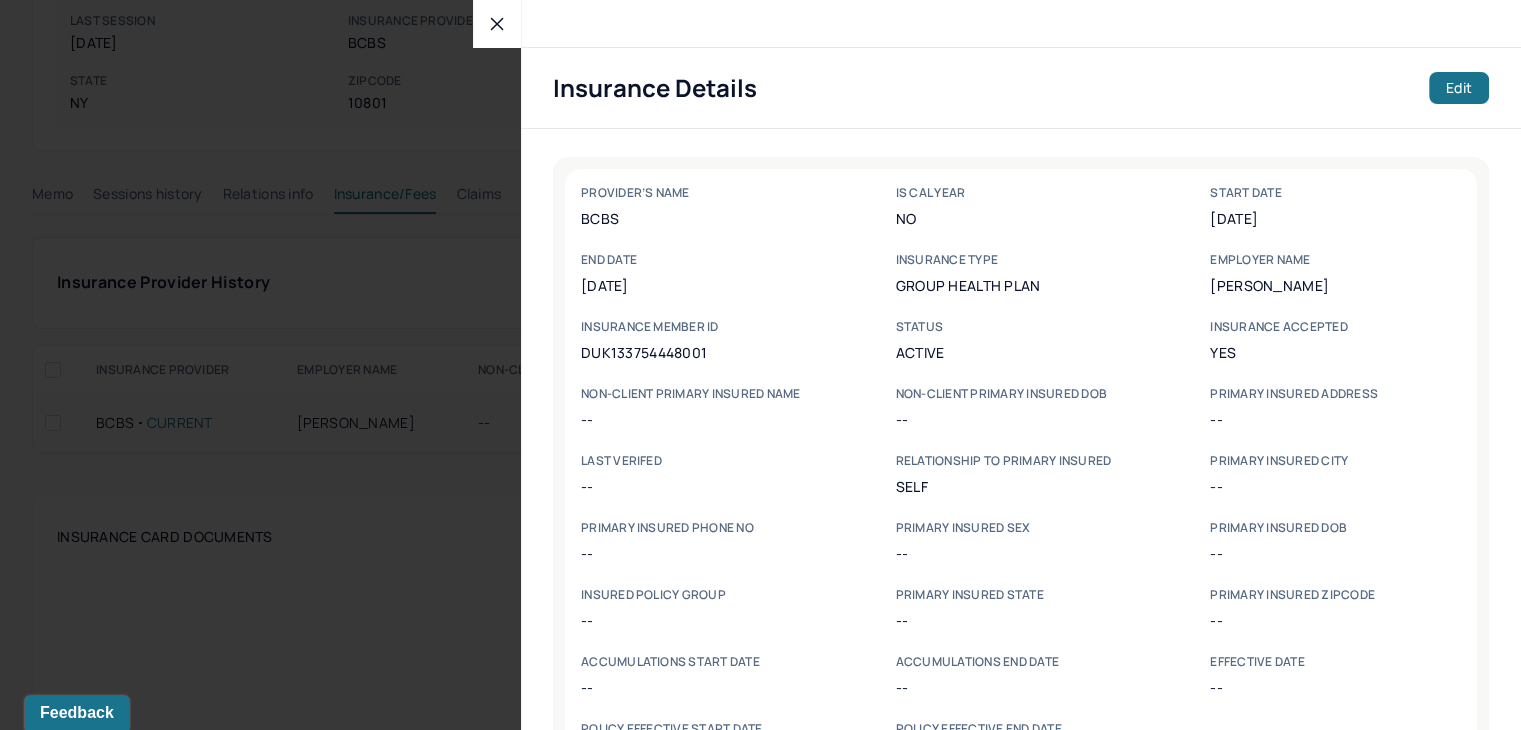 click on "NON-CLIENT PRIMARY INSURED DOB" at bounding box center [1021, 394] 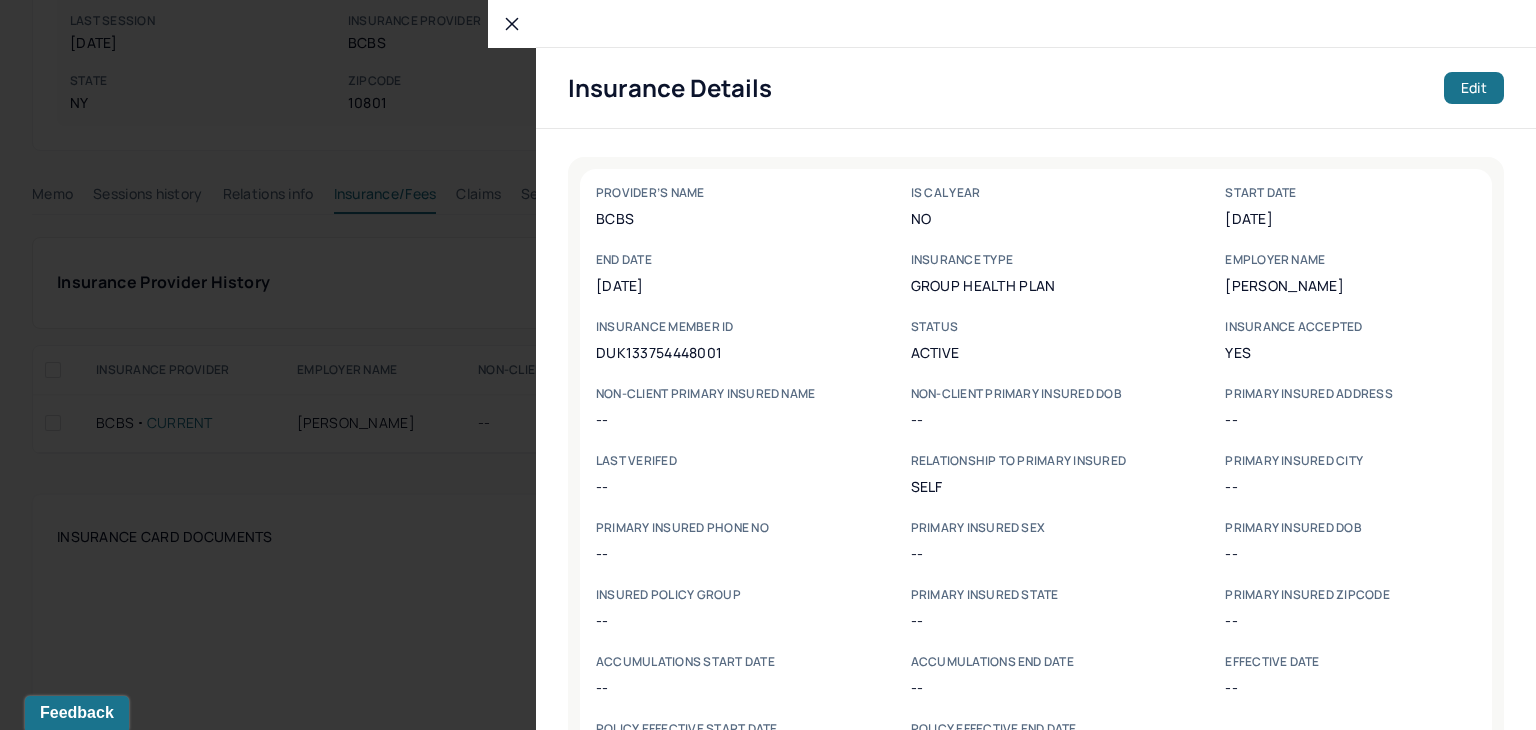 click on "DUK133754448001" at bounding box center (721, 352) 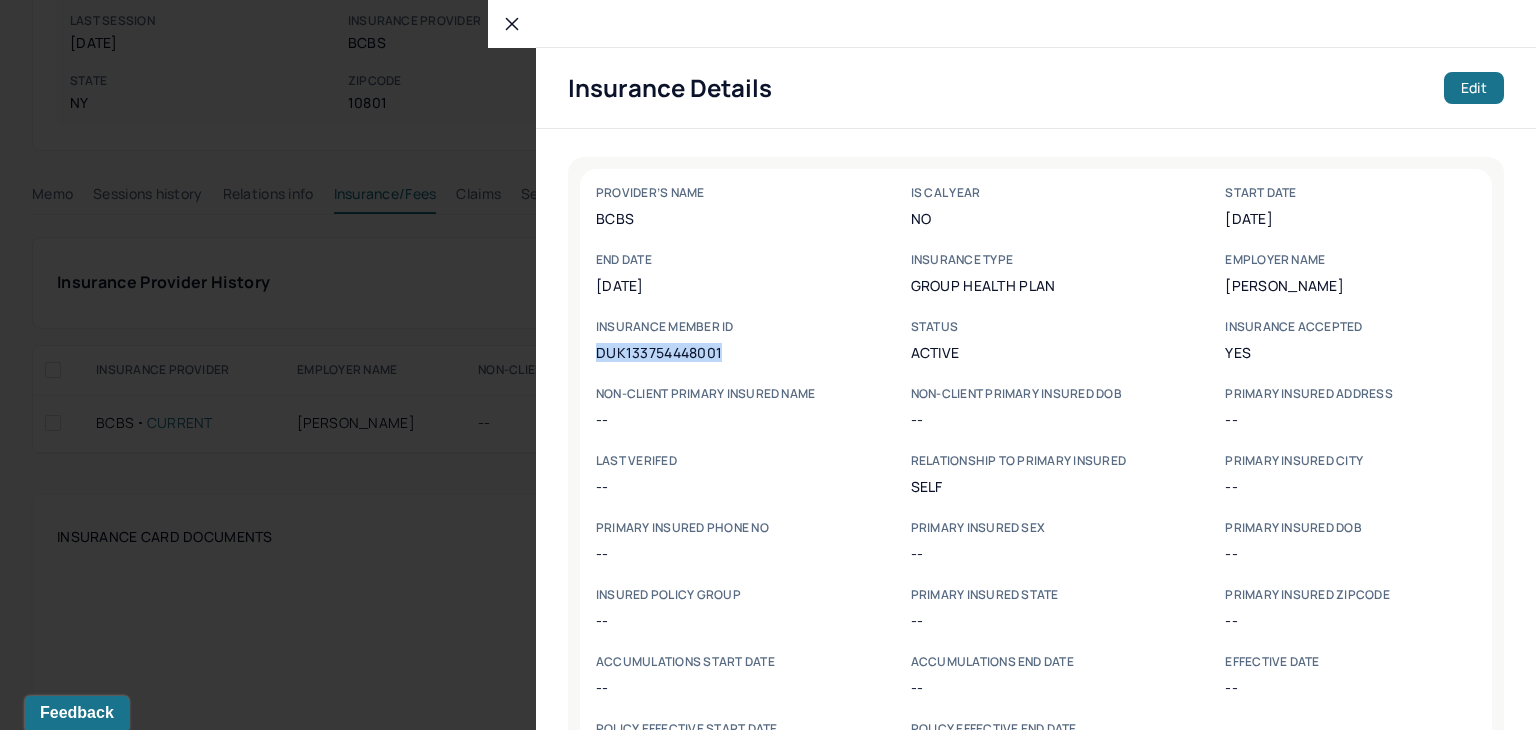 click on "DUK133754448001" at bounding box center [721, 352] 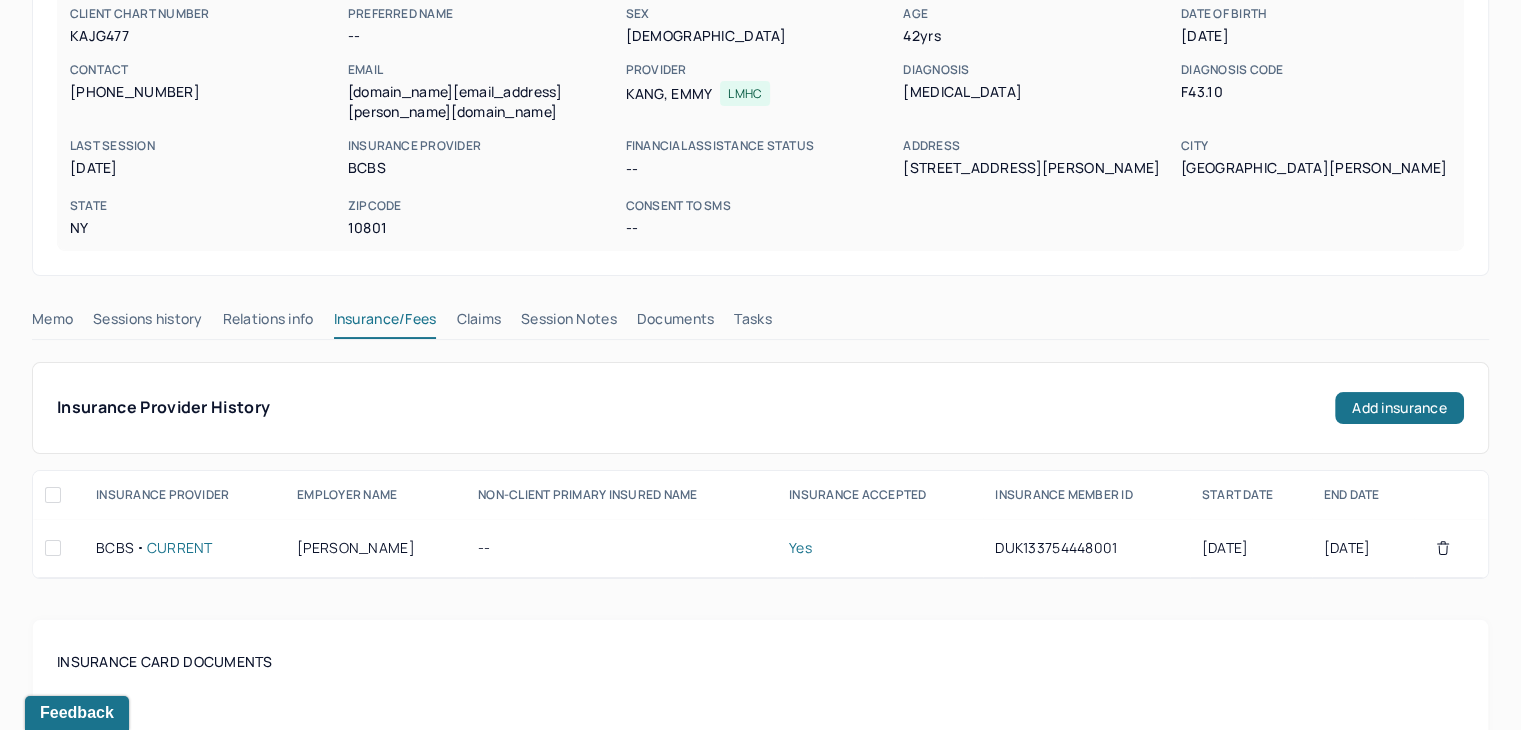 scroll, scrollTop: 0, scrollLeft: 0, axis: both 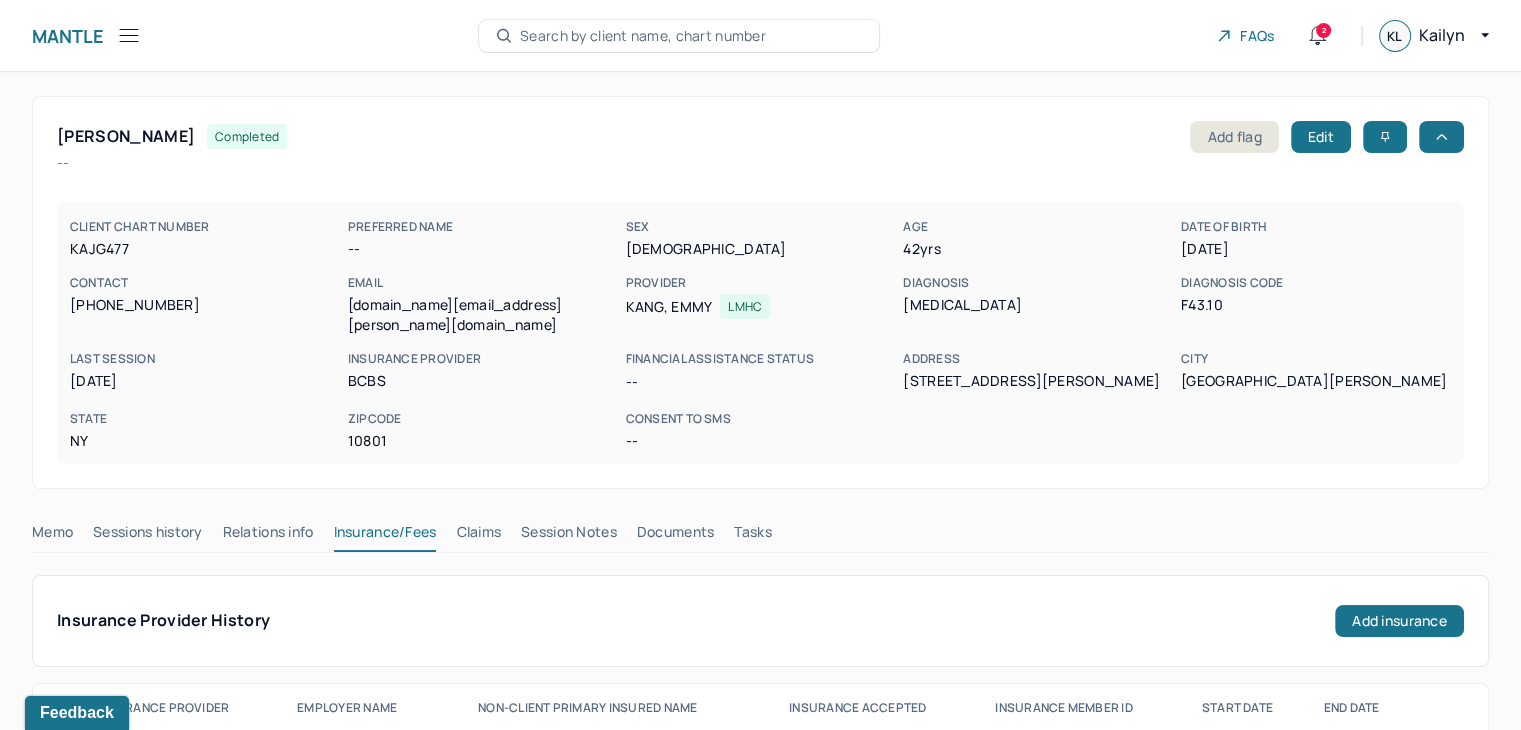click on "Claims" at bounding box center [478, 536] 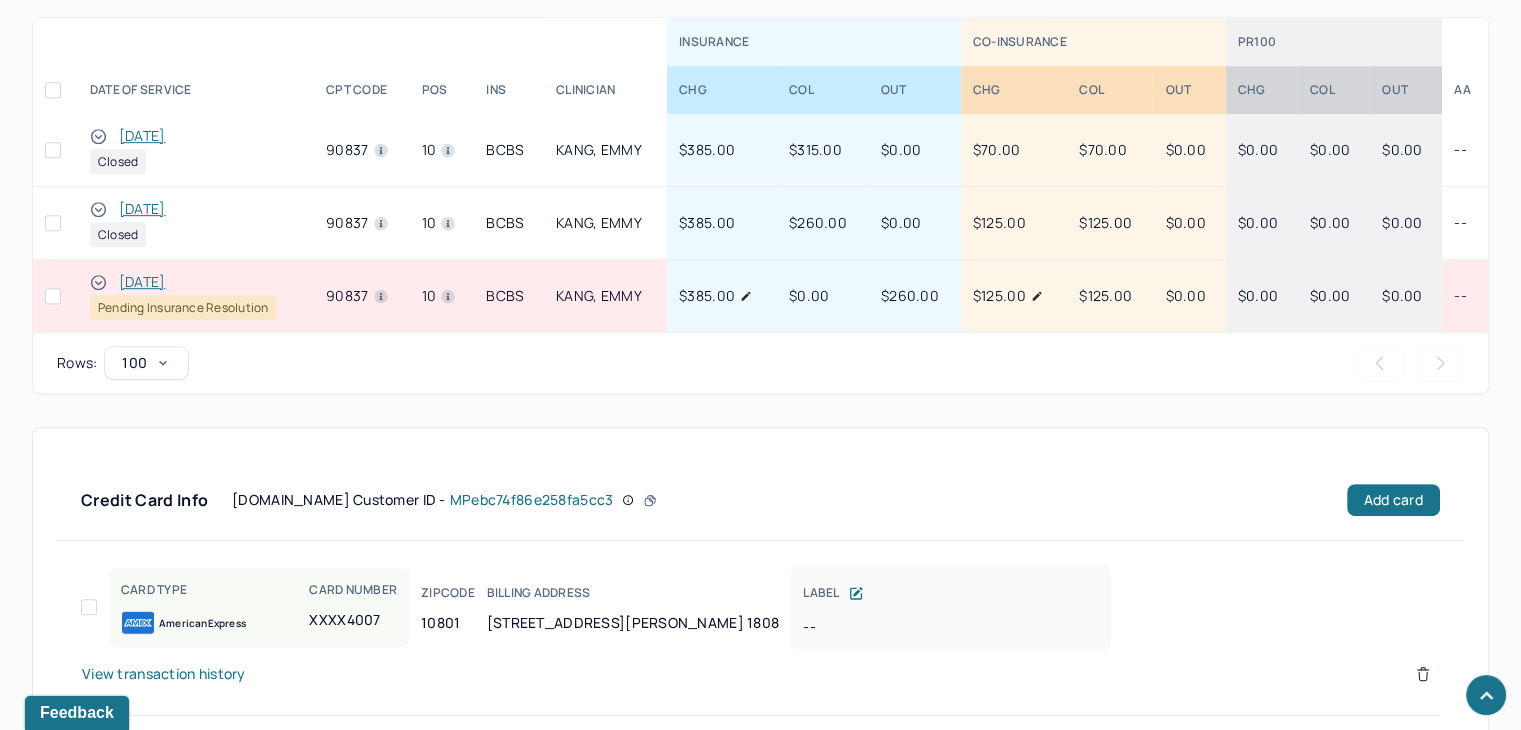 scroll, scrollTop: 929, scrollLeft: 0, axis: vertical 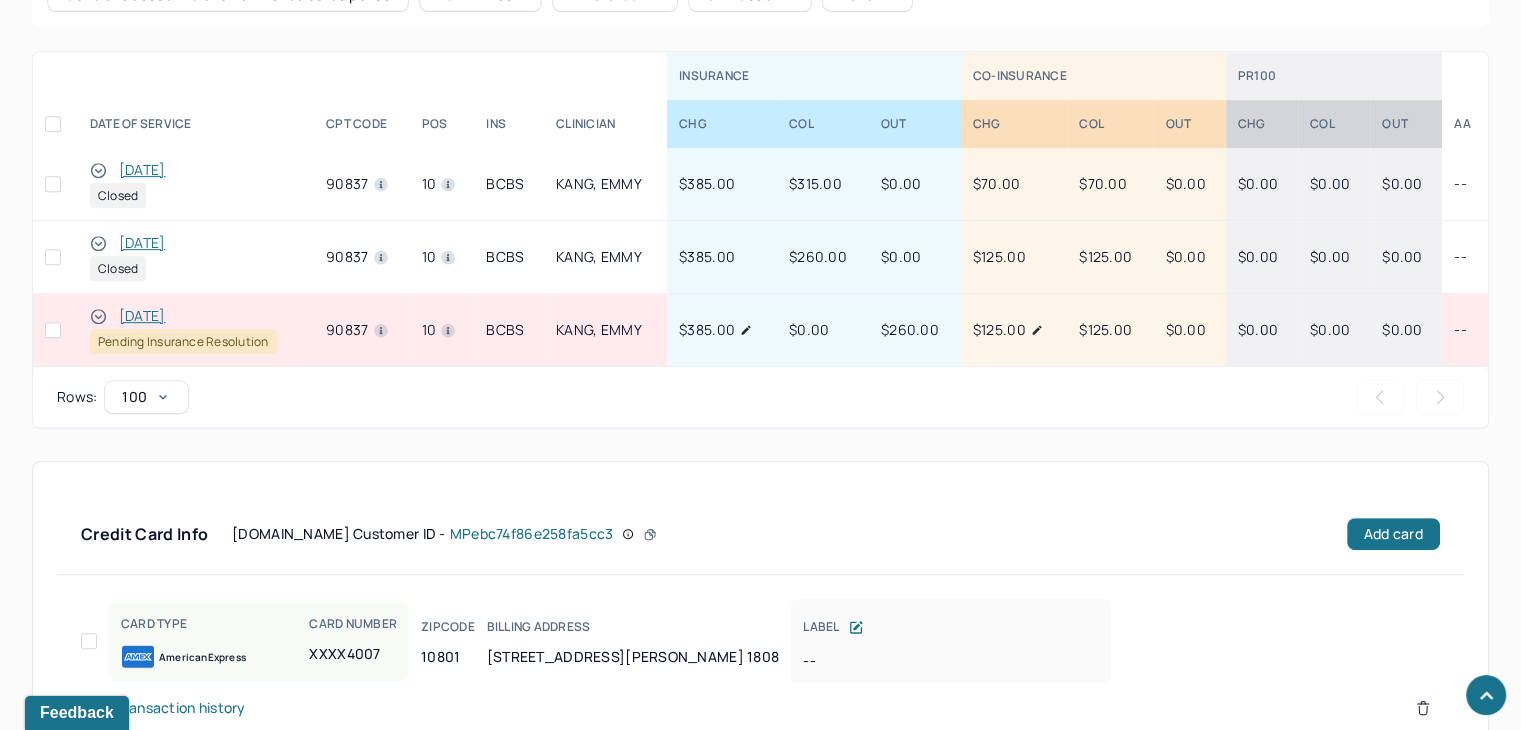 click 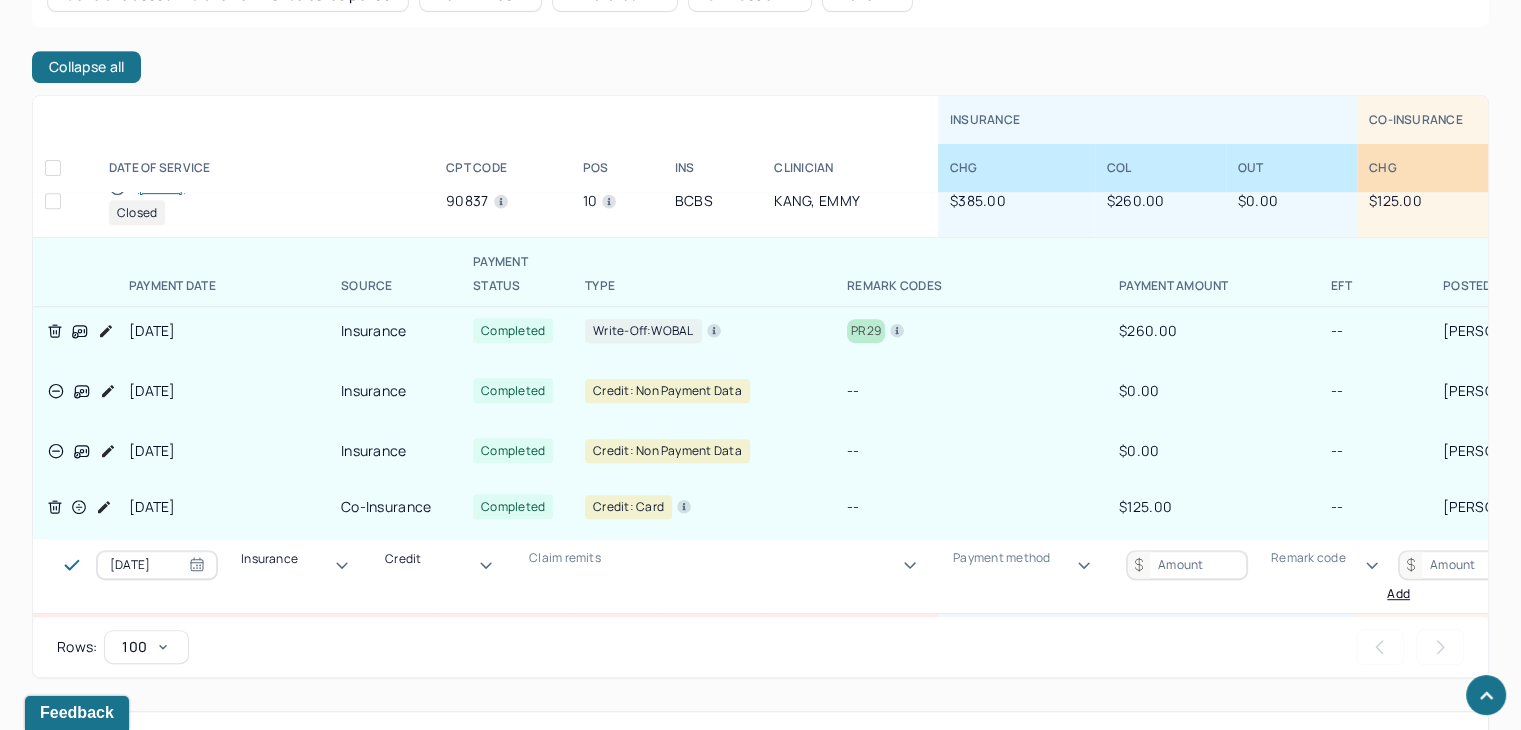 scroll, scrollTop: 0, scrollLeft: 0, axis: both 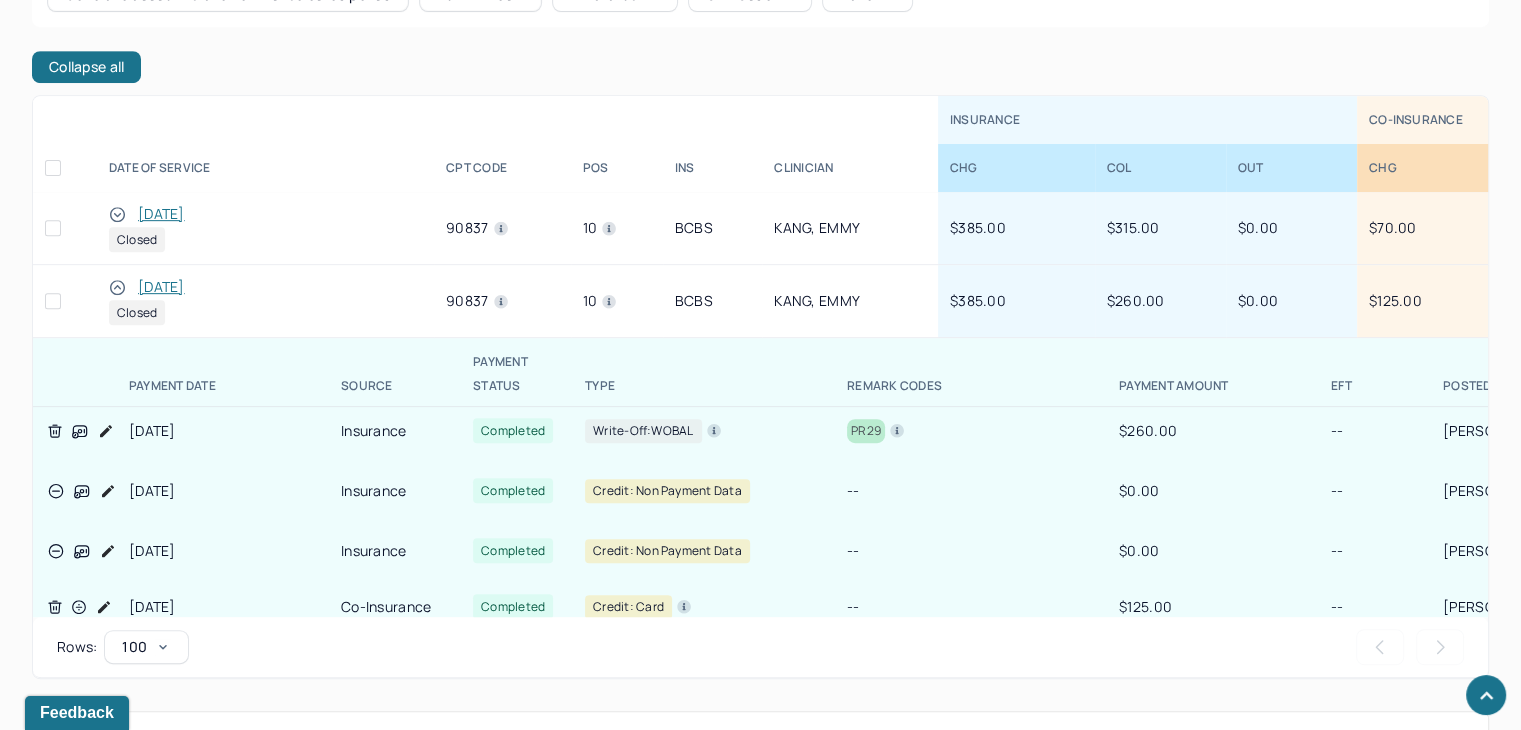 click on "[DATE]" at bounding box center (161, 287) 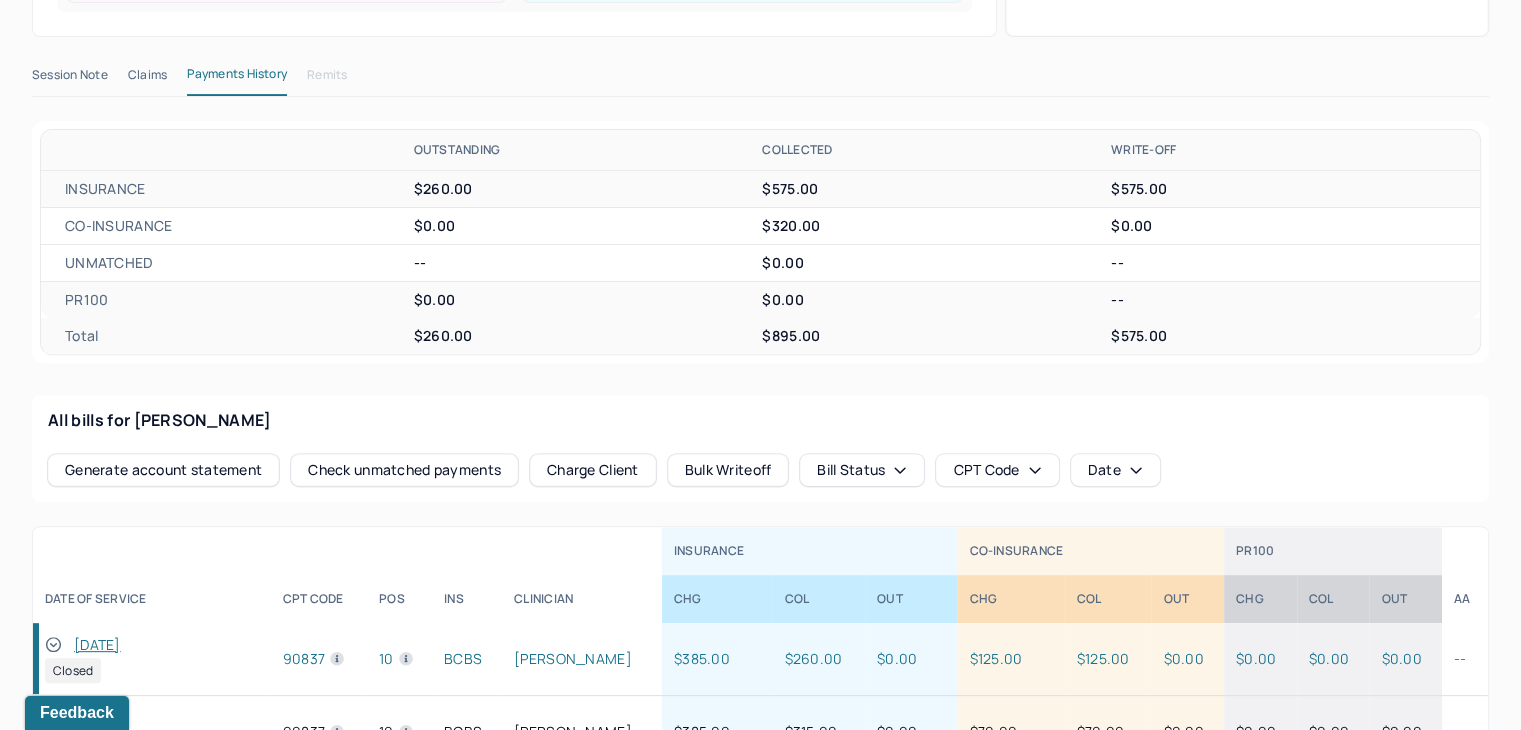 scroll, scrollTop: 498, scrollLeft: 0, axis: vertical 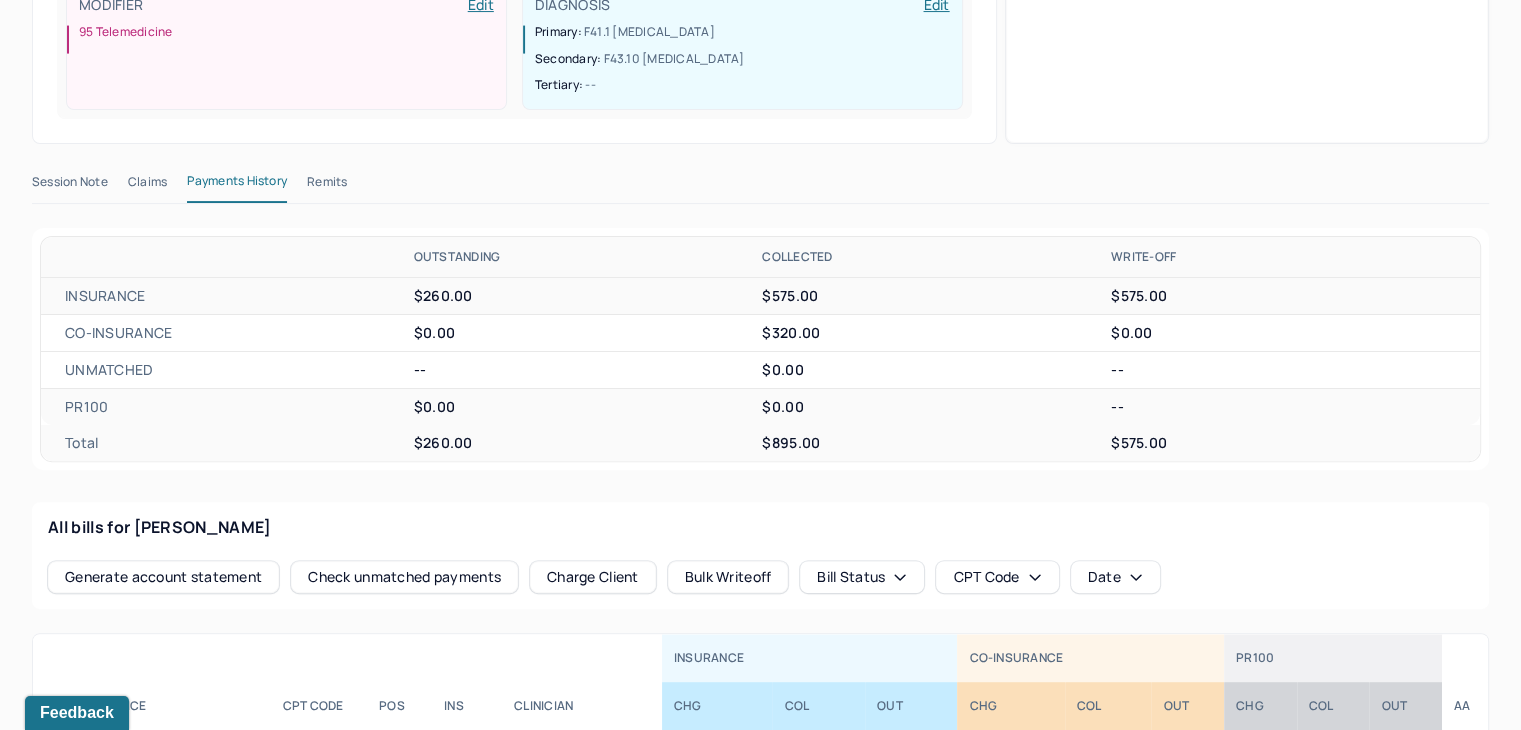 click on "Claims" at bounding box center [147, 186] 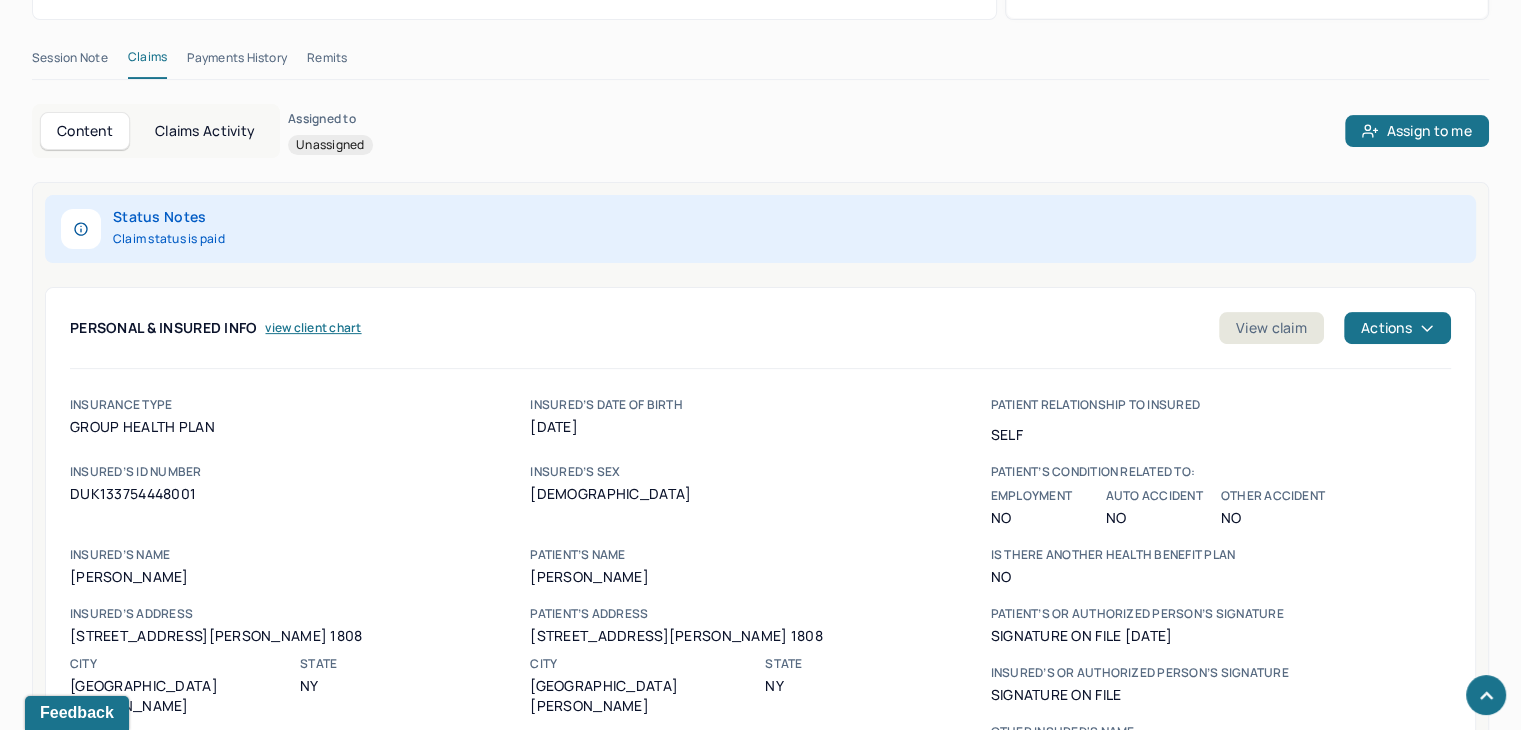 scroll, scrollTop: 500, scrollLeft: 0, axis: vertical 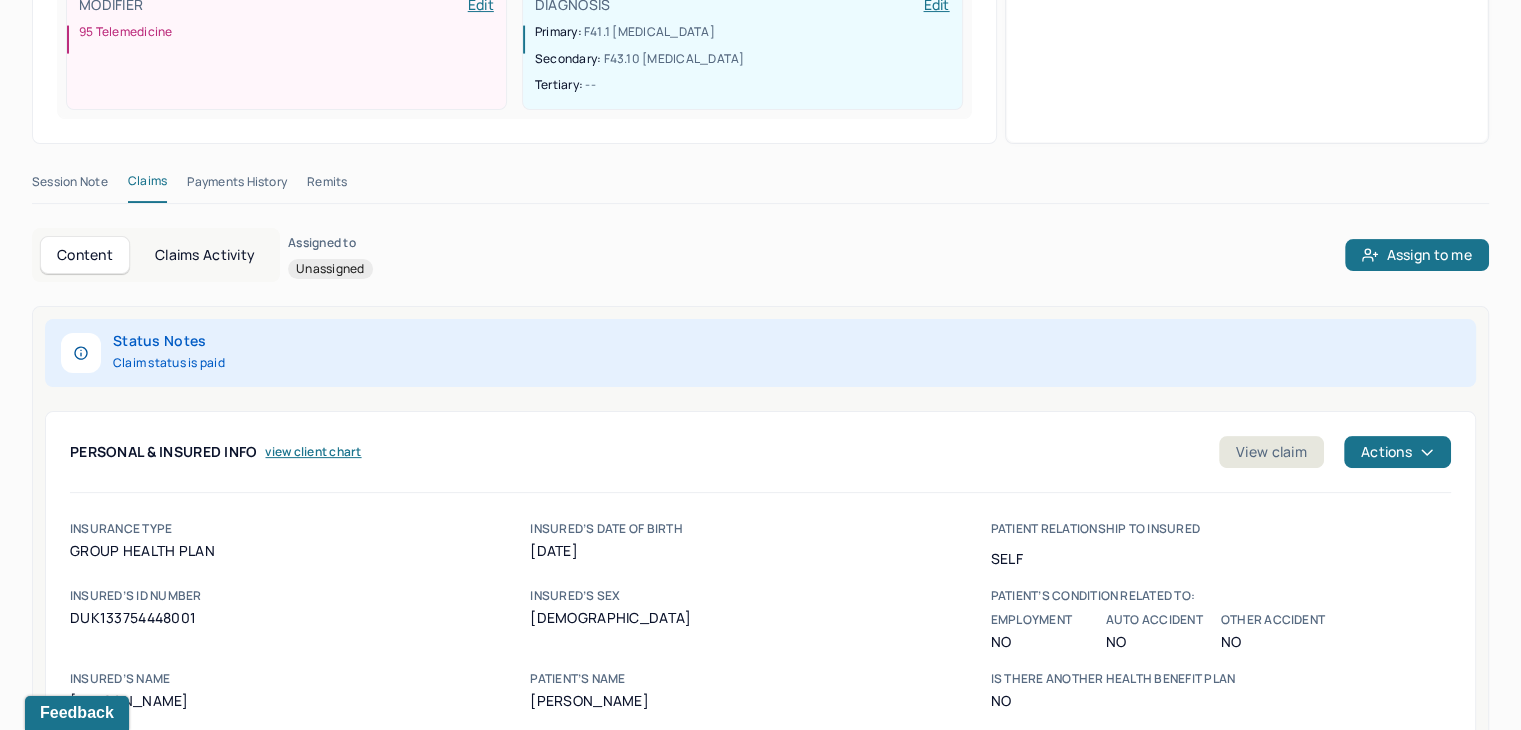click on "Remits" at bounding box center (327, 186) 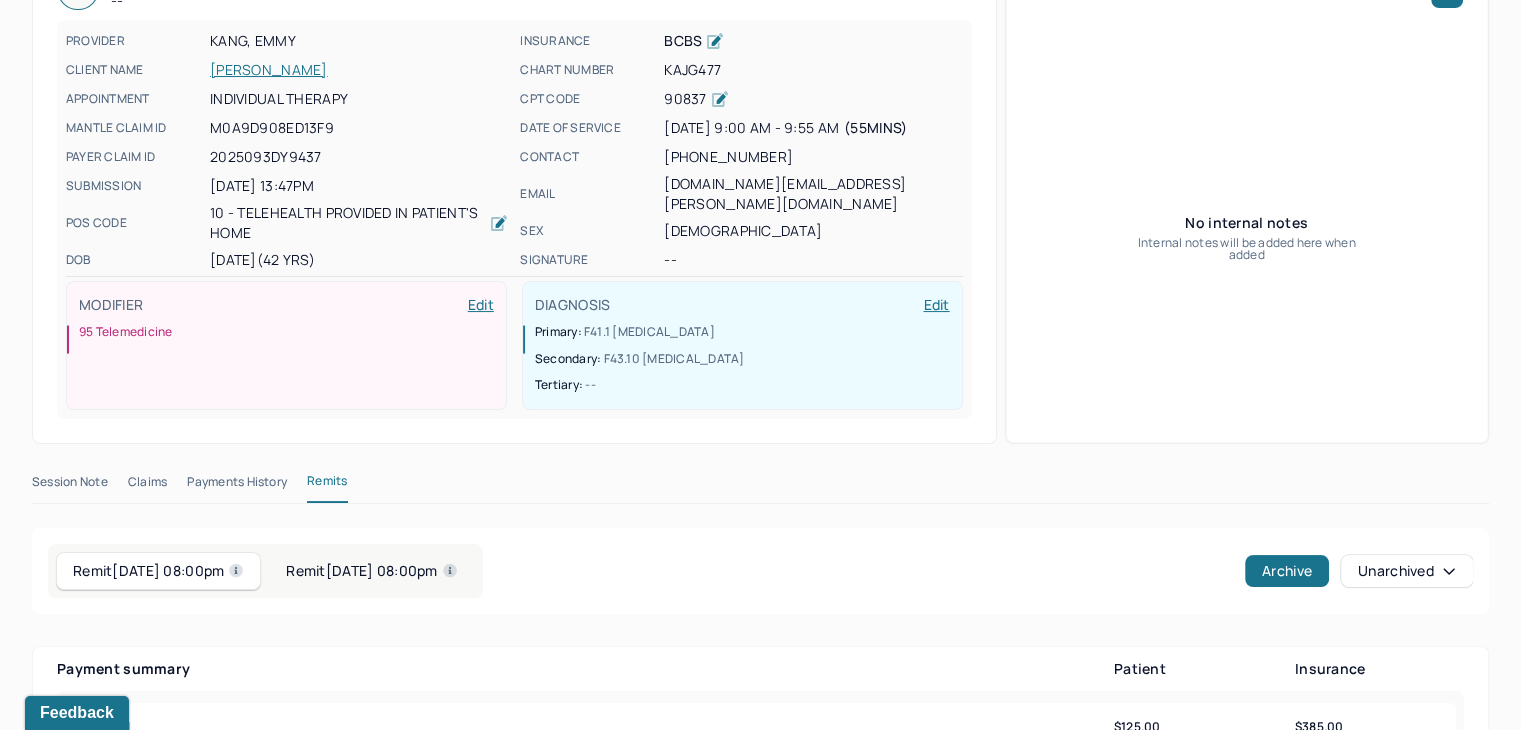 scroll, scrollTop: 200, scrollLeft: 0, axis: vertical 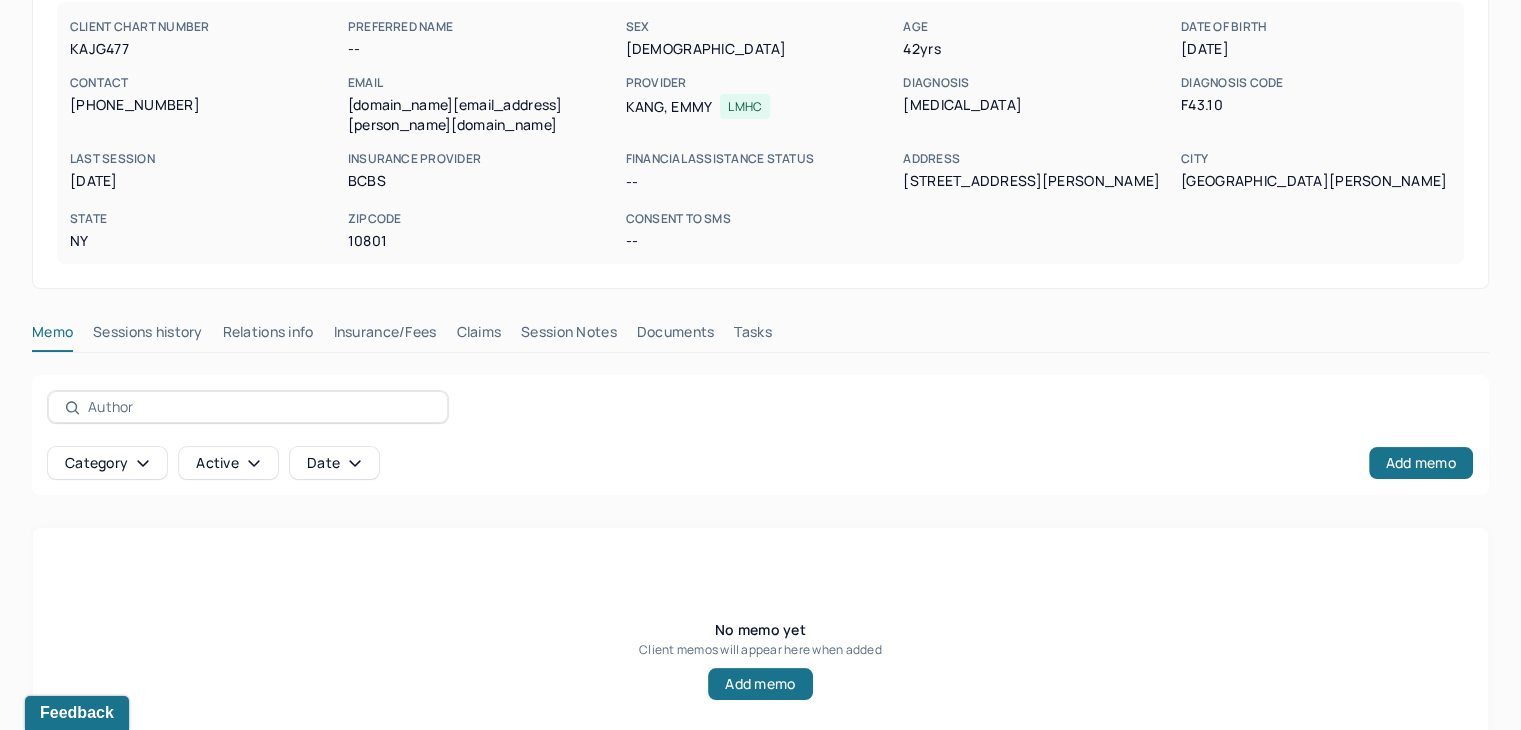 click on "Claims" at bounding box center [478, 336] 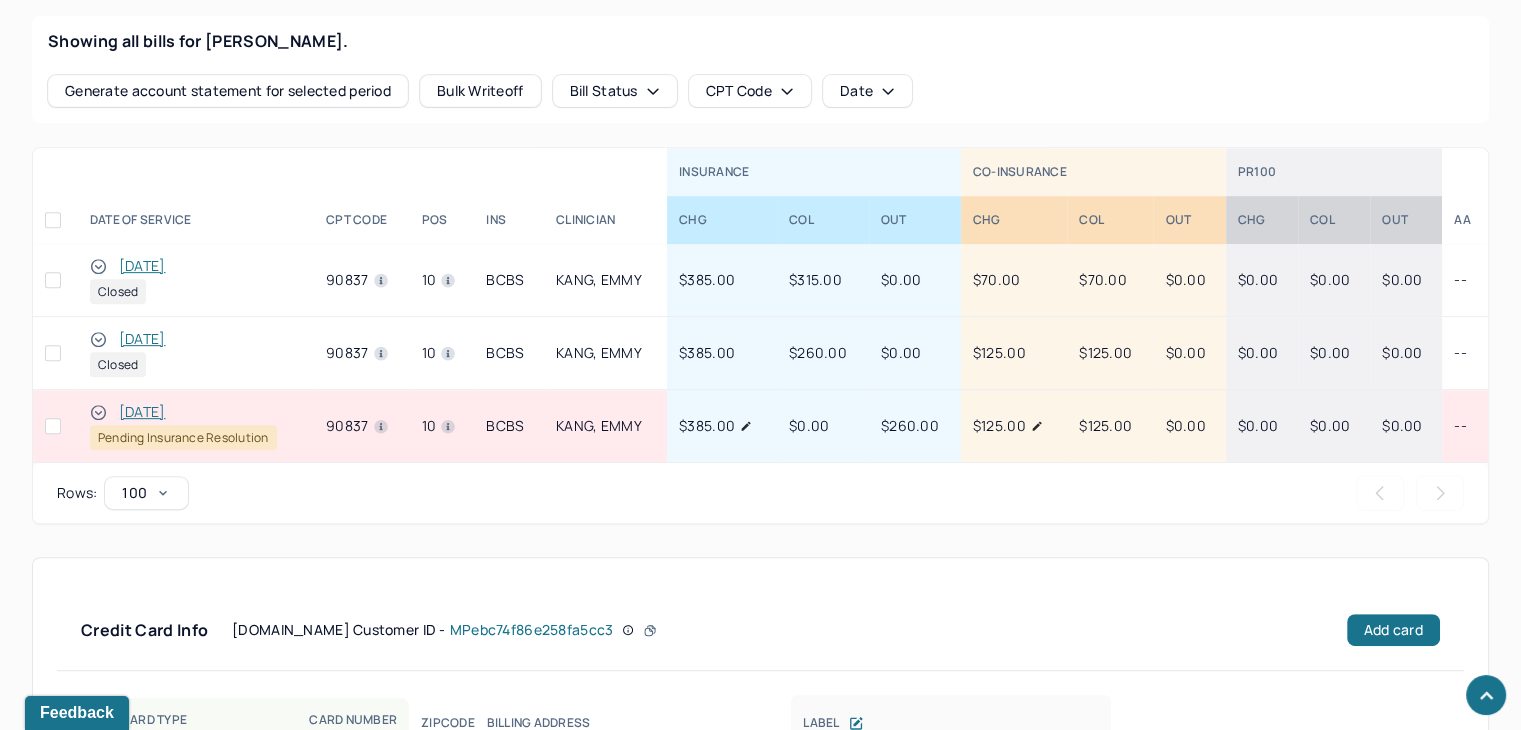 scroll, scrollTop: 1000, scrollLeft: 0, axis: vertical 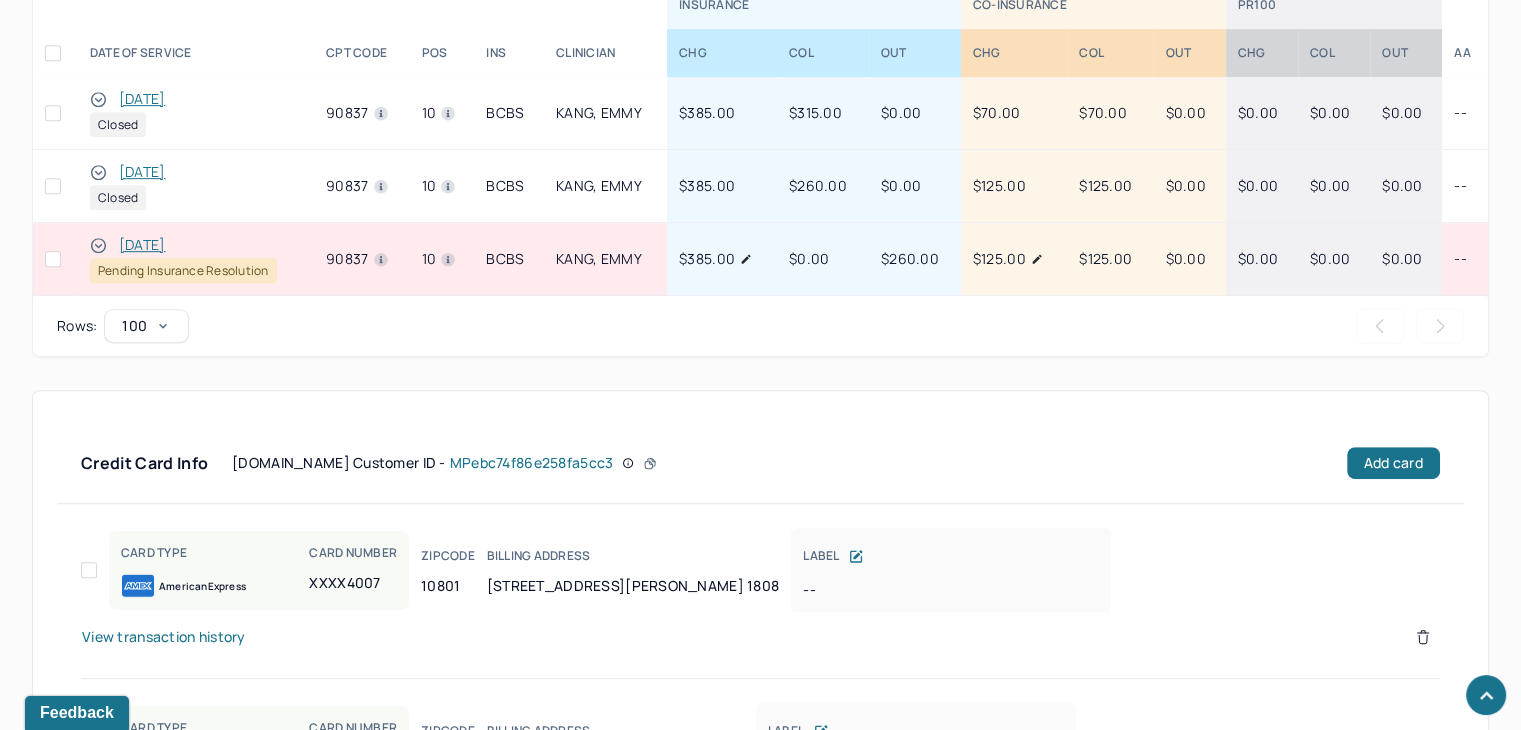 click 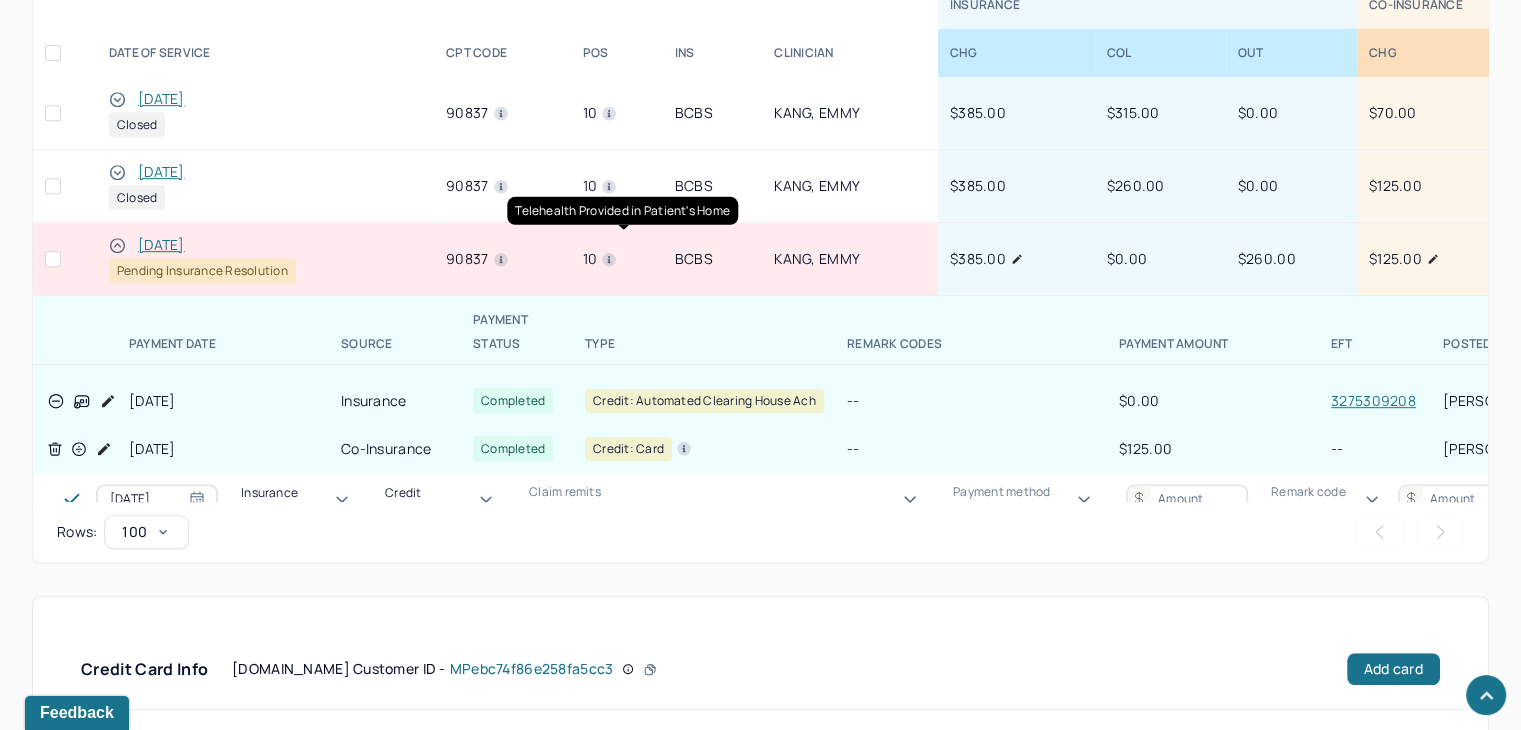 scroll, scrollTop: 74, scrollLeft: 0, axis: vertical 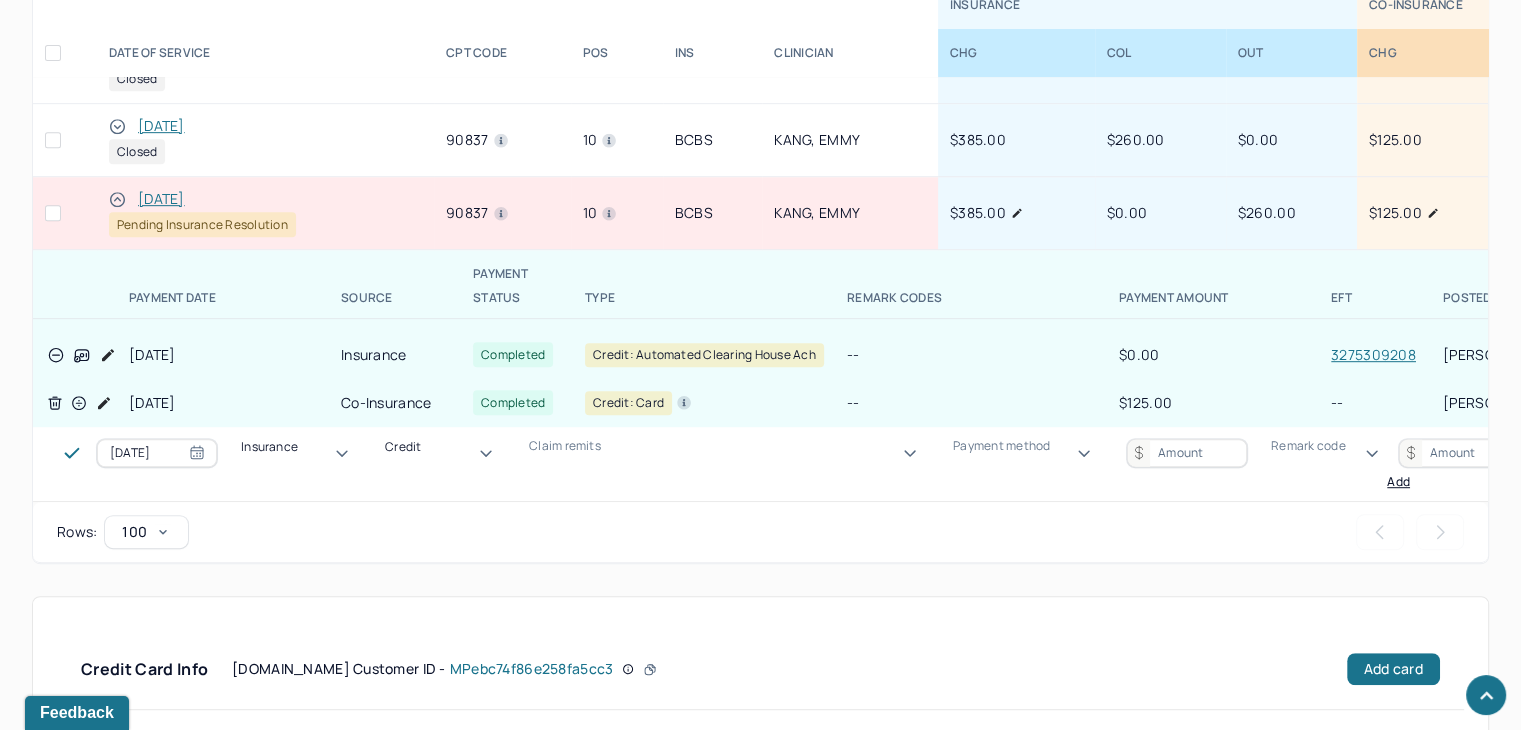 click on "Insurance" at bounding box center [301, 447] 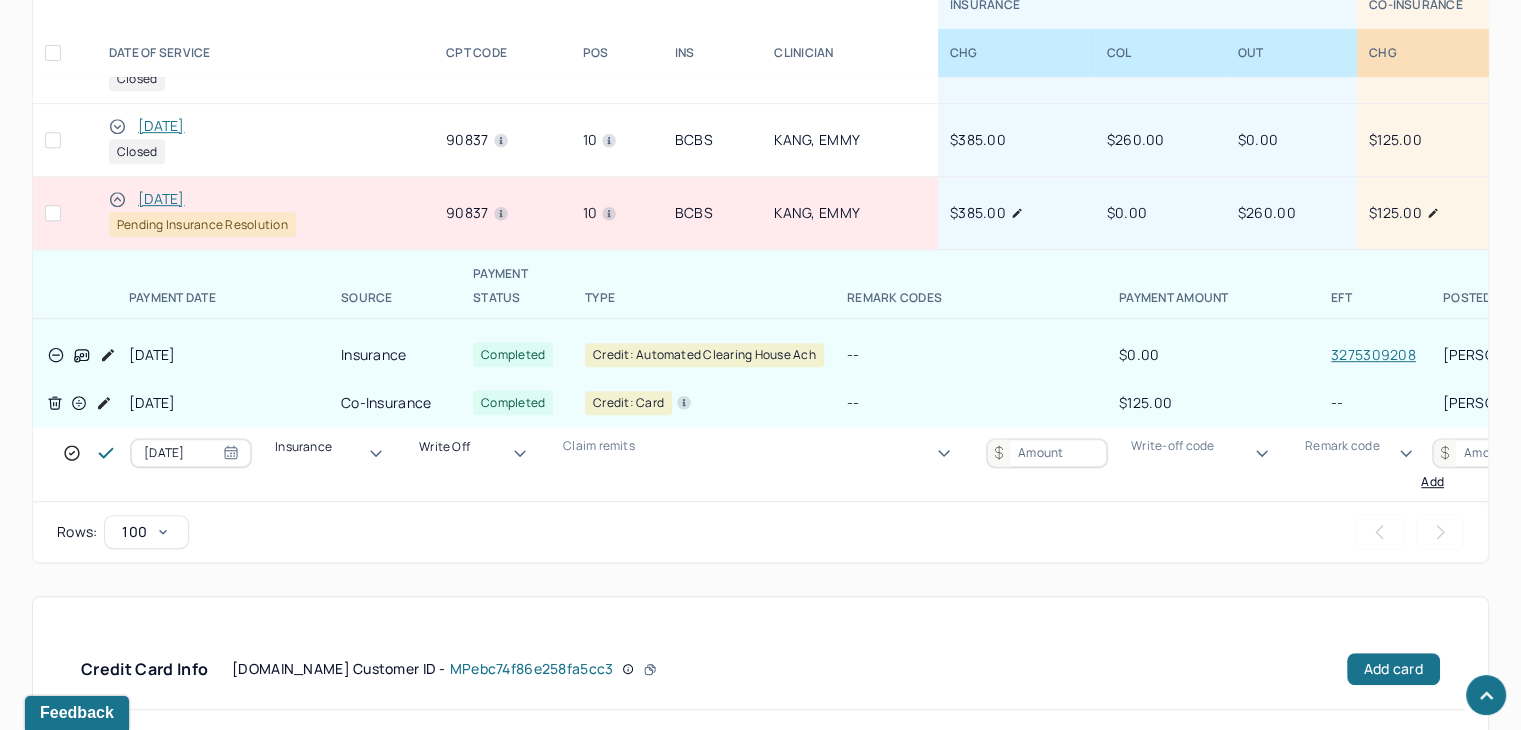 click at bounding box center [1047, 453] 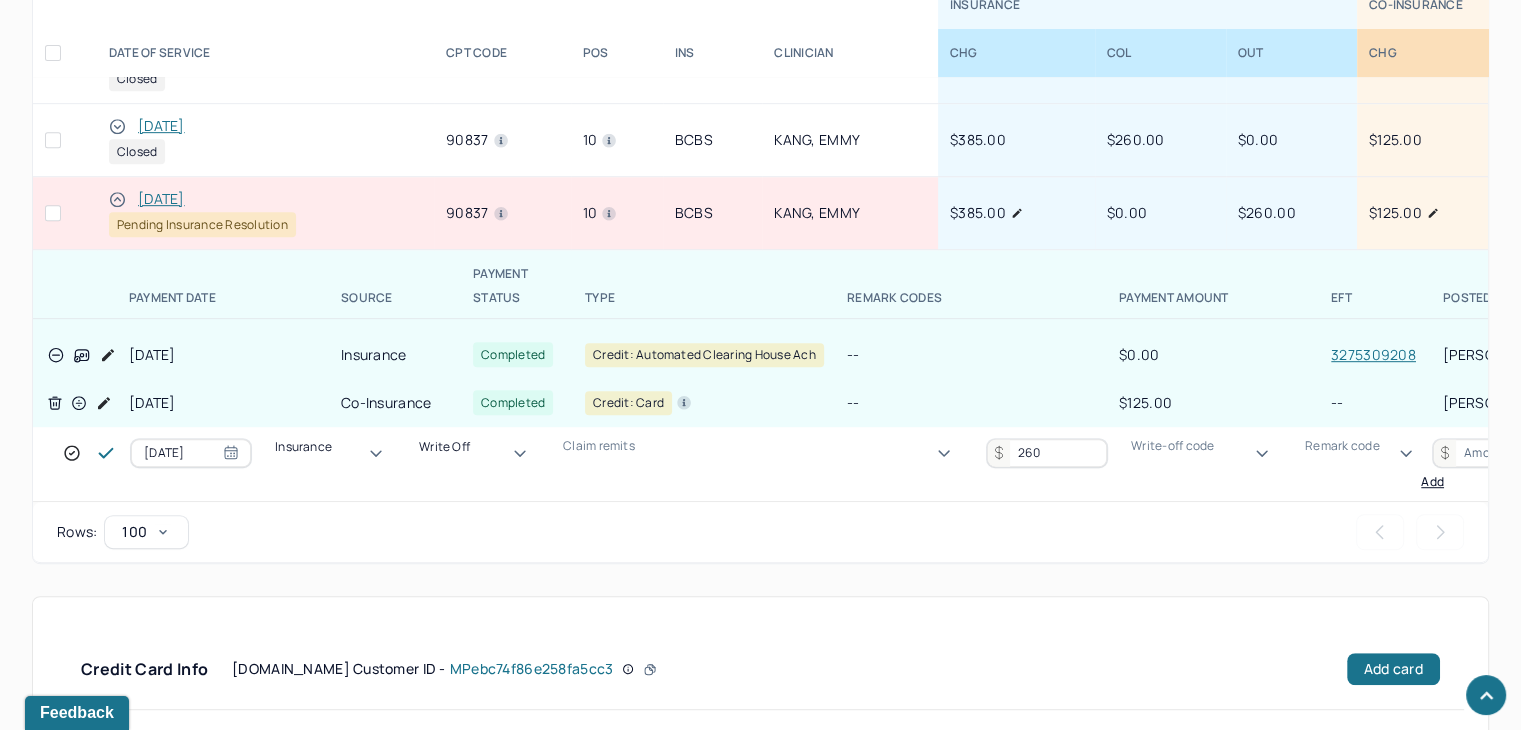 type on "260" 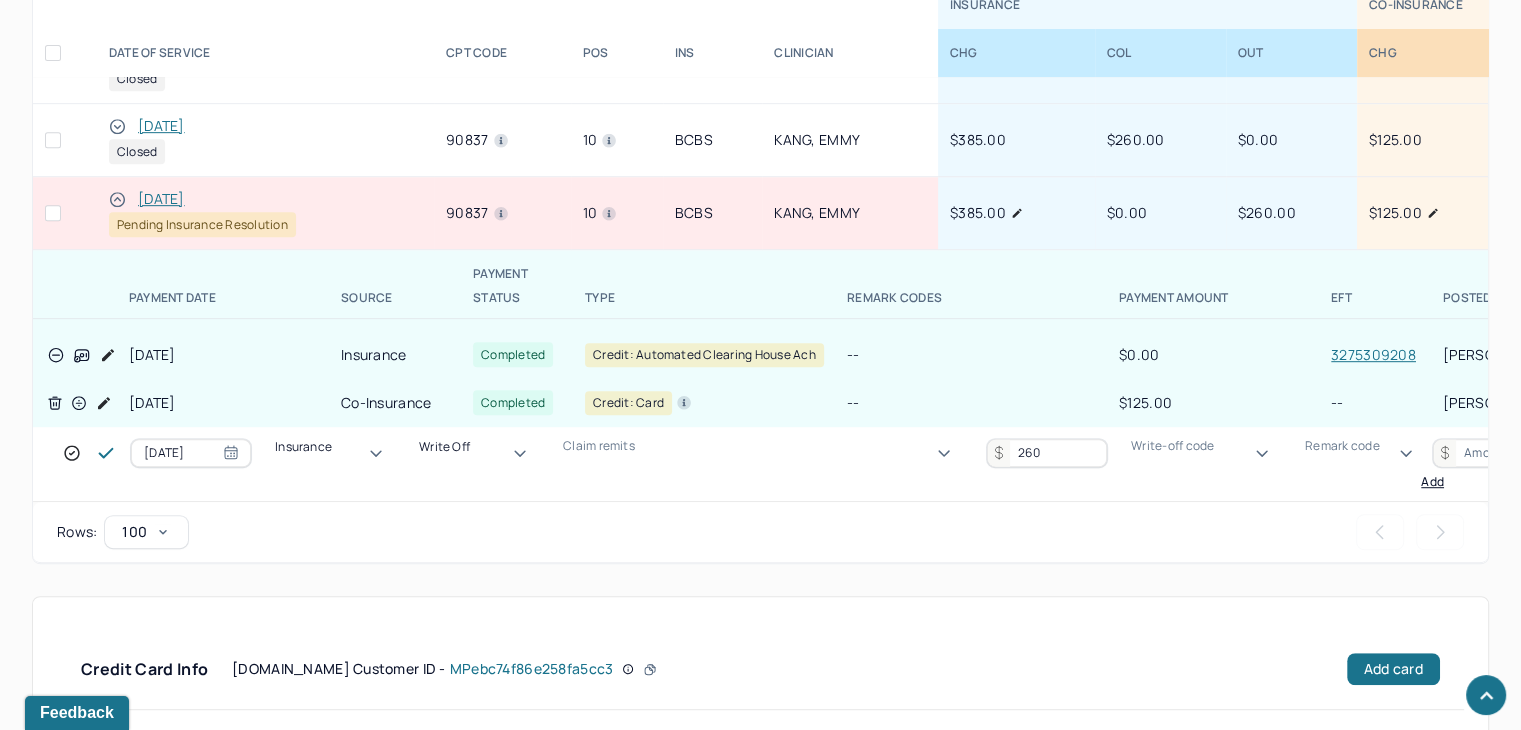 scroll, scrollTop: 200, scrollLeft: 0, axis: vertical 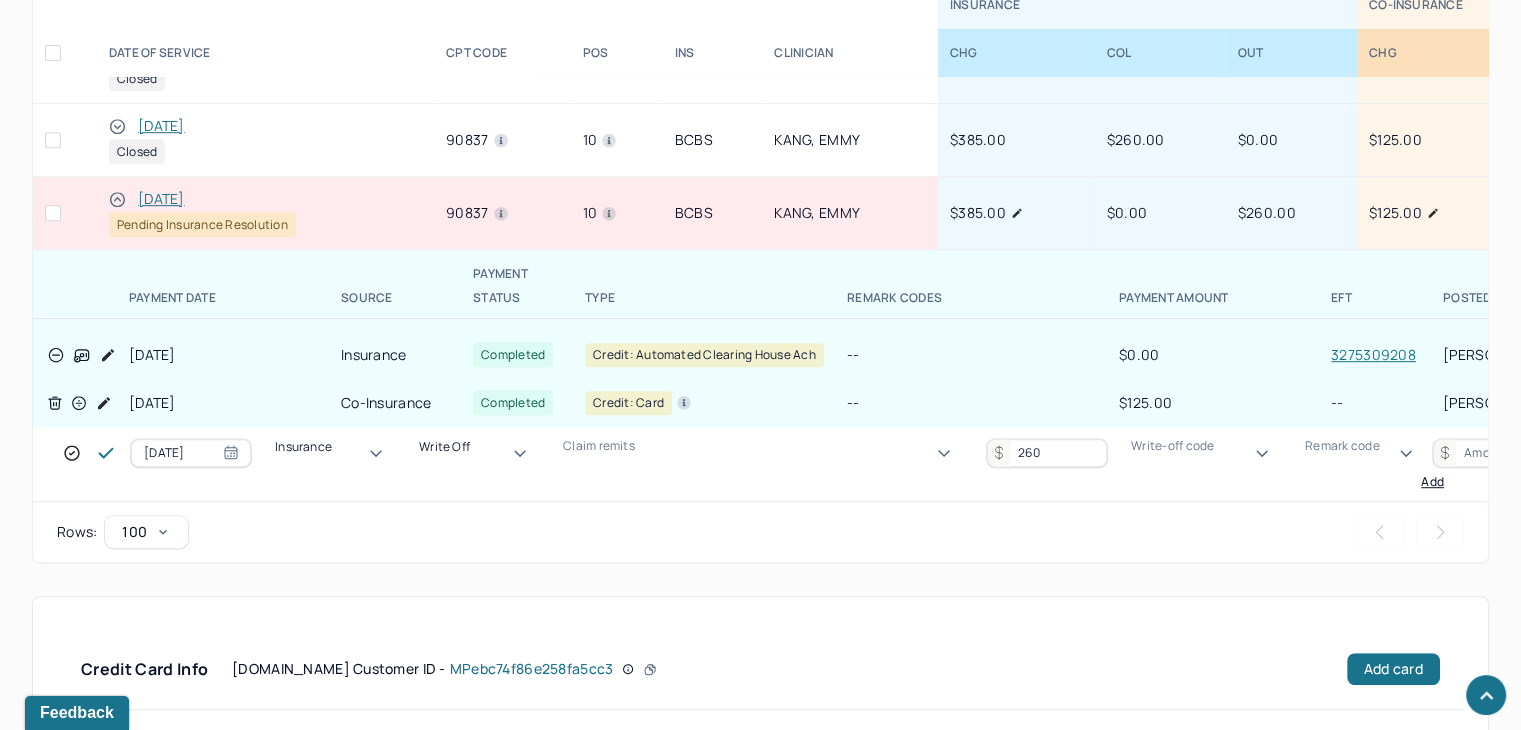 click on "WOCOUR: WRITE OFF - COURTESY" at bounding box center [100, -221] 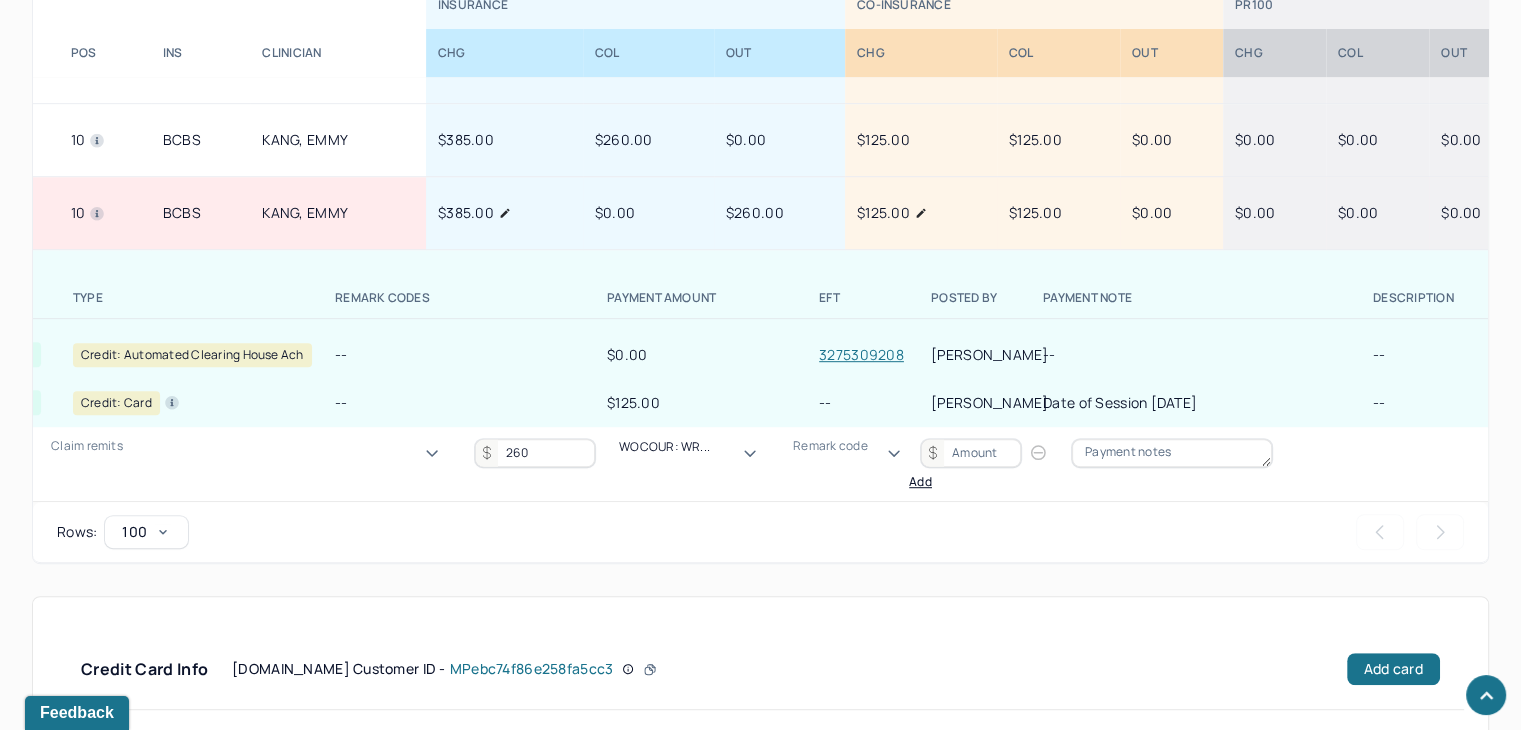 scroll, scrollTop: 74, scrollLeft: 623, axis: both 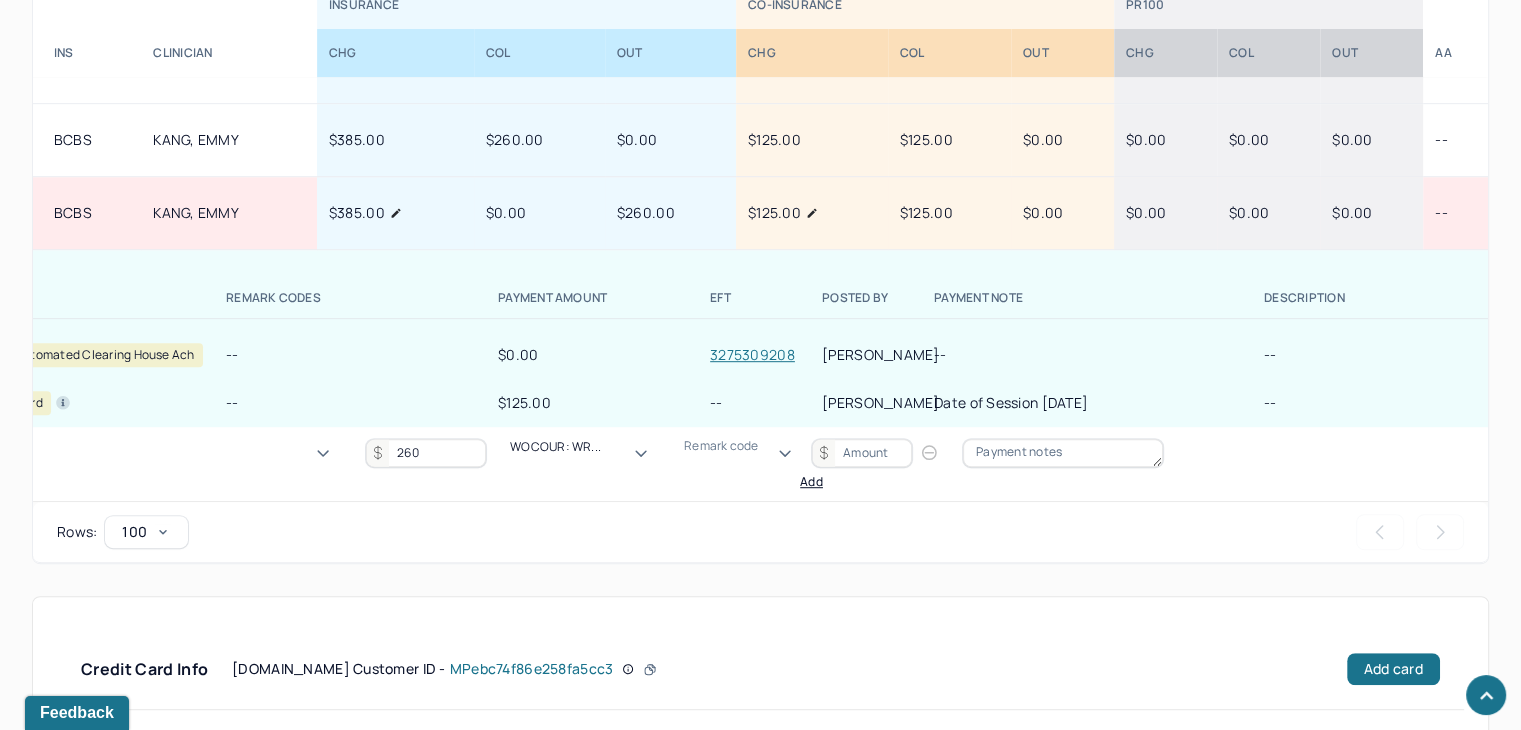 click at bounding box center [1063, 453] 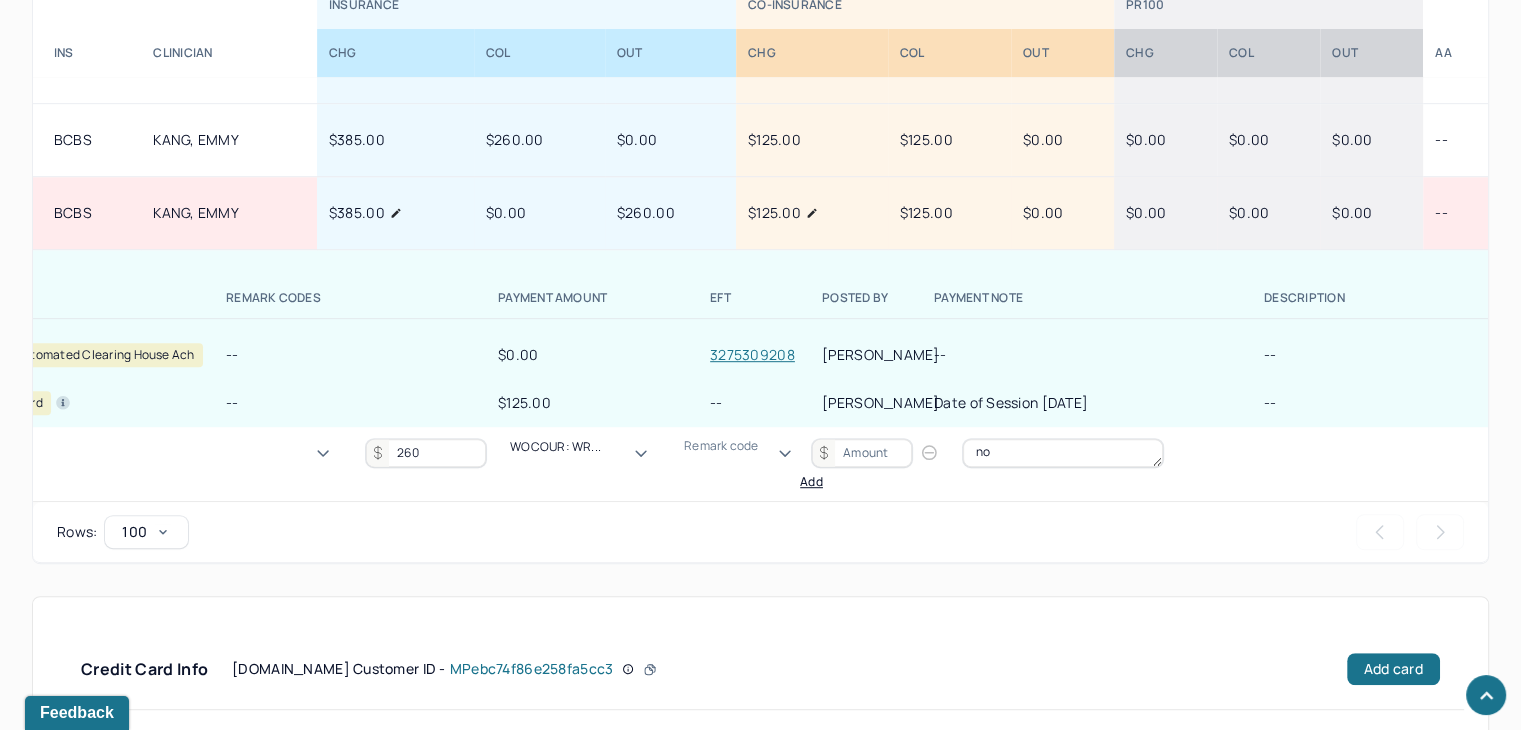 type on "n" 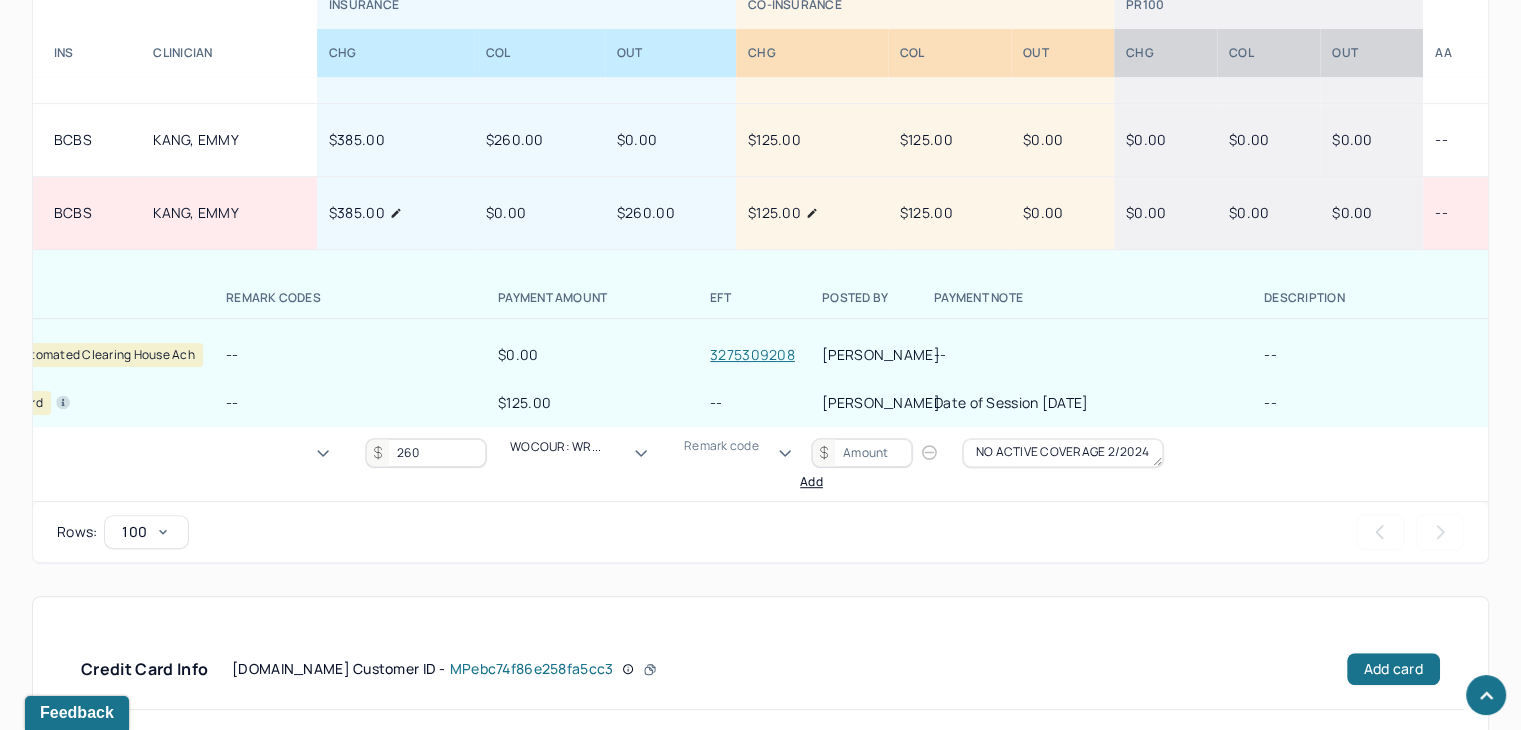scroll, scrollTop: 18, scrollLeft: 0, axis: vertical 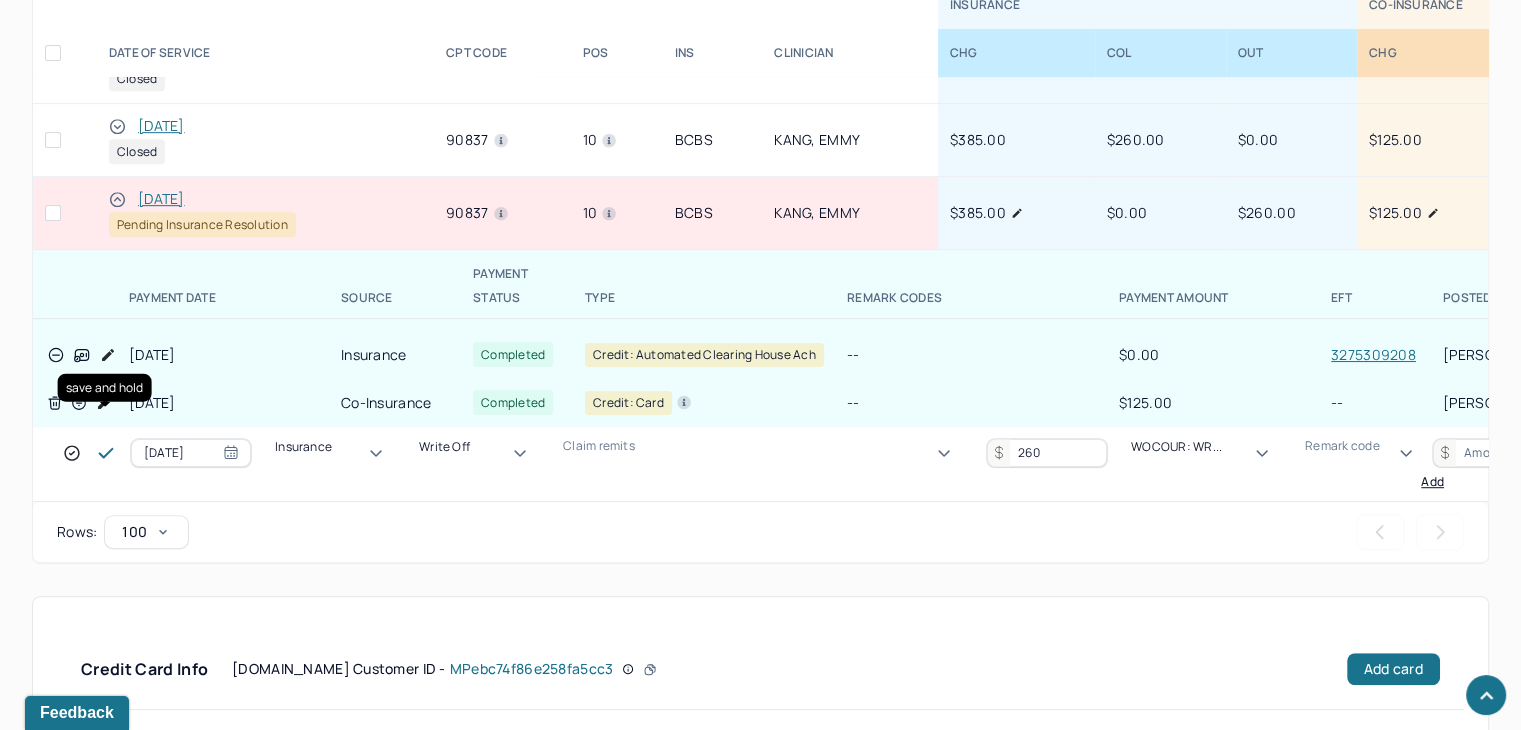 type on "NO ACTIVE COVERAGE 2/2024 DOS" 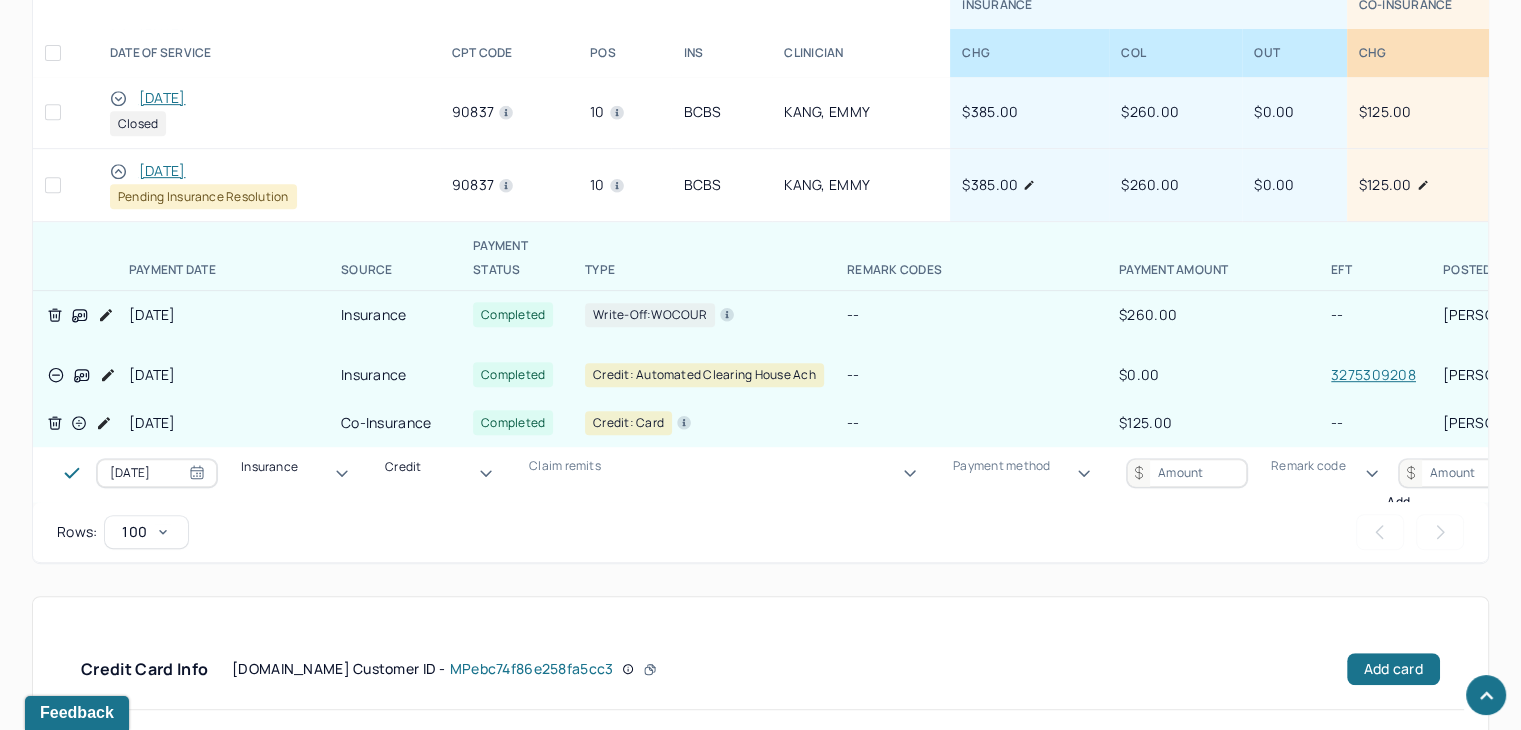 click on "[DATE]" at bounding box center (162, 171) 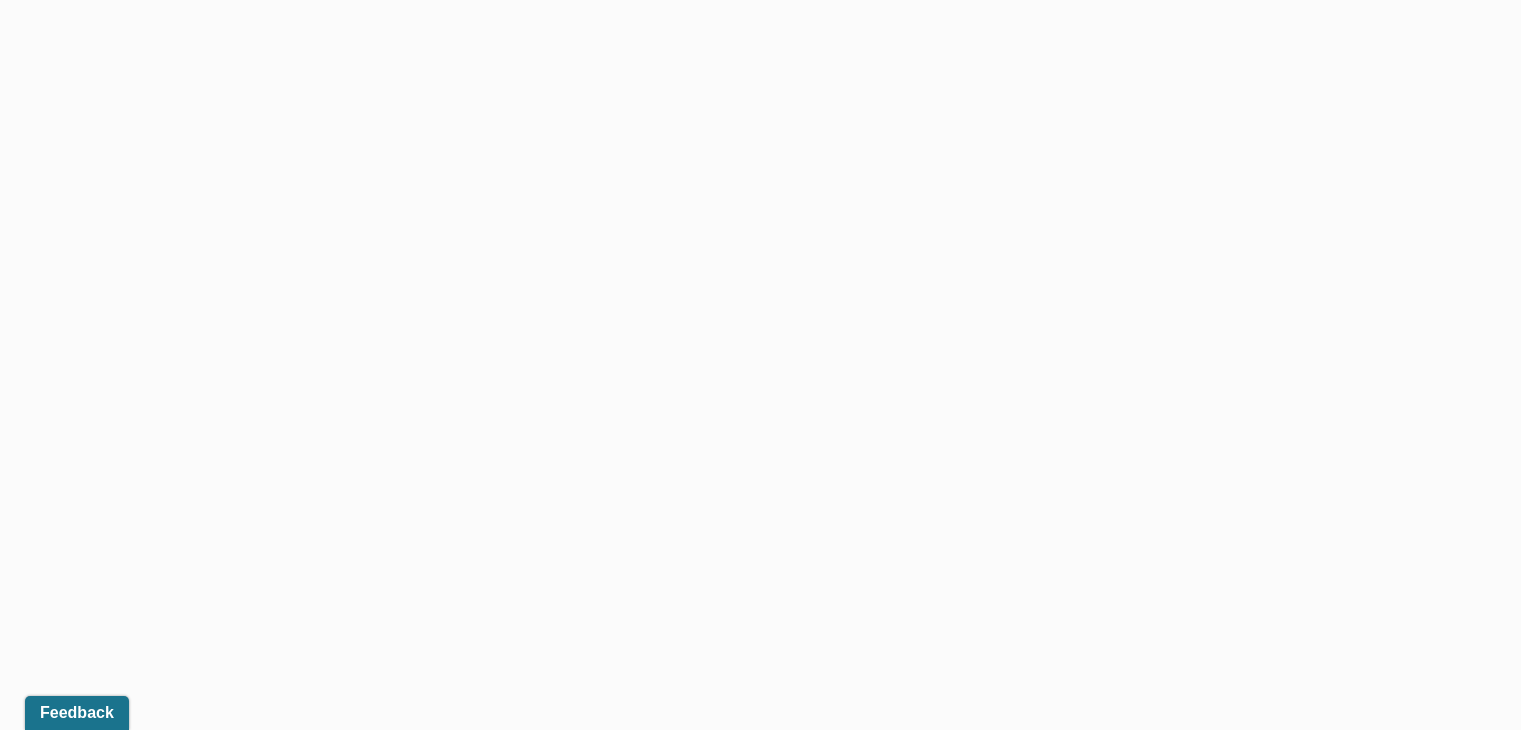 scroll, scrollTop: 0, scrollLeft: 0, axis: both 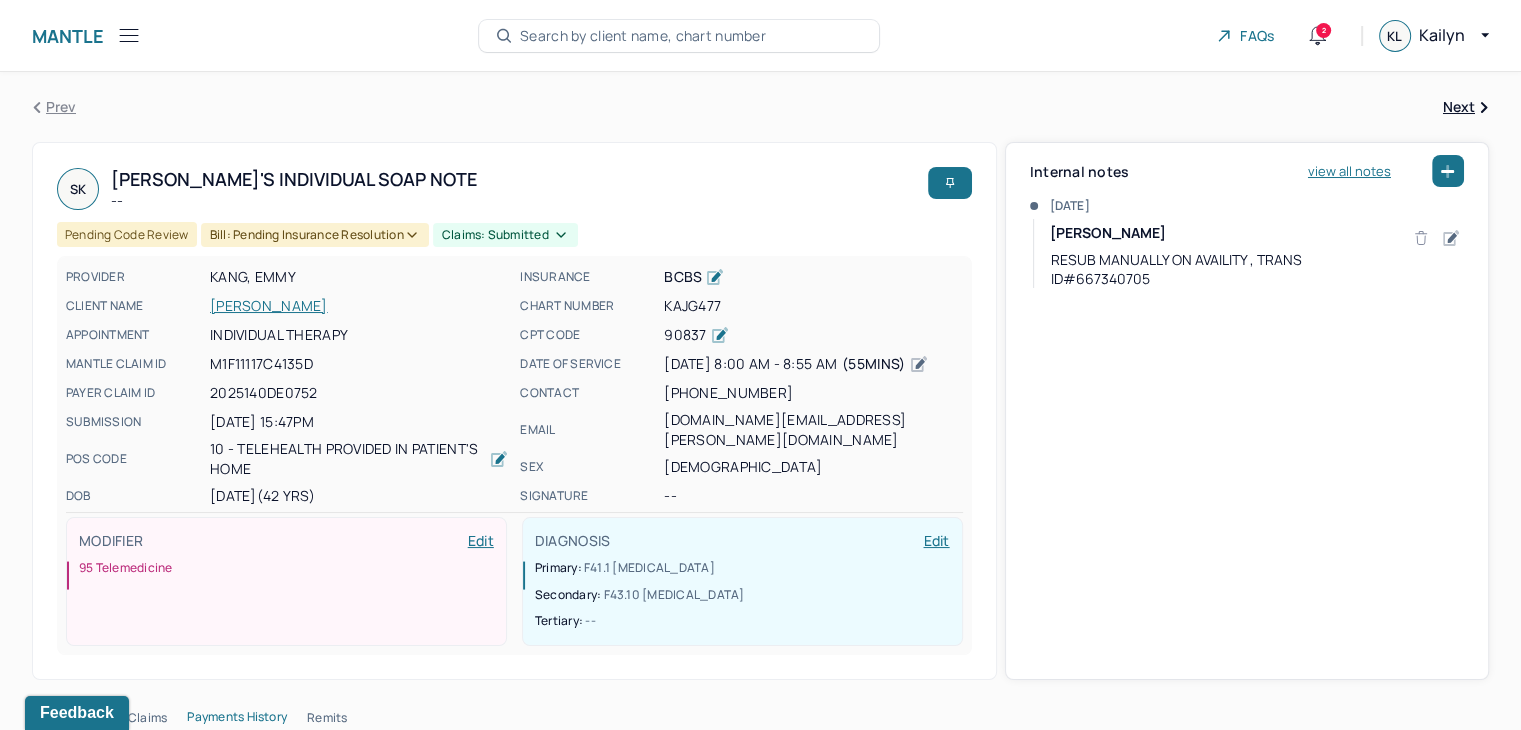 click on "Bill: Pending Insurance Resolution" at bounding box center [315, 235] 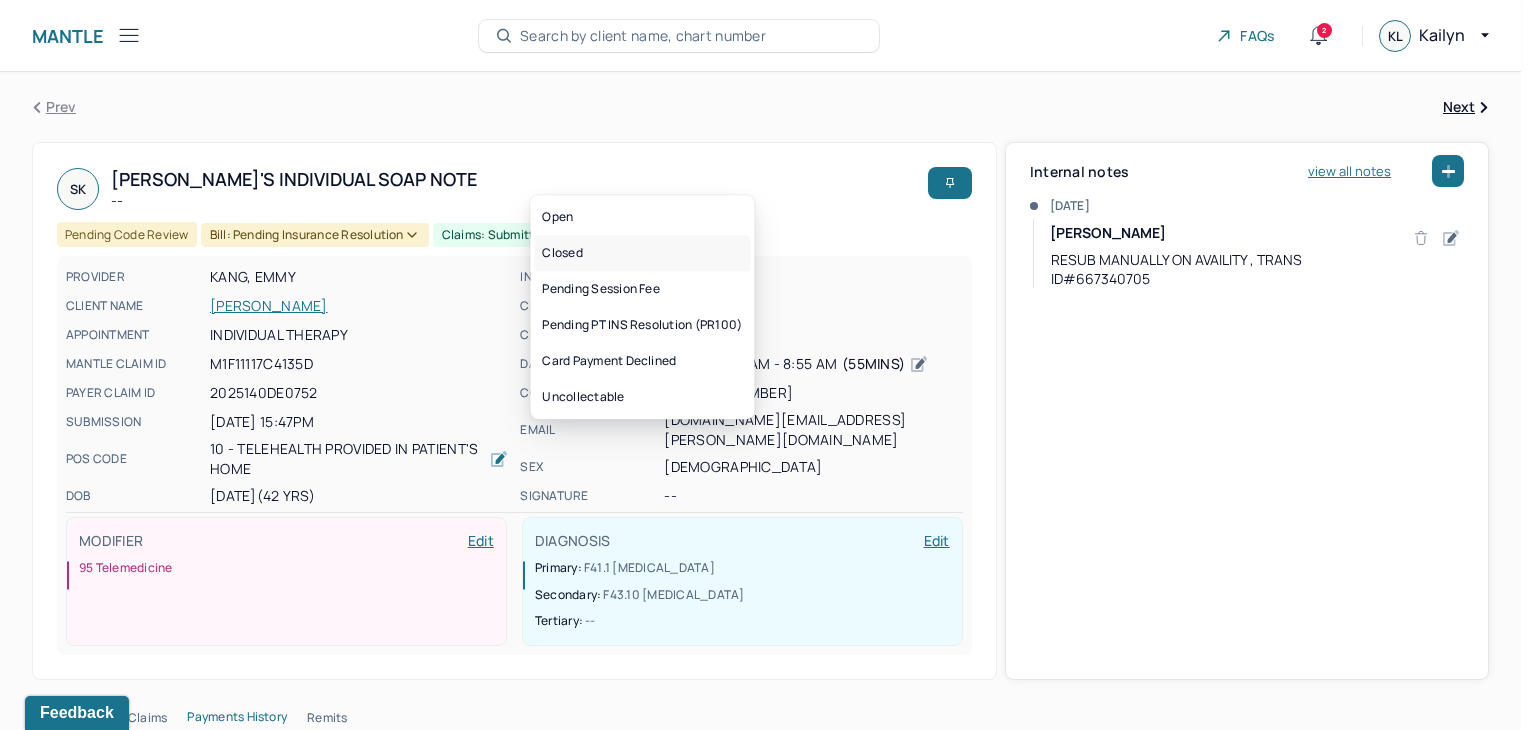 drag, startPoint x: 621, startPoint y: 260, endPoint x: 603, endPoint y: 246, distance: 22.803509 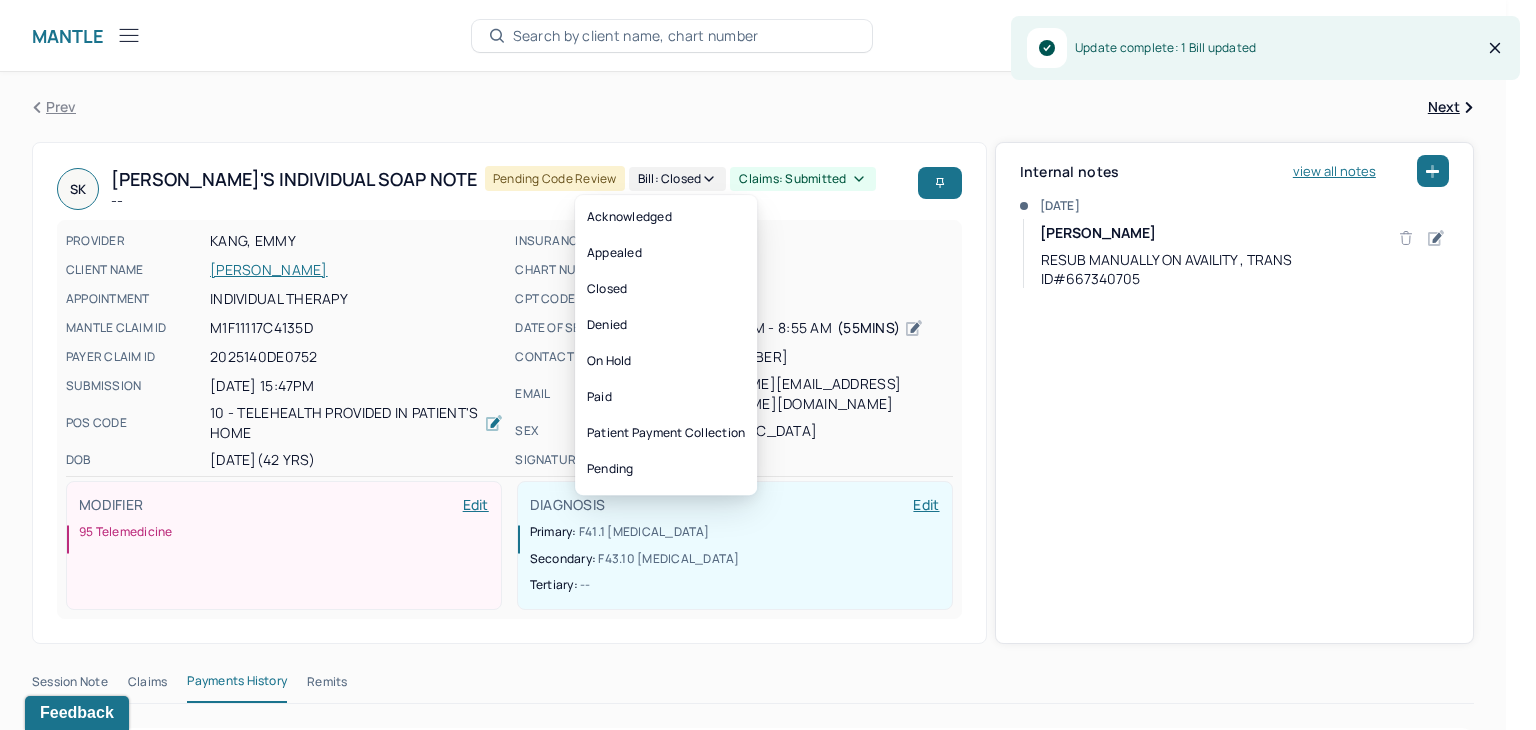 click on "Claims: submitted" at bounding box center [802, 179] 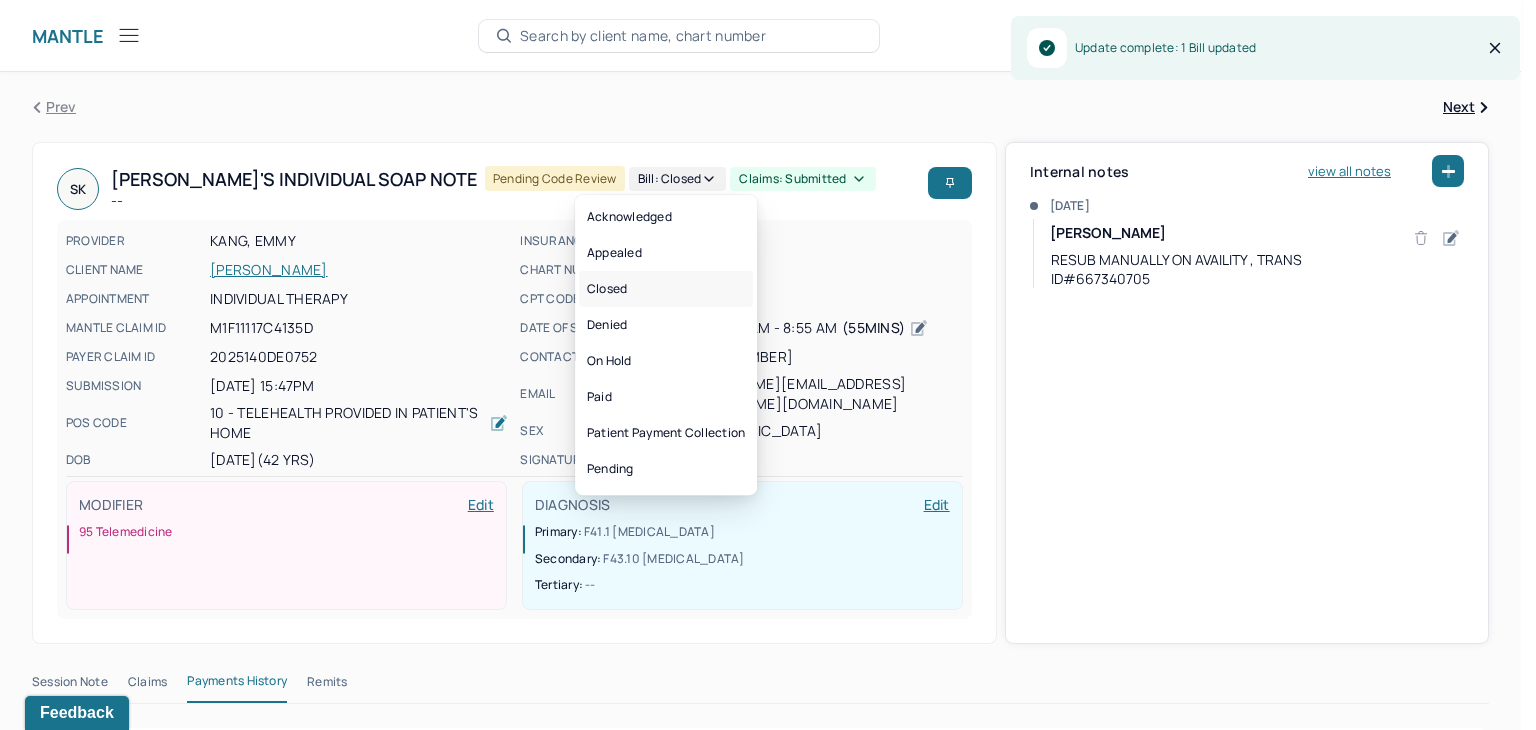 click on "Closed" at bounding box center [666, 289] 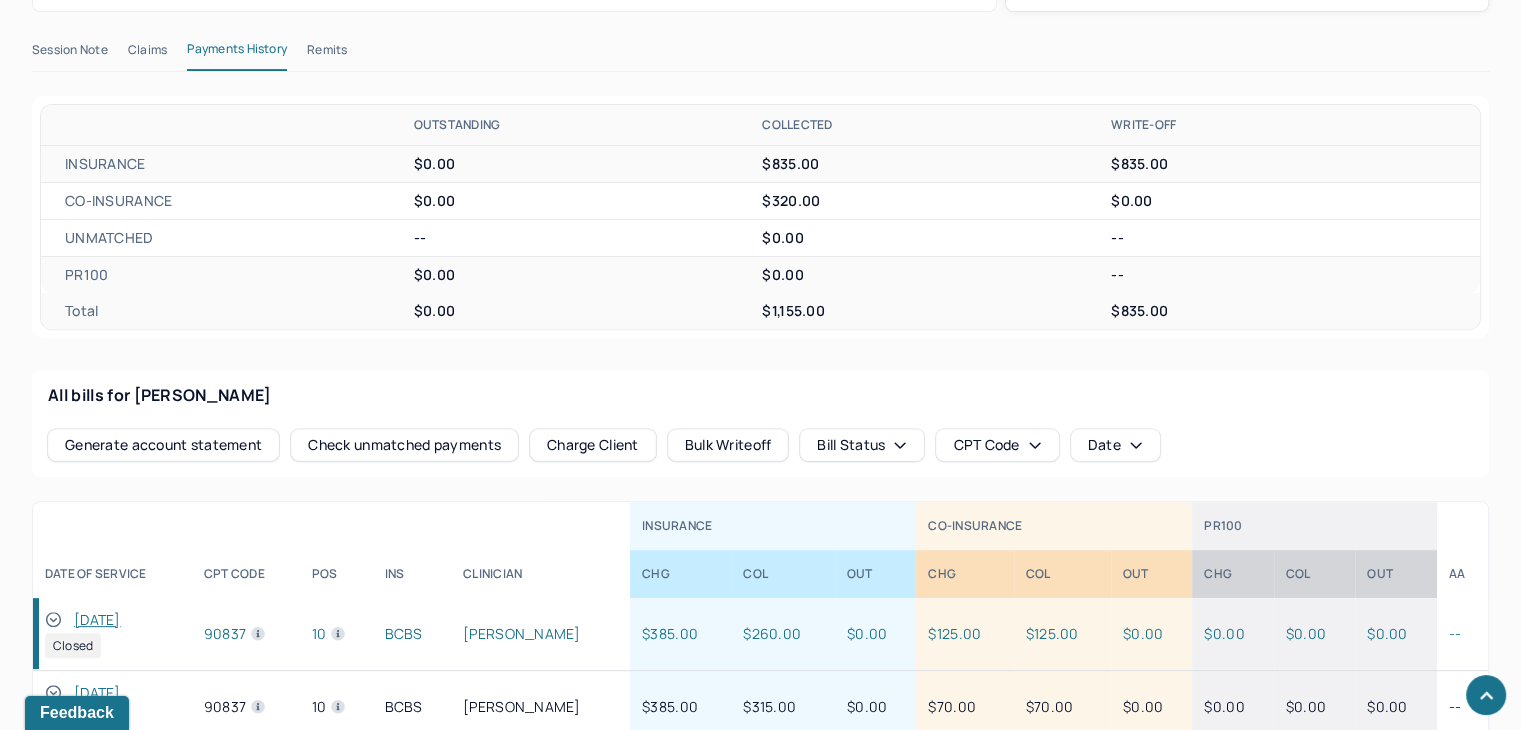 scroll, scrollTop: 800, scrollLeft: 0, axis: vertical 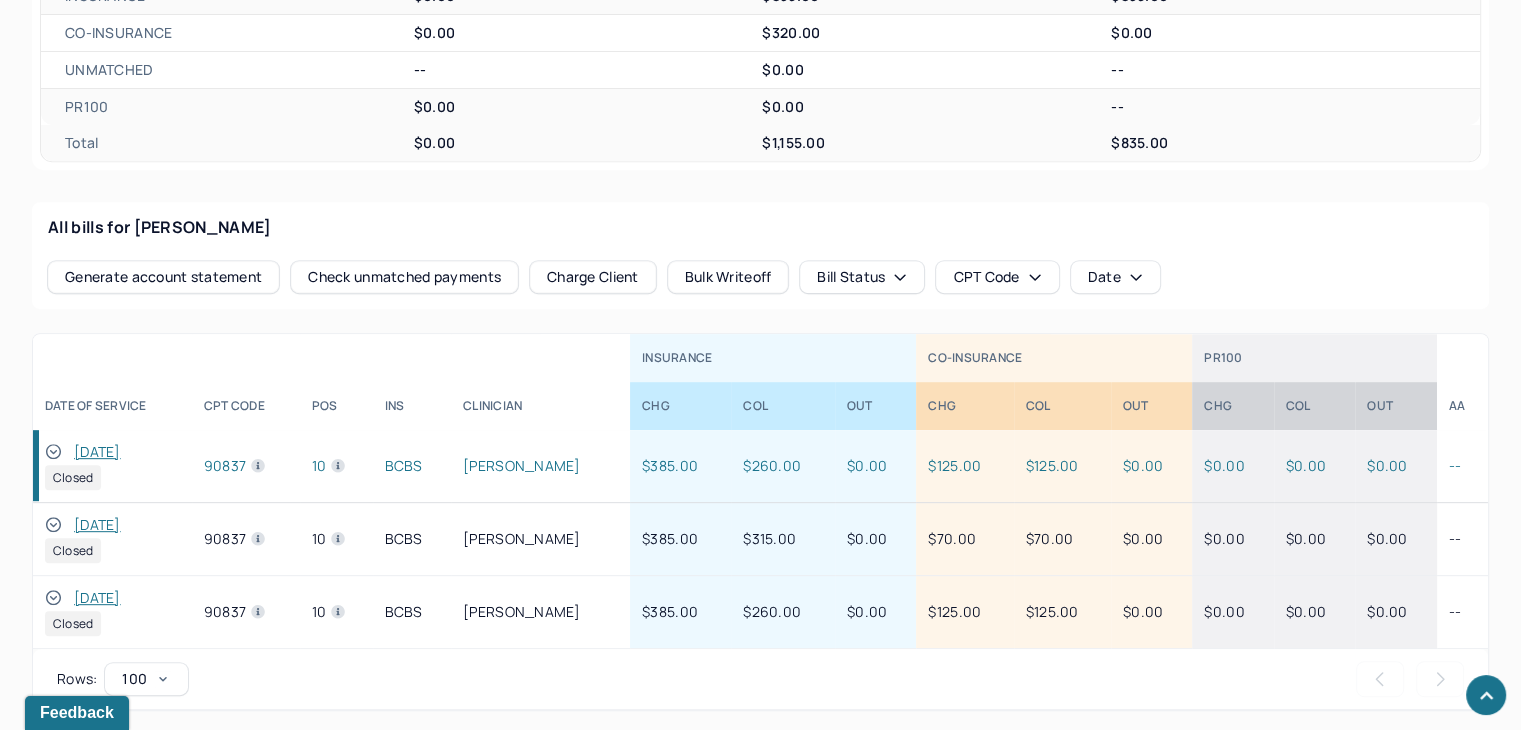 click 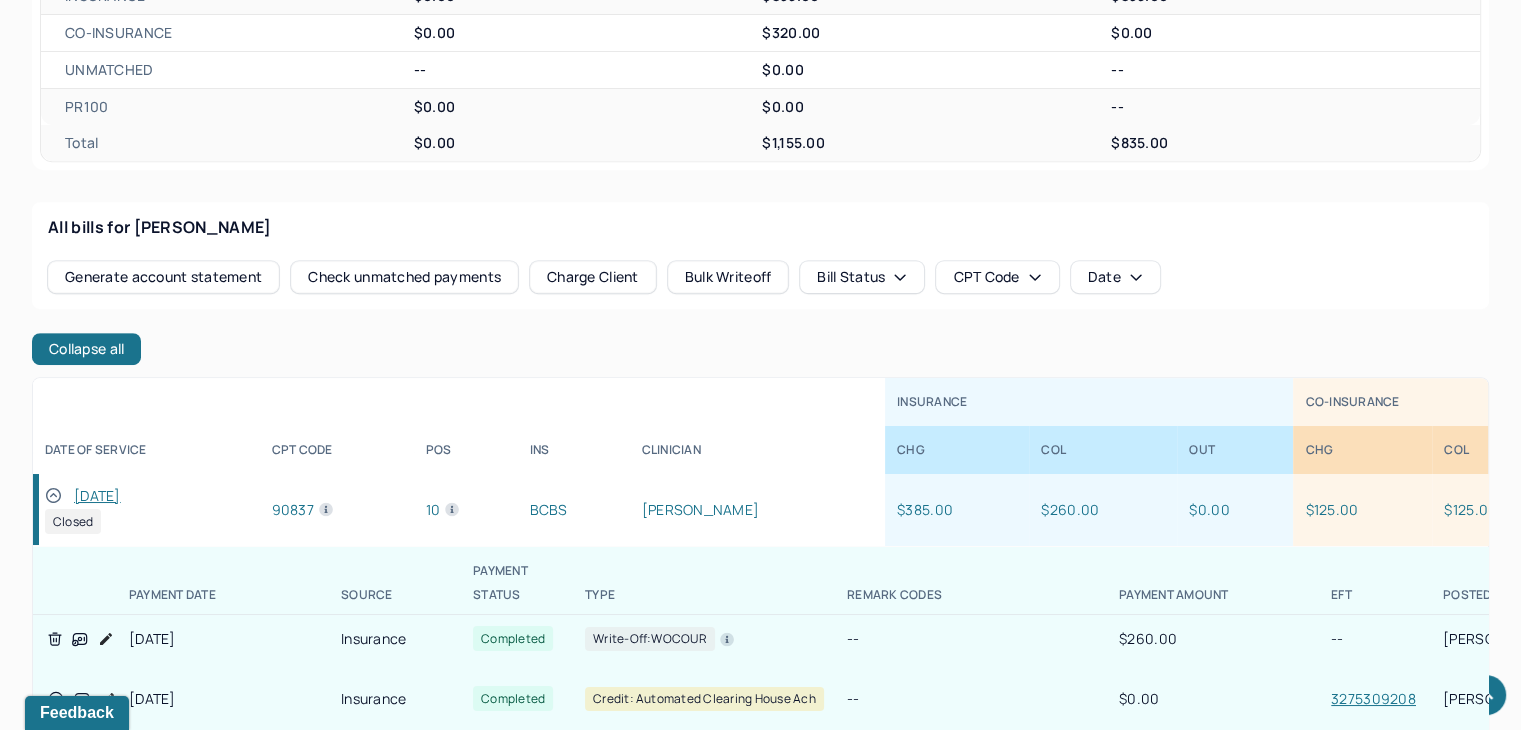 scroll, scrollTop: 122, scrollLeft: 0, axis: vertical 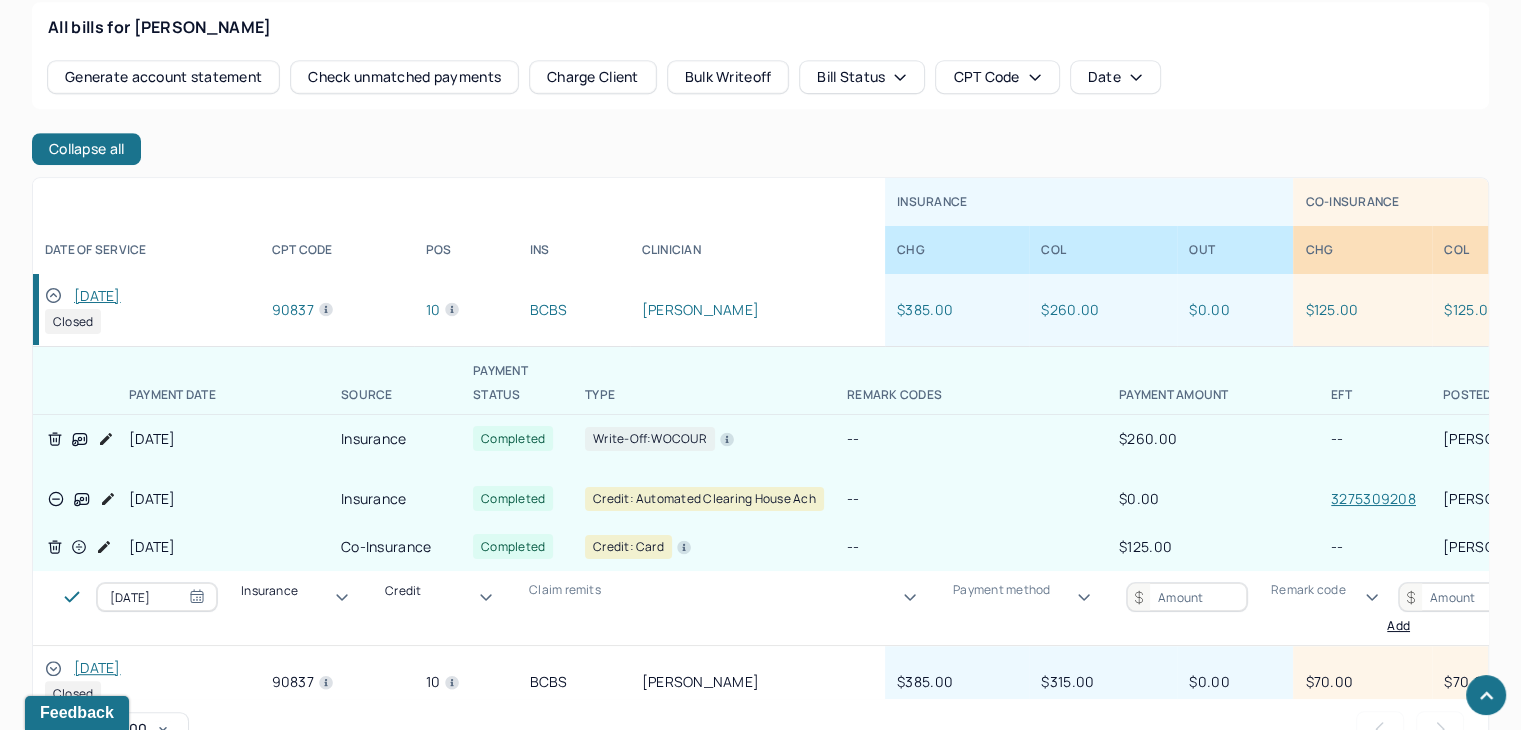click 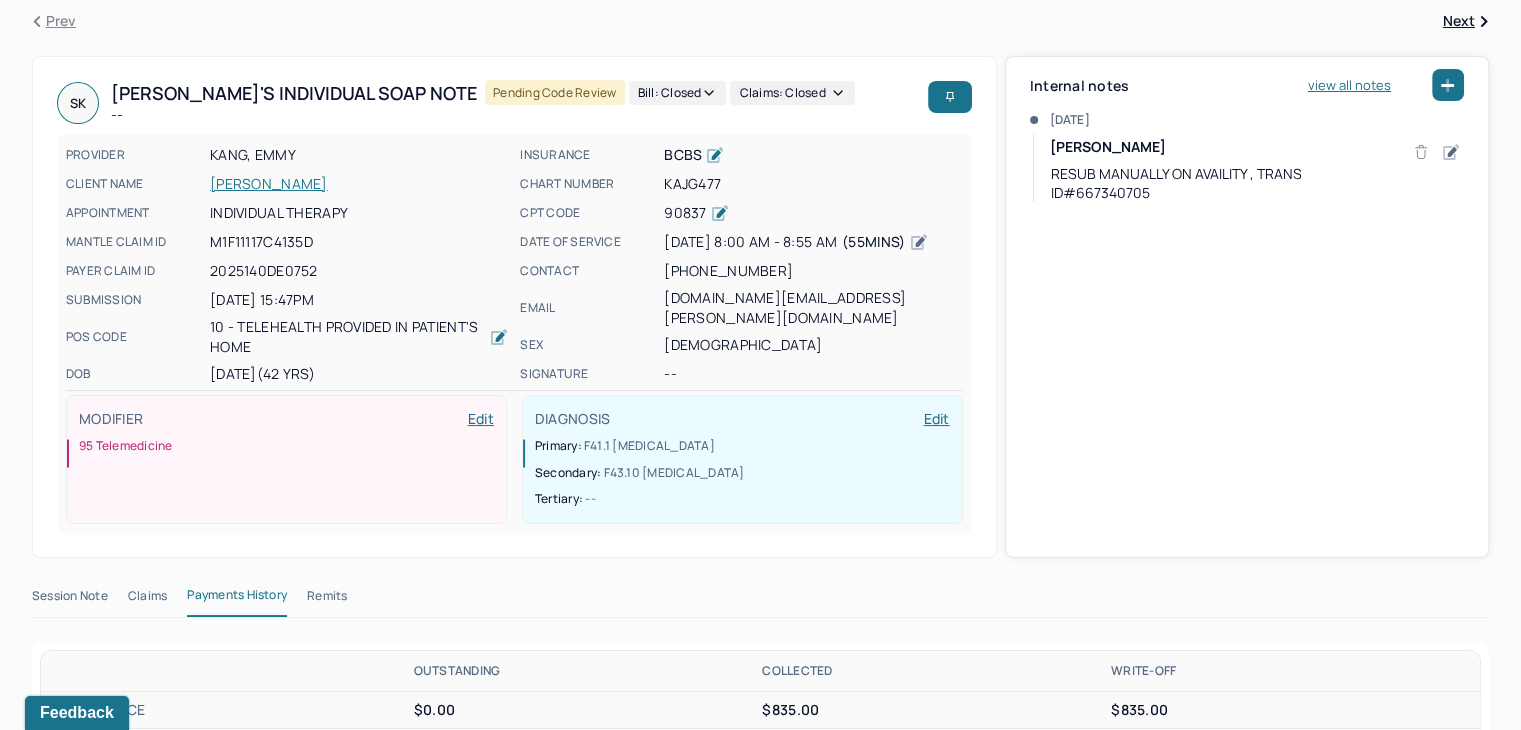 scroll, scrollTop: 0, scrollLeft: 0, axis: both 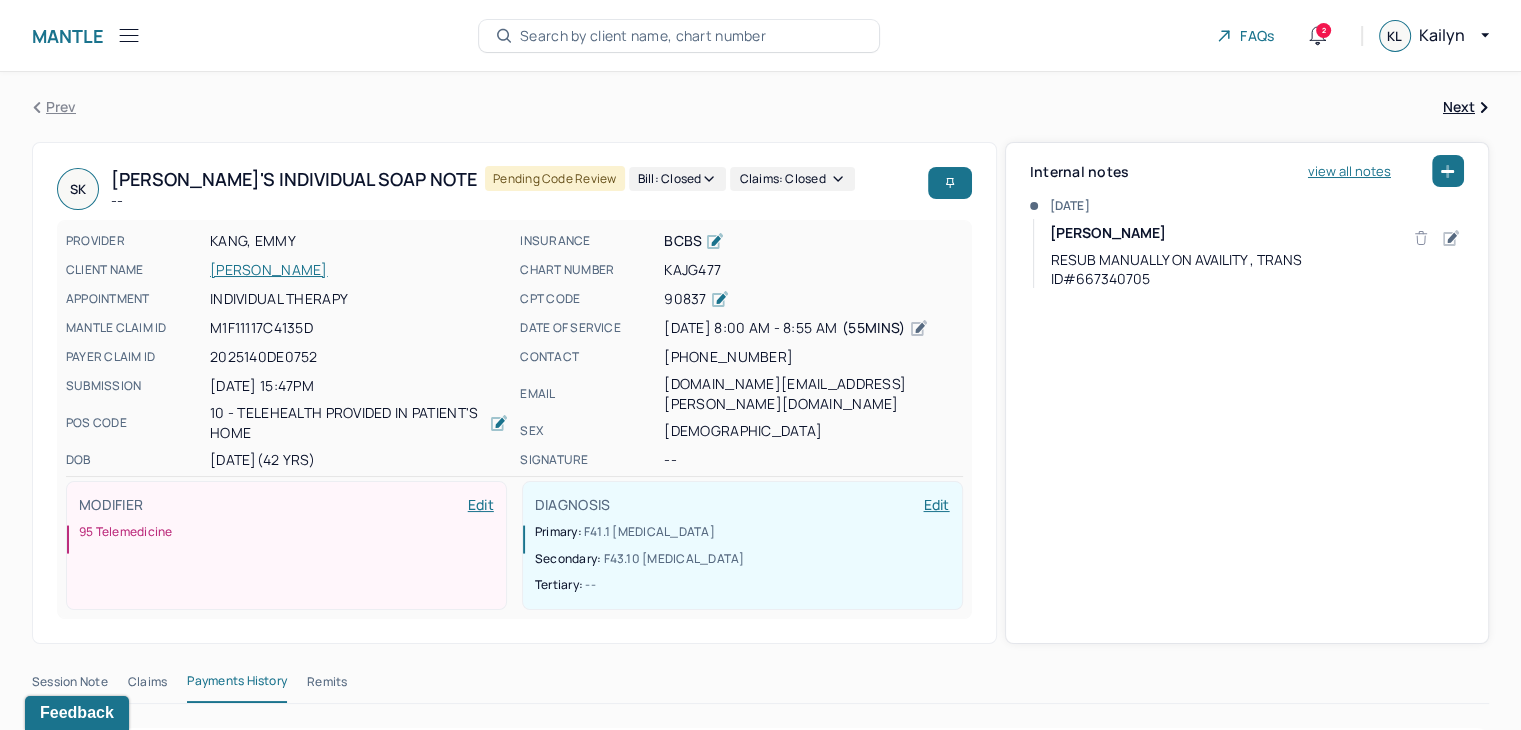 click on "PROVIDER [PERSON_NAME] CLIENT NAME [PERSON_NAME], SORA APPOINTMENT Individual therapy   MANTLE CLAIM ID M1F11117C4135D PAYER CLAIM ID 2025140DE0752 SUBMISSION [DATE] 15:47PM POS CODE 10 - Telehealth Provided in Patient's Home     DOB [DEMOGRAPHIC_DATA]  (42 Yrs)" at bounding box center (287, 350) 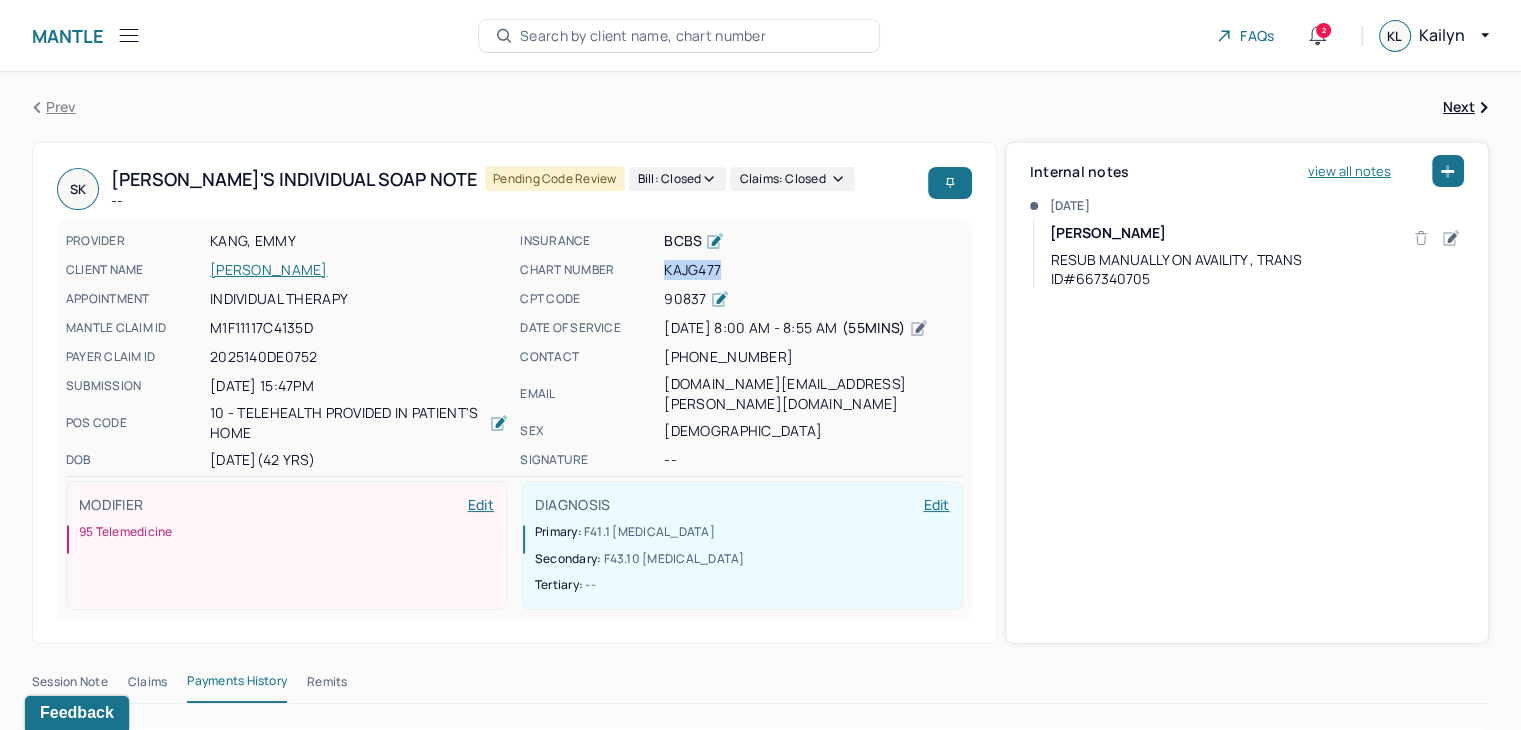click on "KAJG477" at bounding box center (813, 270) 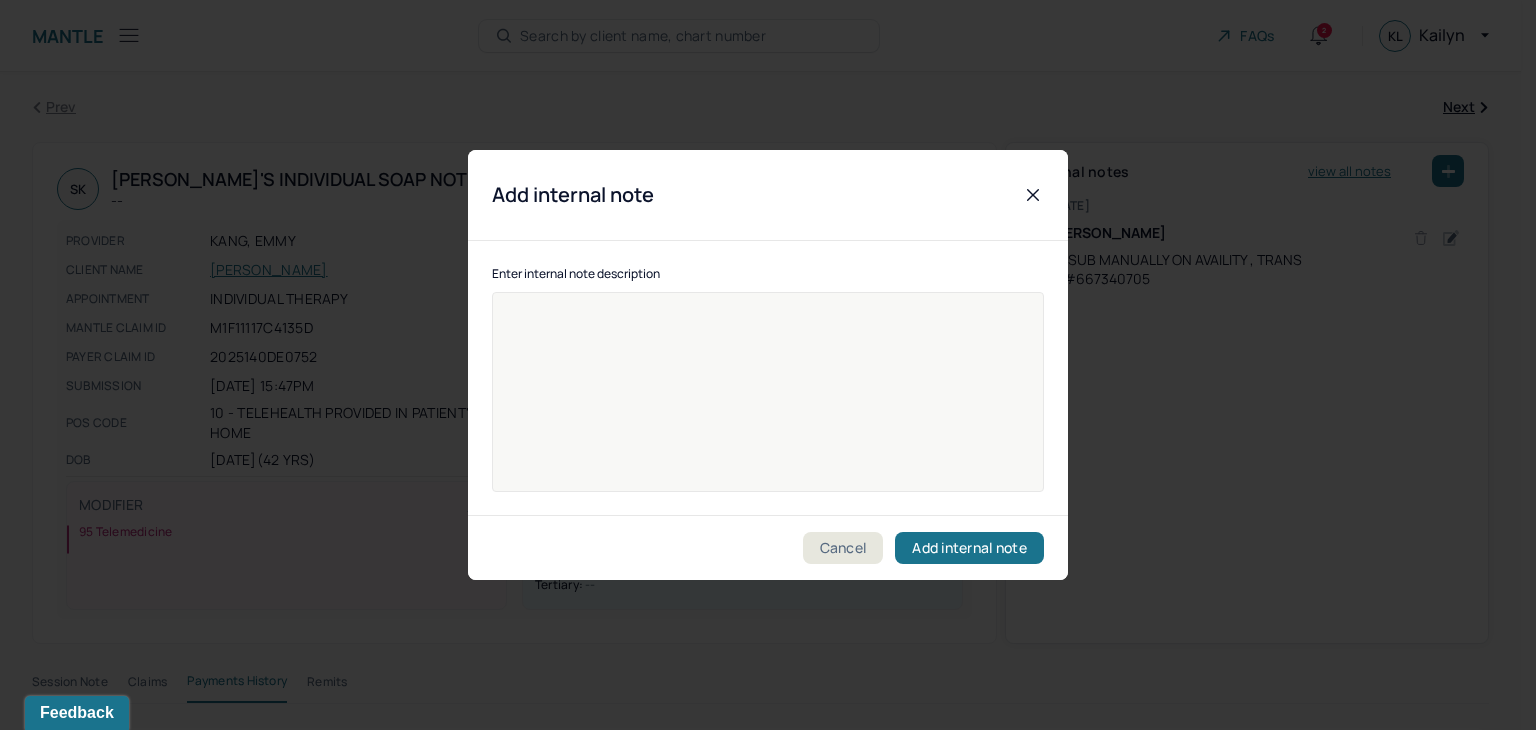 click at bounding box center (1033, 195) 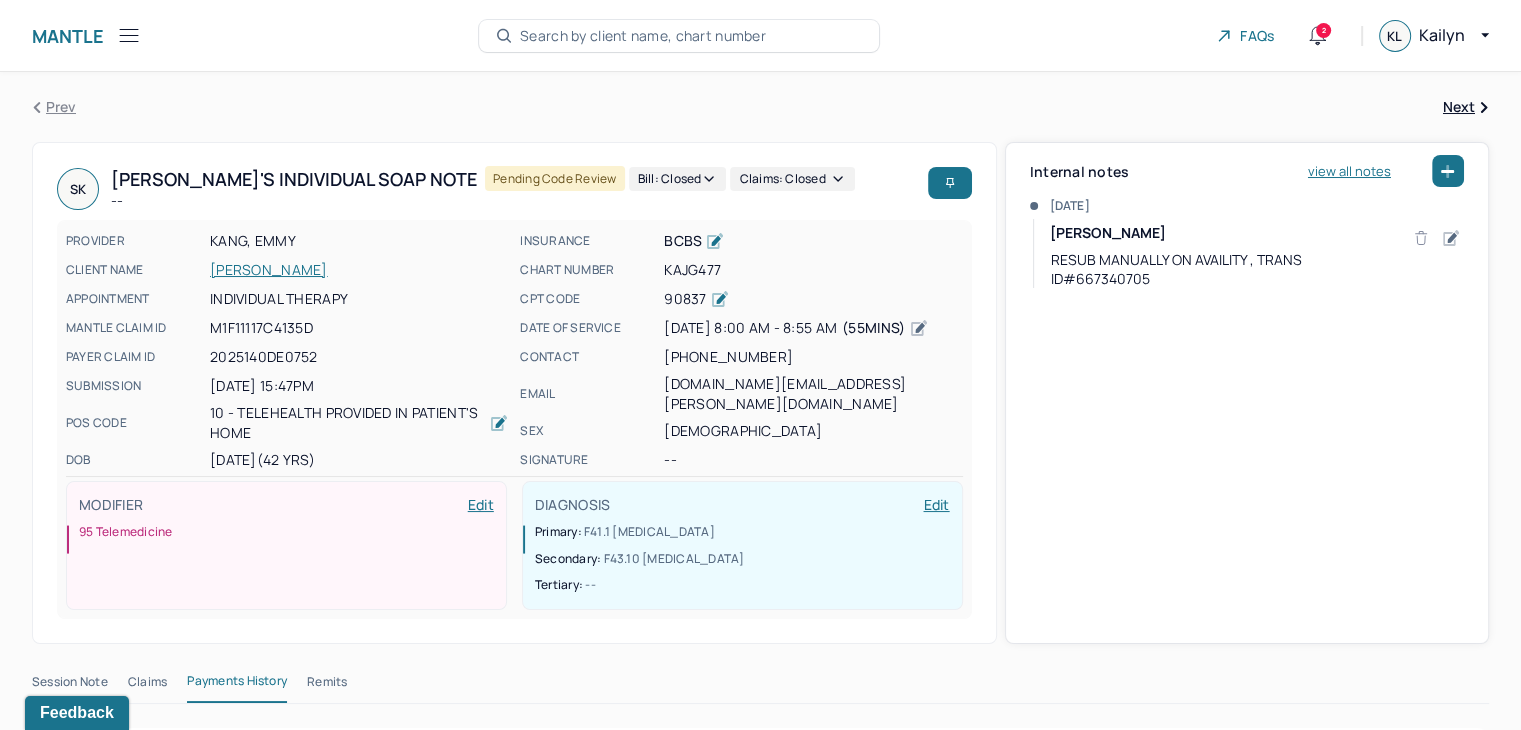 click on "BCBS" at bounding box center (813, 241) 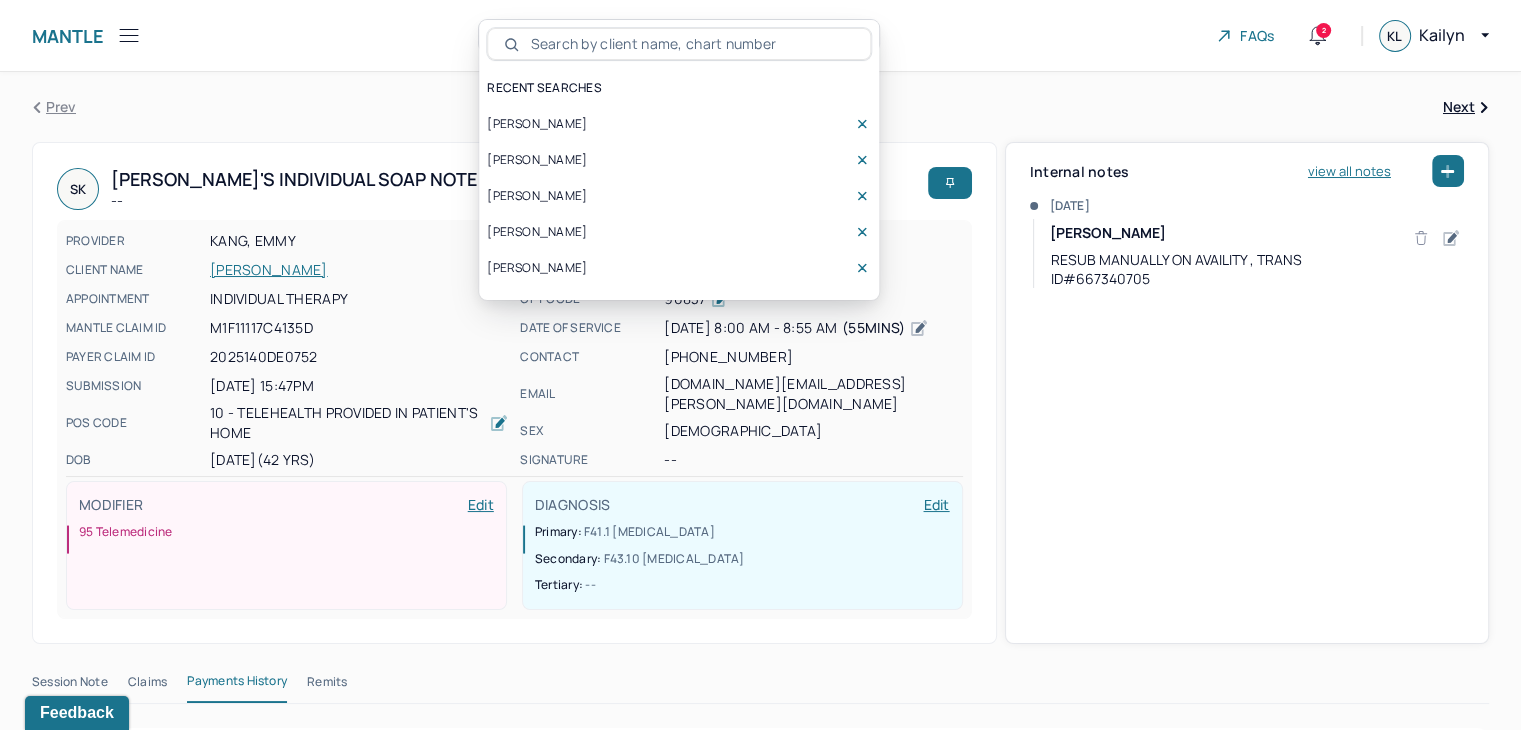 drag, startPoint x: 689, startPoint y: 29, endPoint x: 568, endPoint y: 43, distance: 121.80723 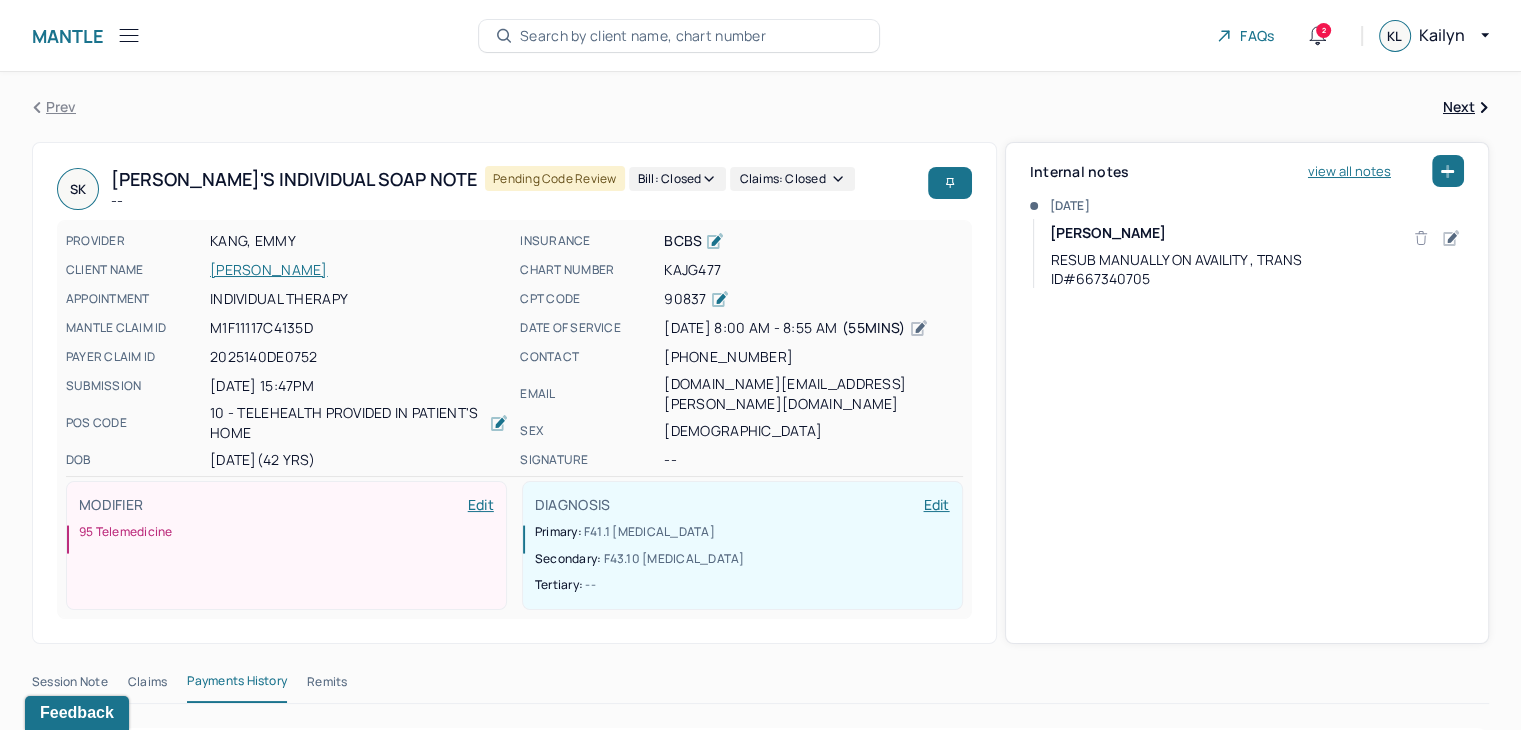 click on "Search by client name, chart number" at bounding box center [643, 36] 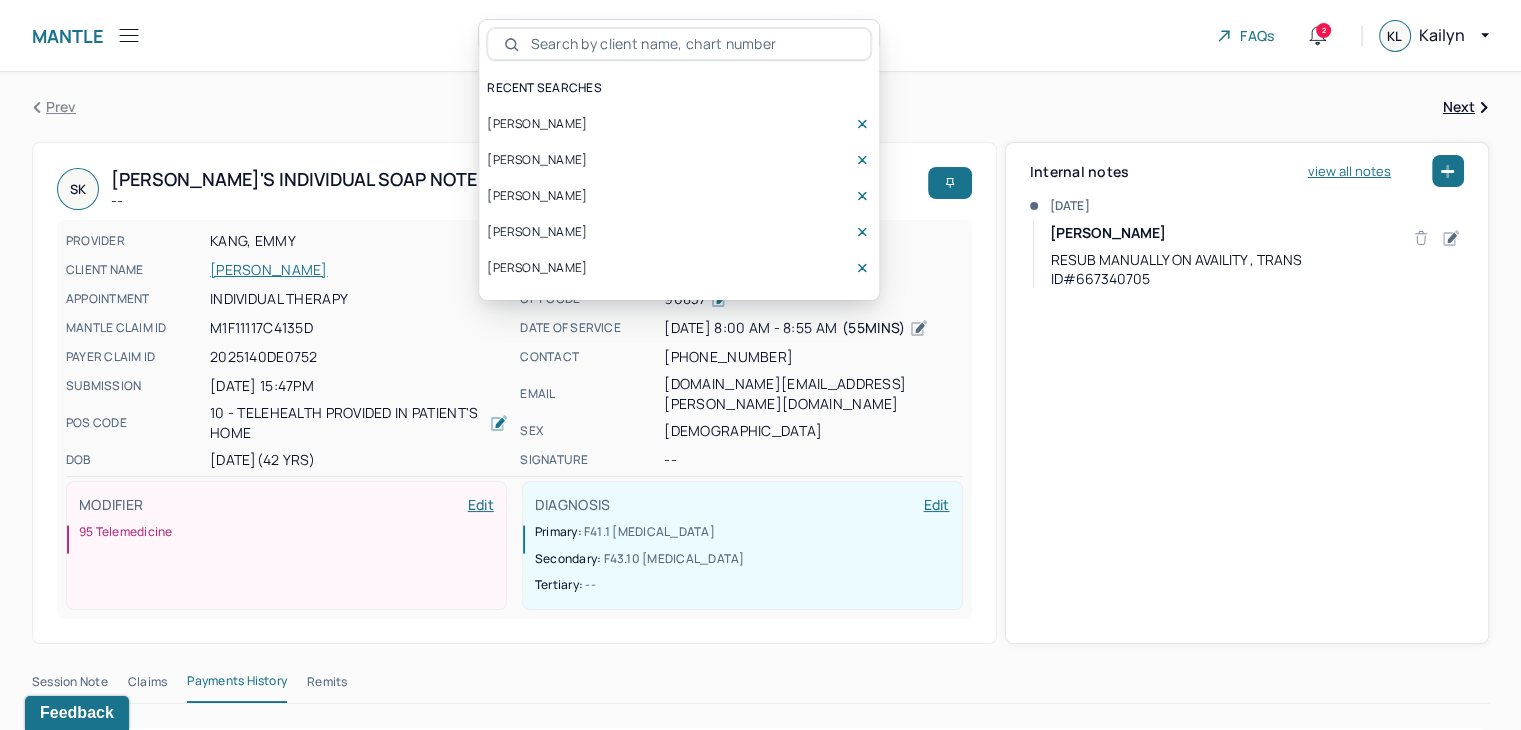drag, startPoint x: 664, startPoint y: 28, endPoint x: 596, endPoint y: 45, distance: 70.0928 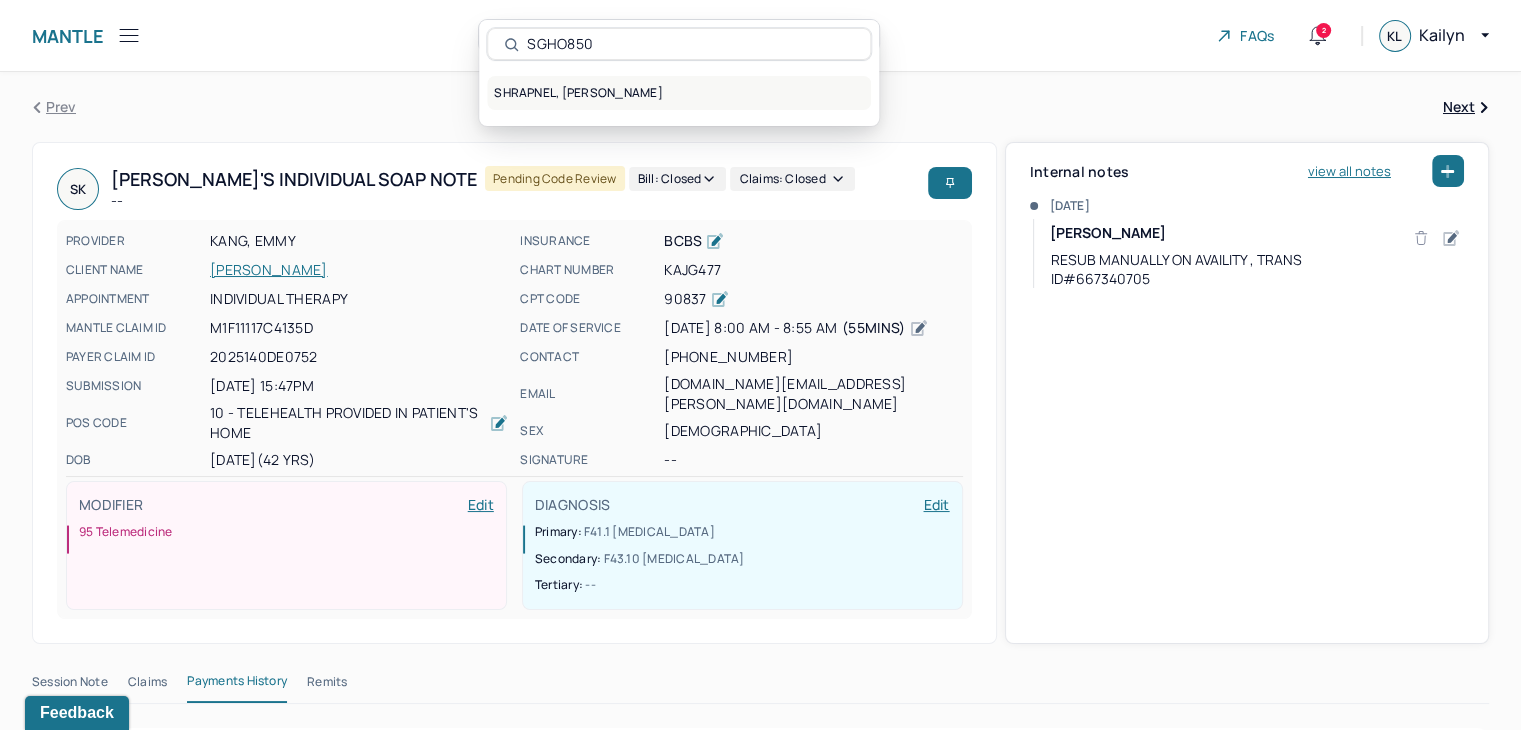 type on "SGHO850" 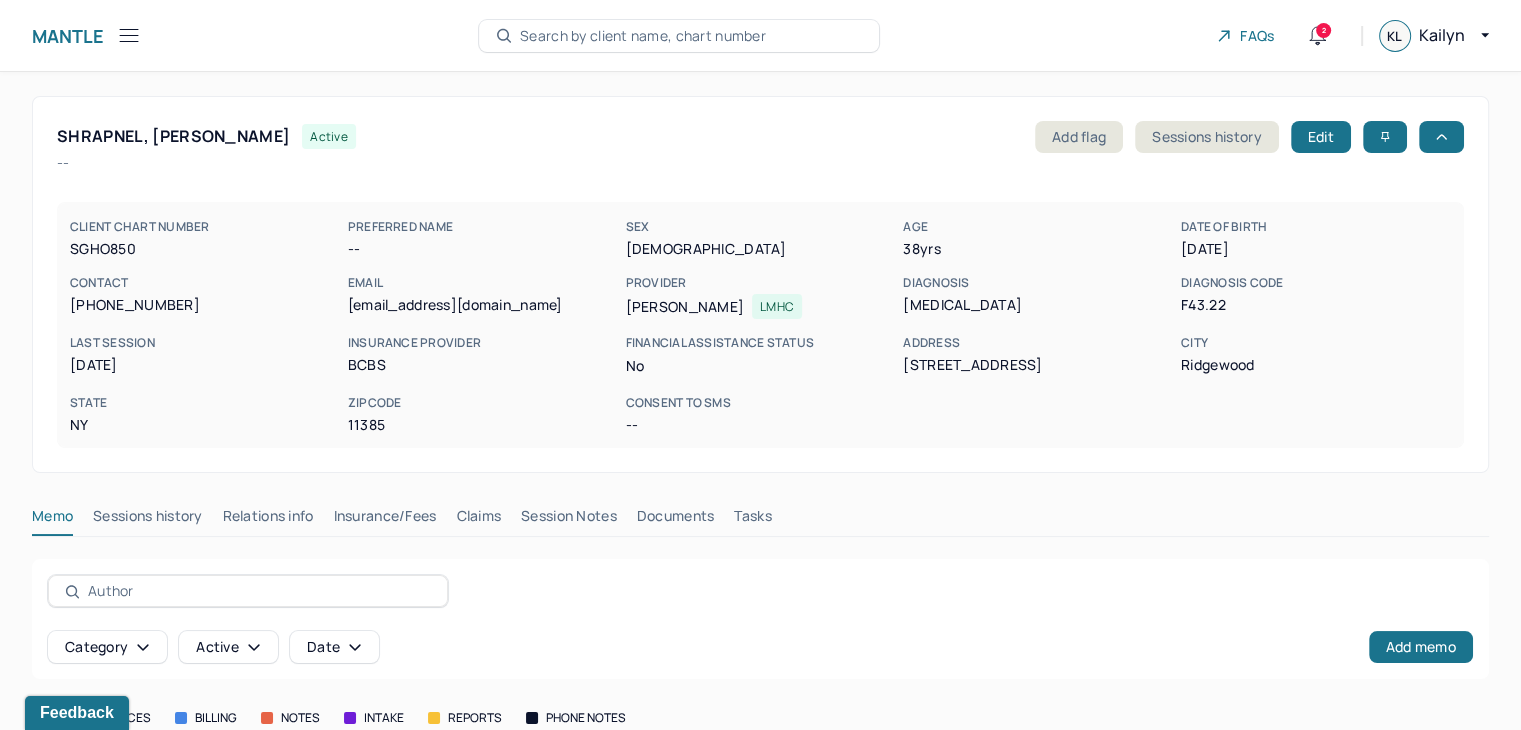 drag, startPoint x: 501, startPoint y: 517, endPoint x: 510, endPoint y: 509, distance: 12.0415945 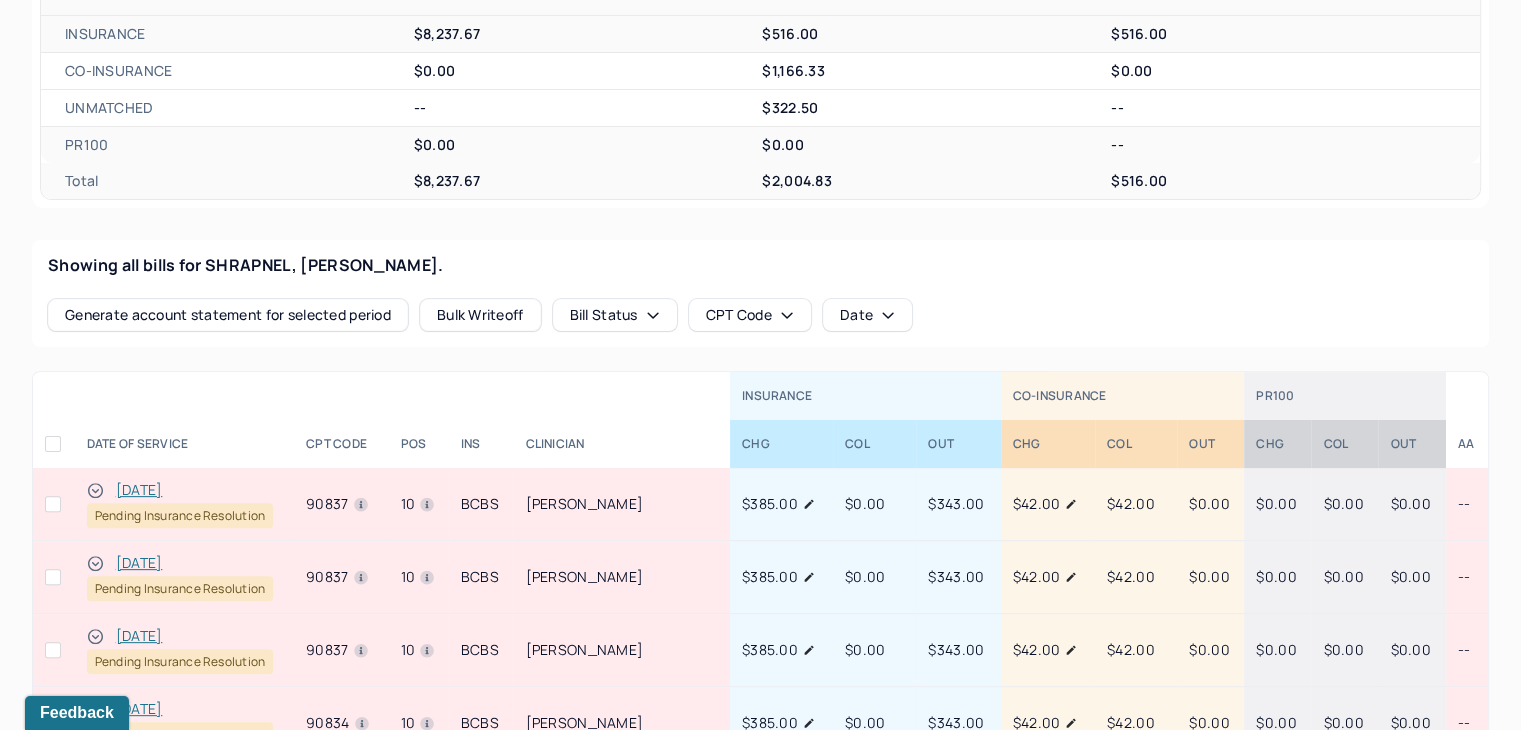 scroll, scrollTop: 600, scrollLeft: 0, axis: vertical 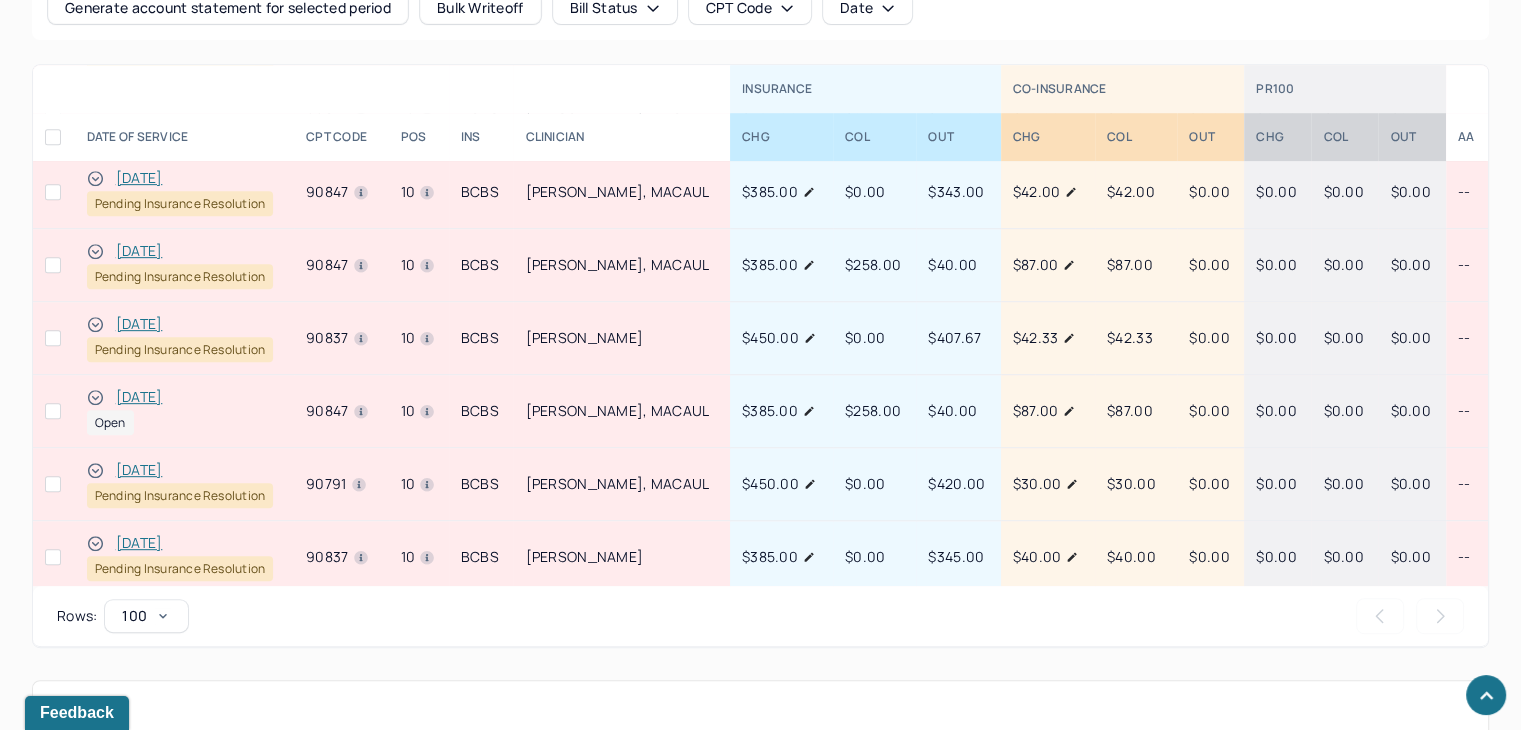 click 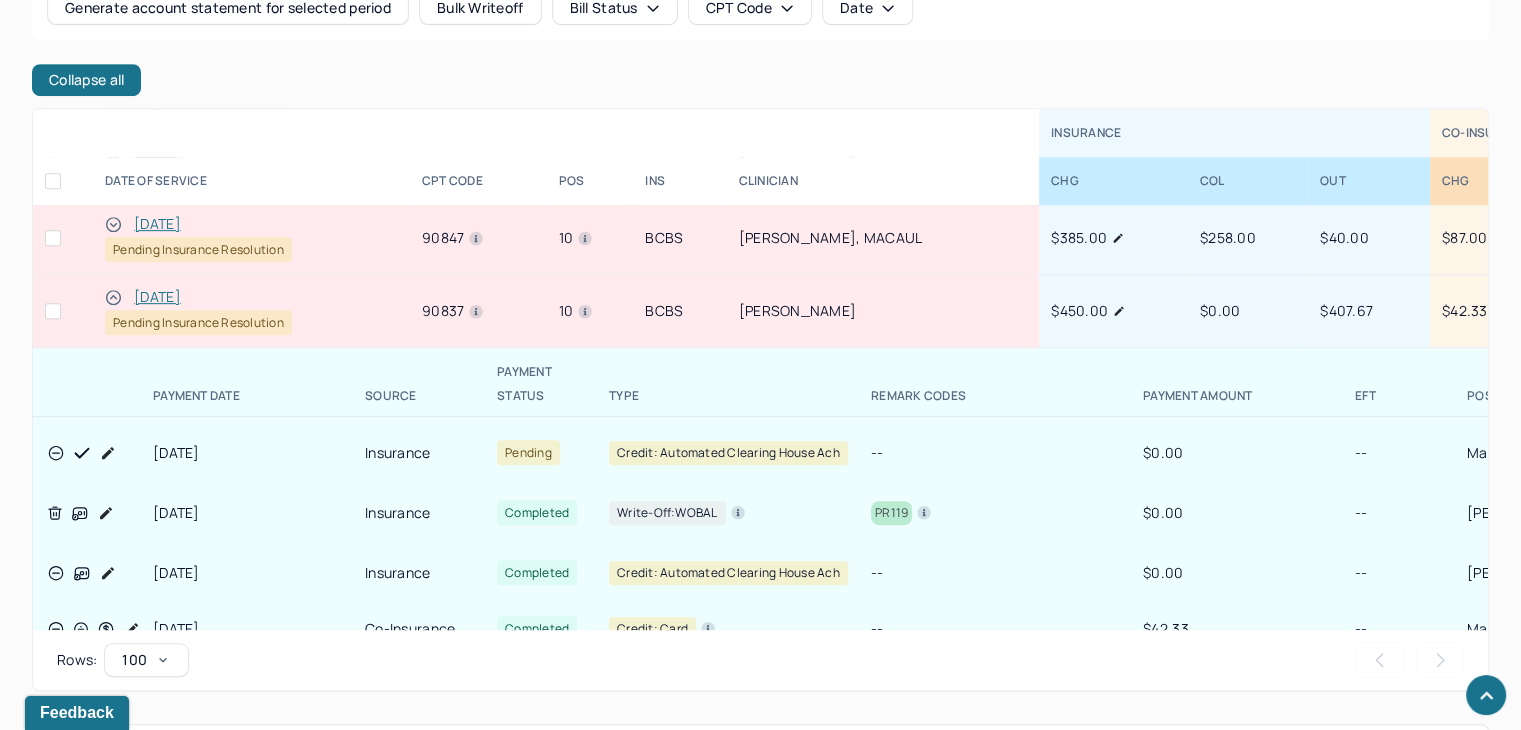 scroll, scrollTop: 1100, scrollLeft: 0, axis: vertical 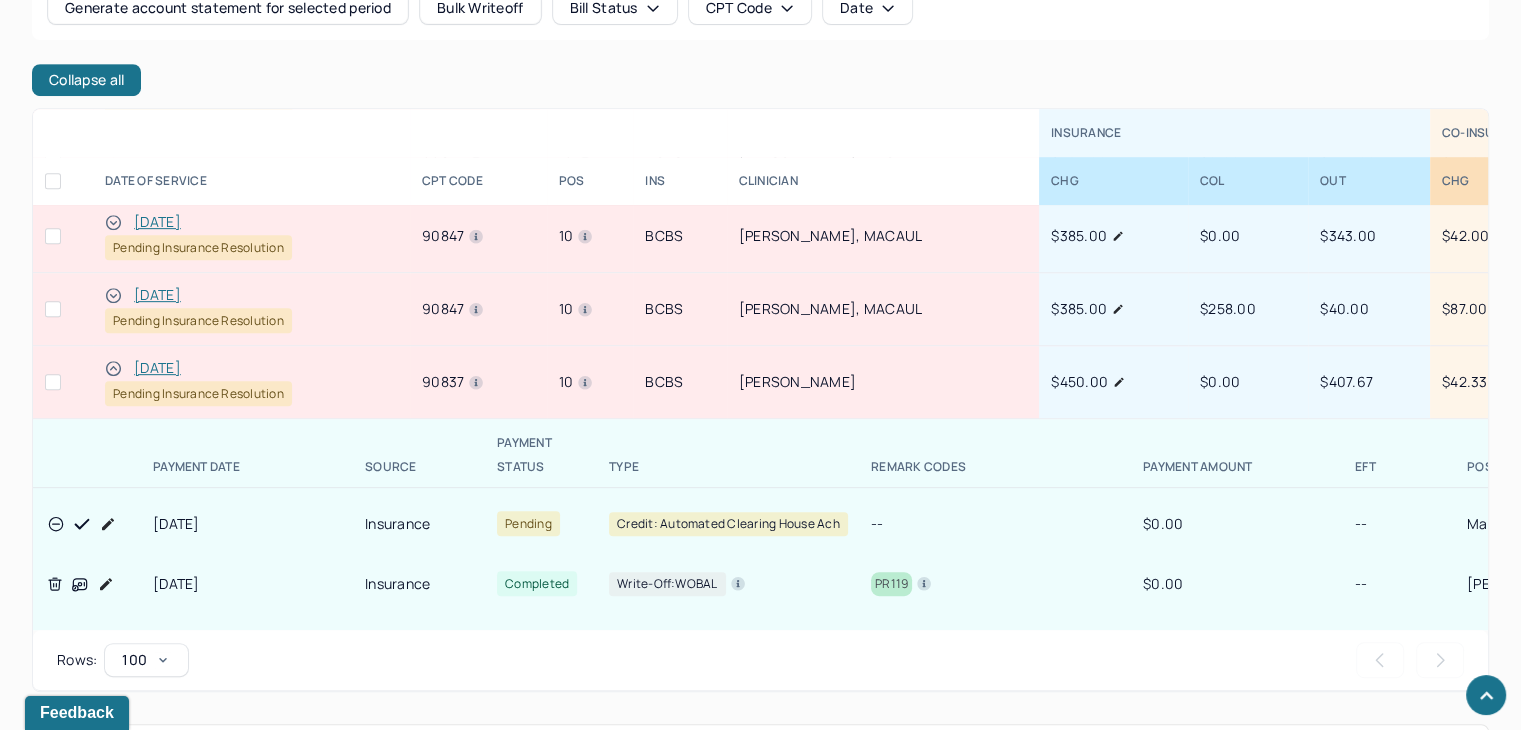 click 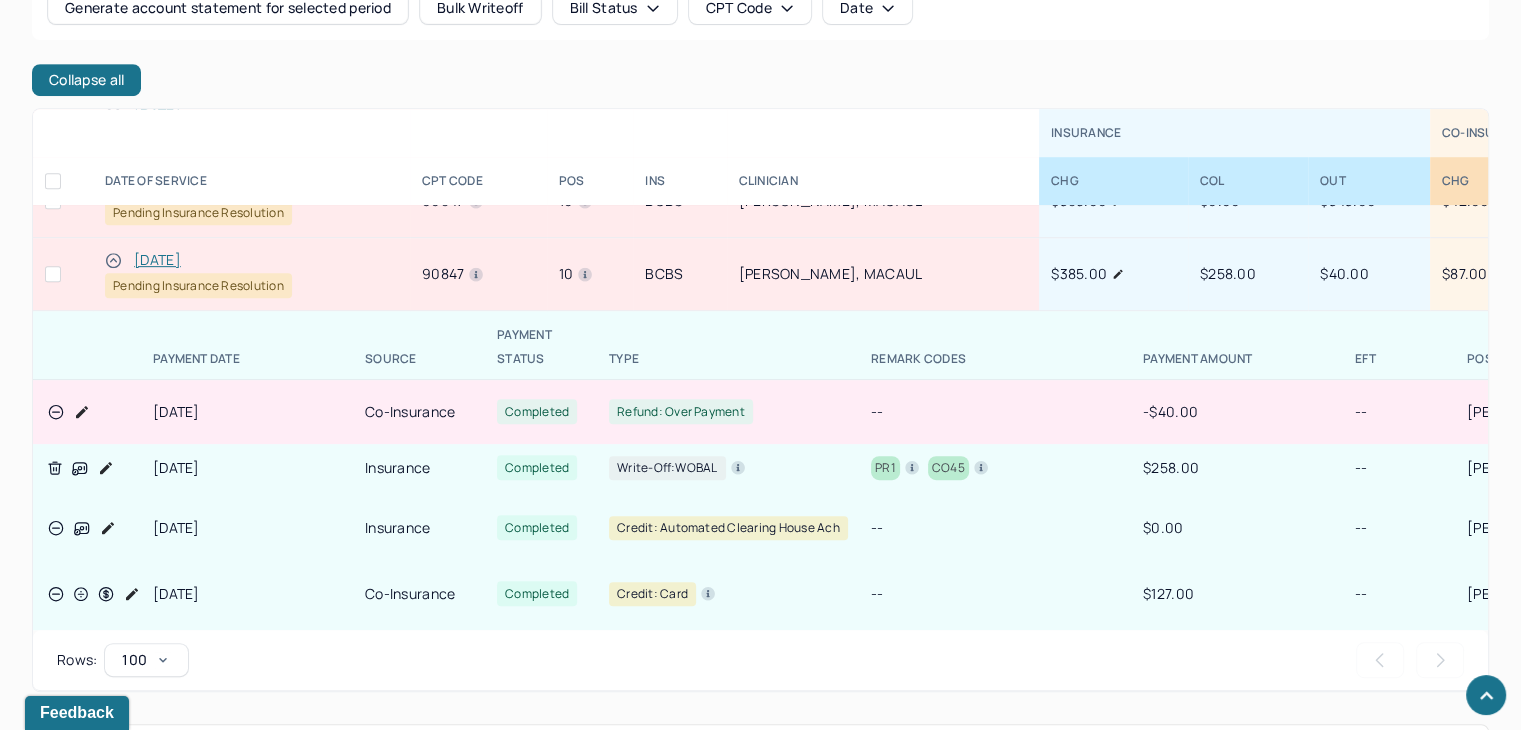 scroll, scrollTop: 1100, scrollLeft: 0, axis: vertical 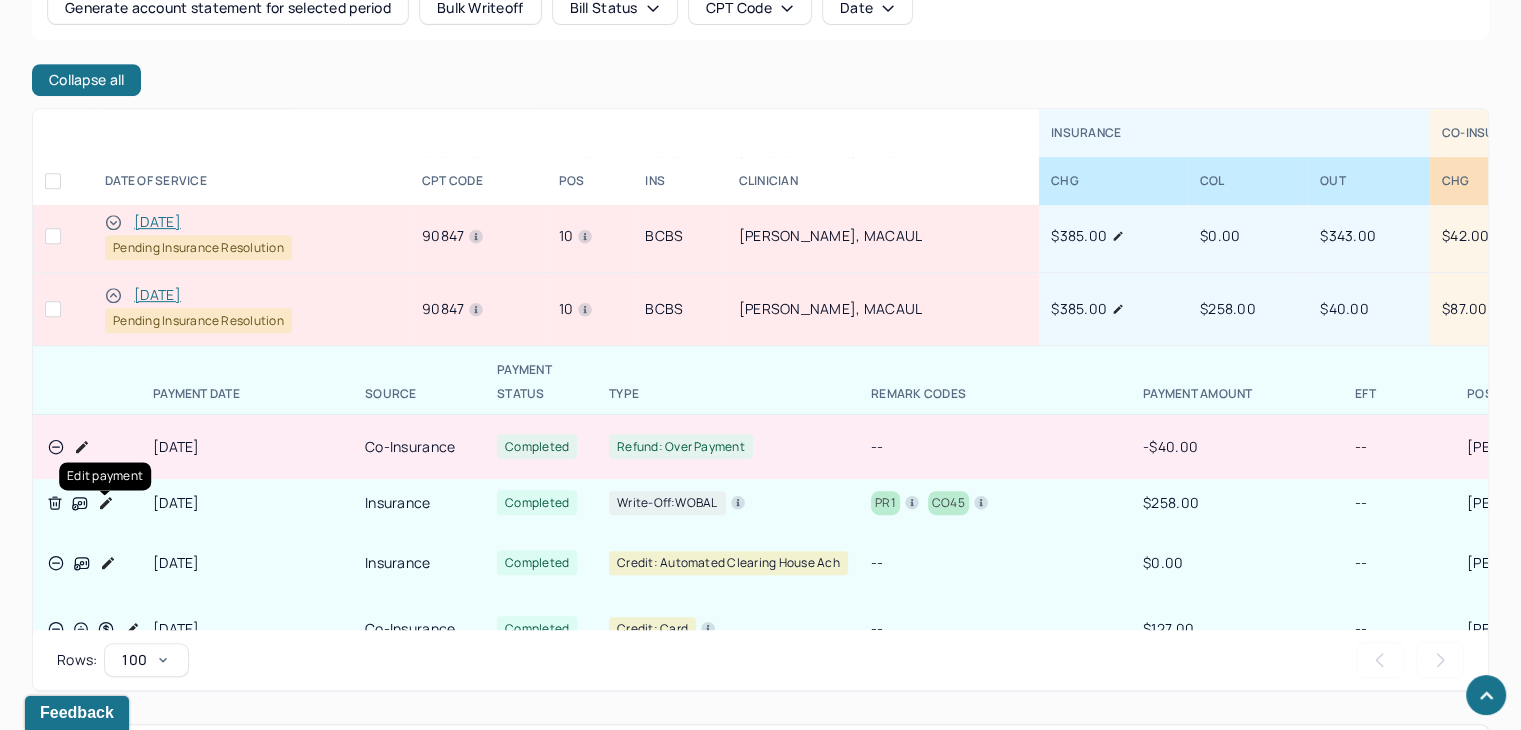 drag, startPoint x: 103, startPoint y: 505, endPoint x: 124, endPoint y: 505, distance: 21 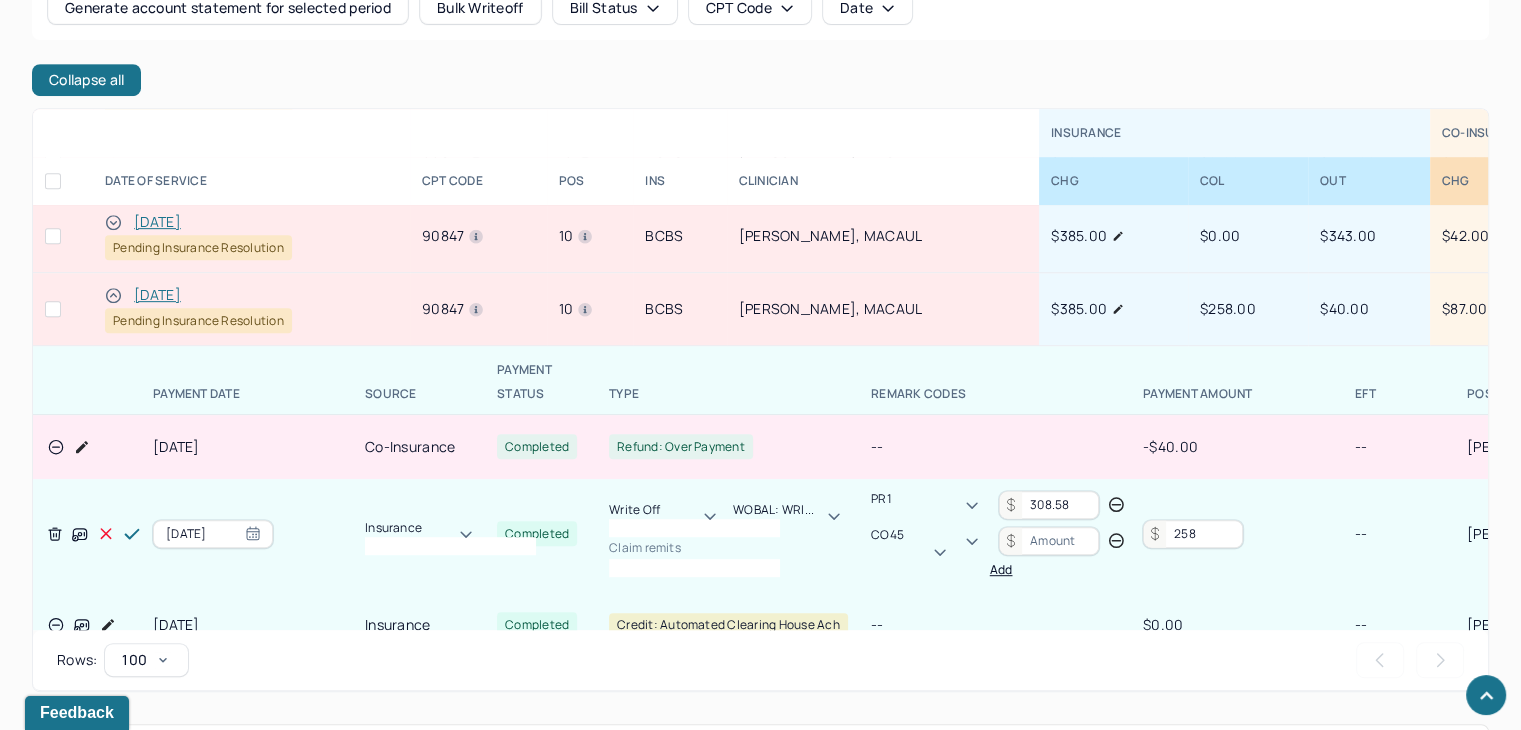 click on "258" at bounding box center [1193, 534] 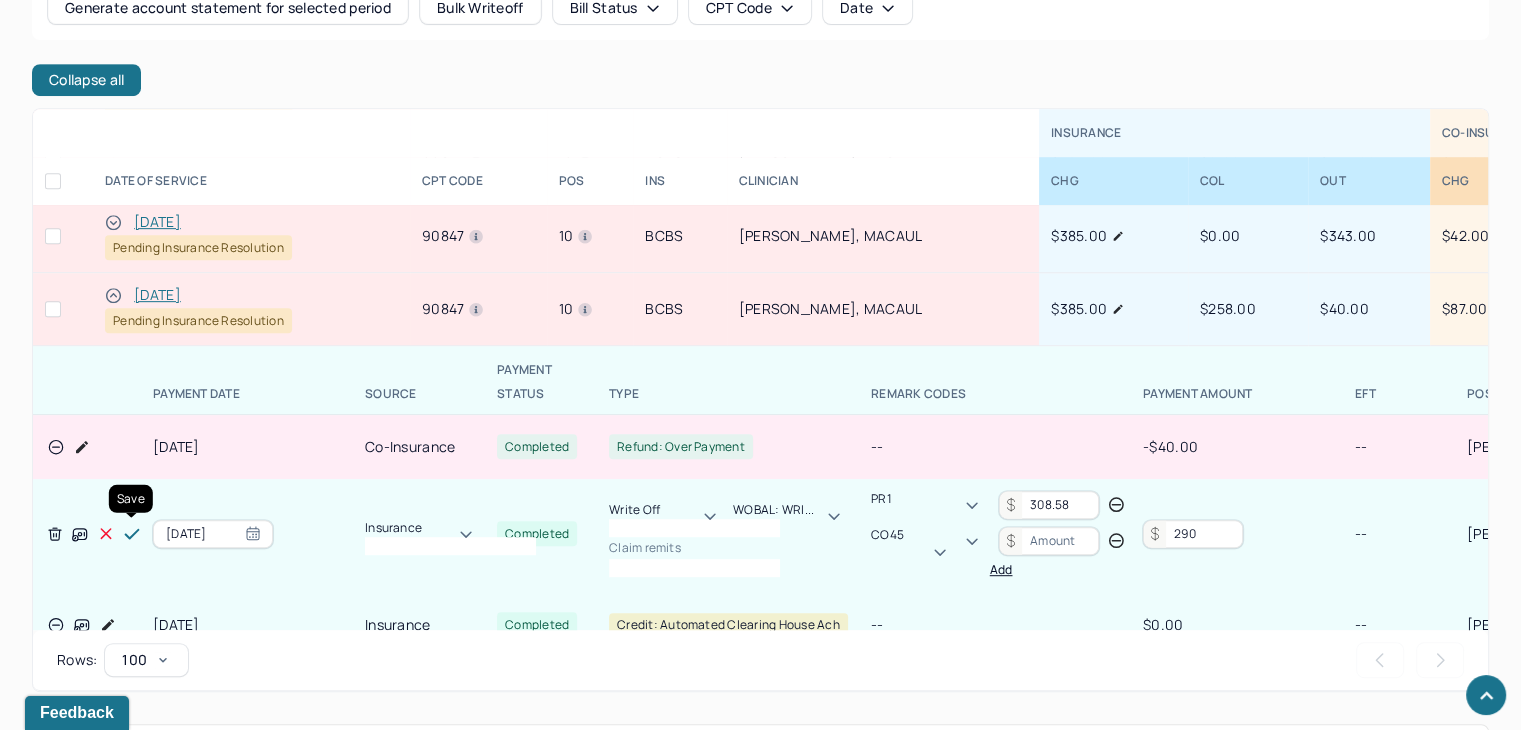 type on "290" 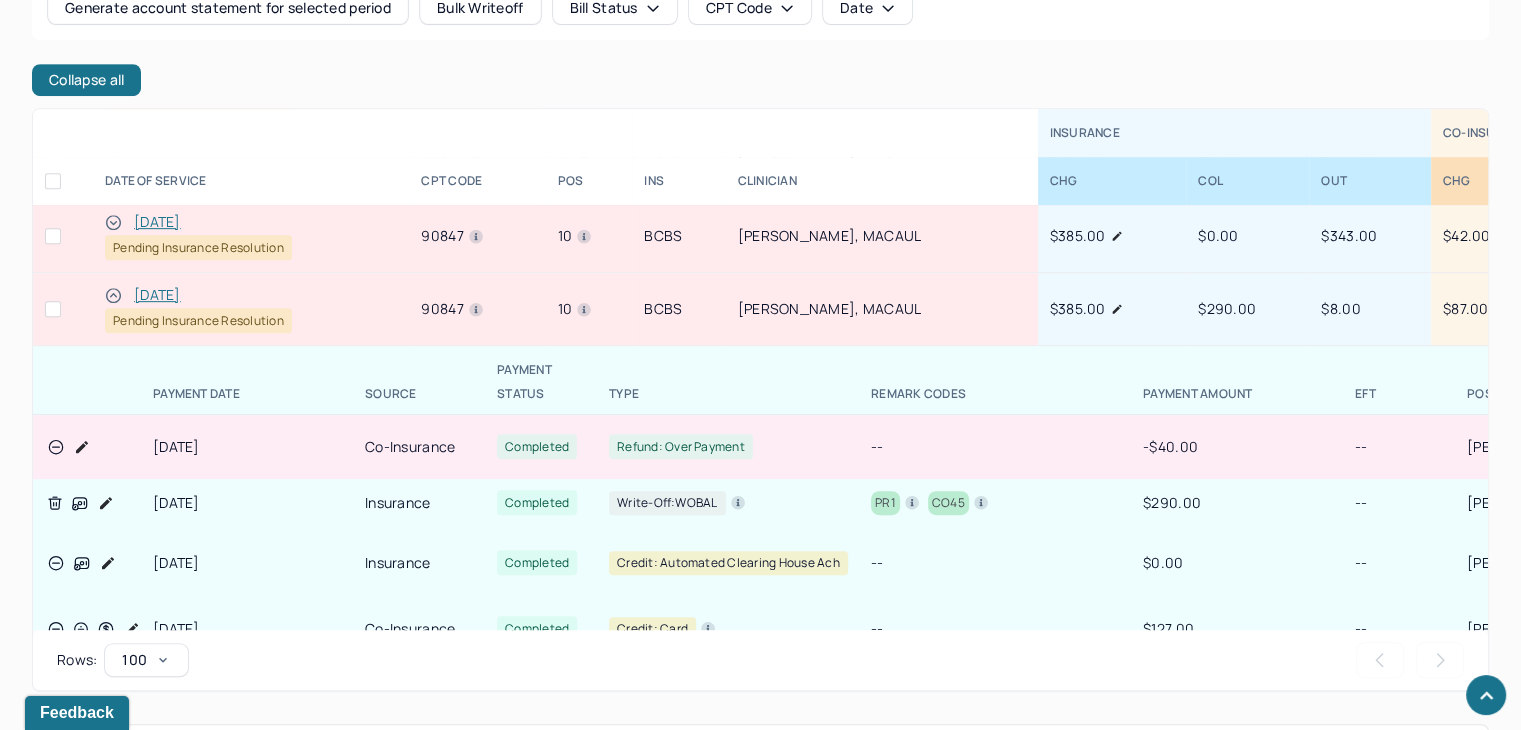 click 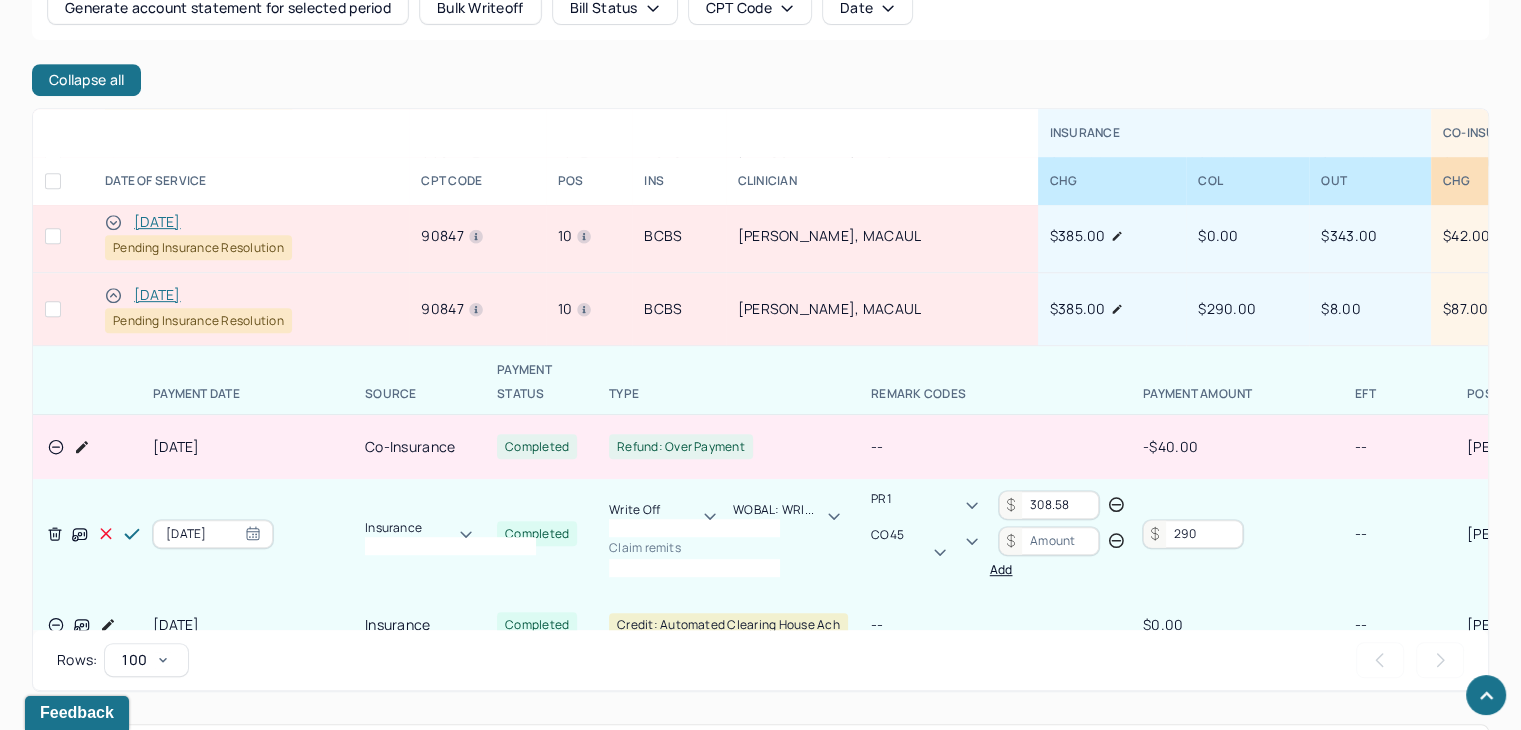 drag, startPoint x: 1228, startPoint y: 524, endPoint x: 1075, endPoint y: 525, distance: 153.00327 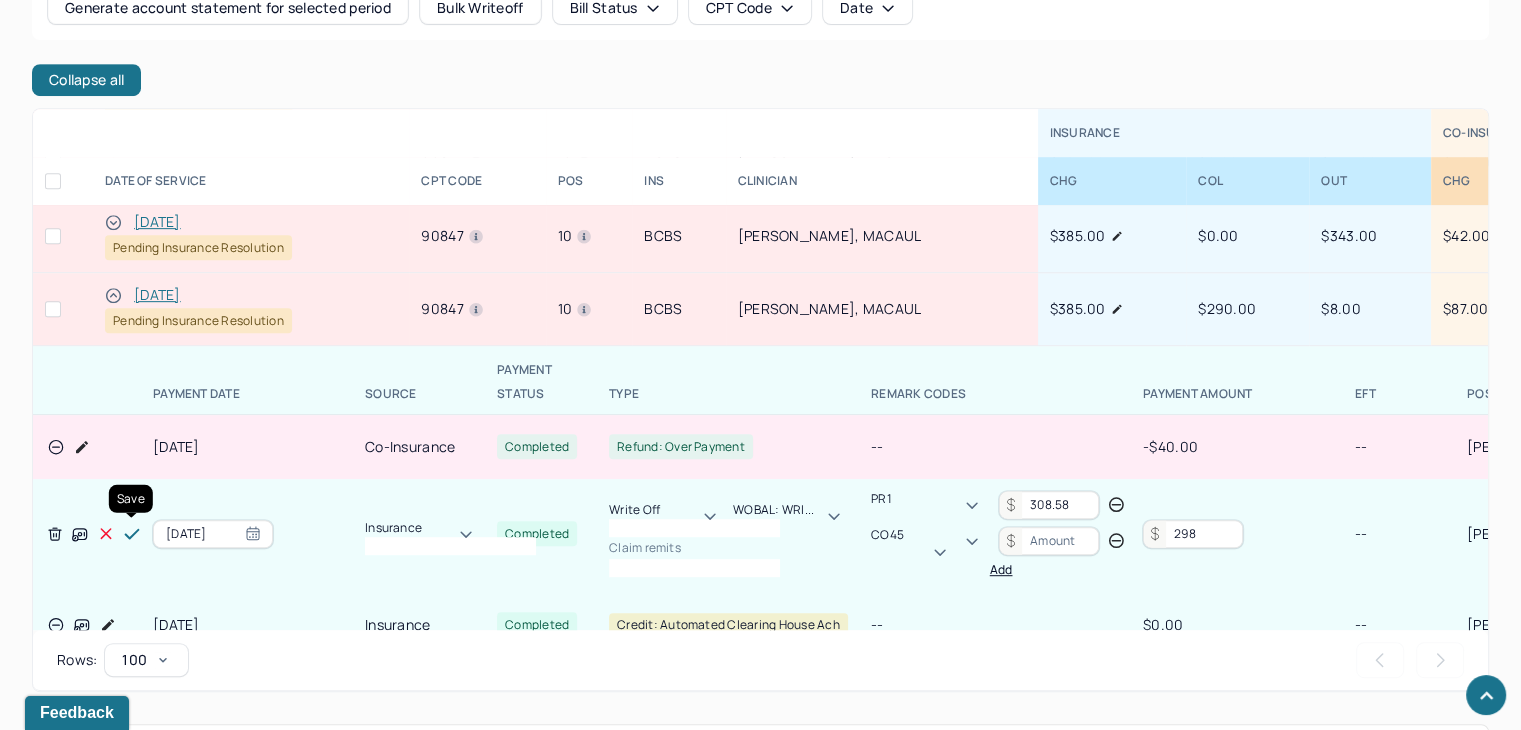 type on "298" 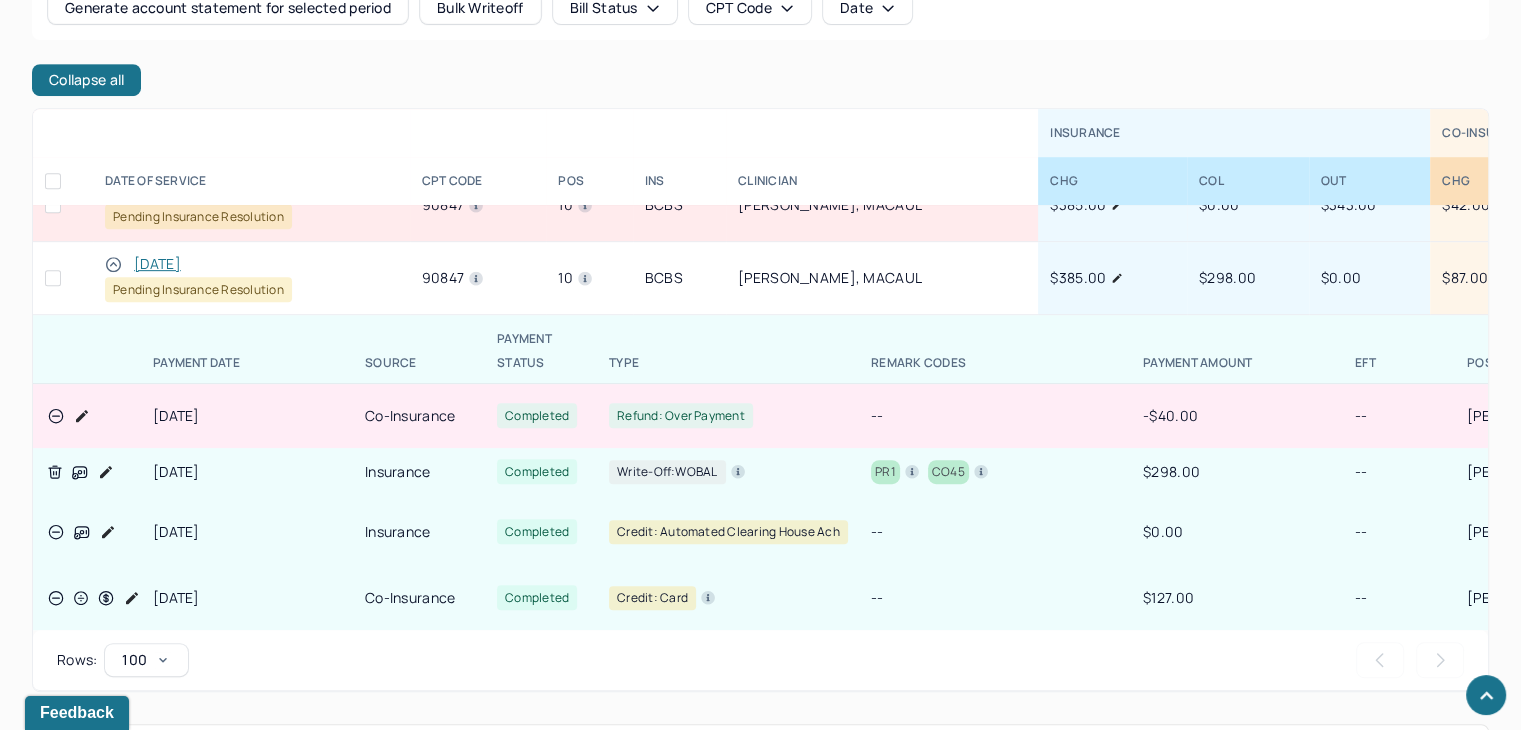 scroll, scrollTop: 1100, scrollLeft: 0, axis: vertical 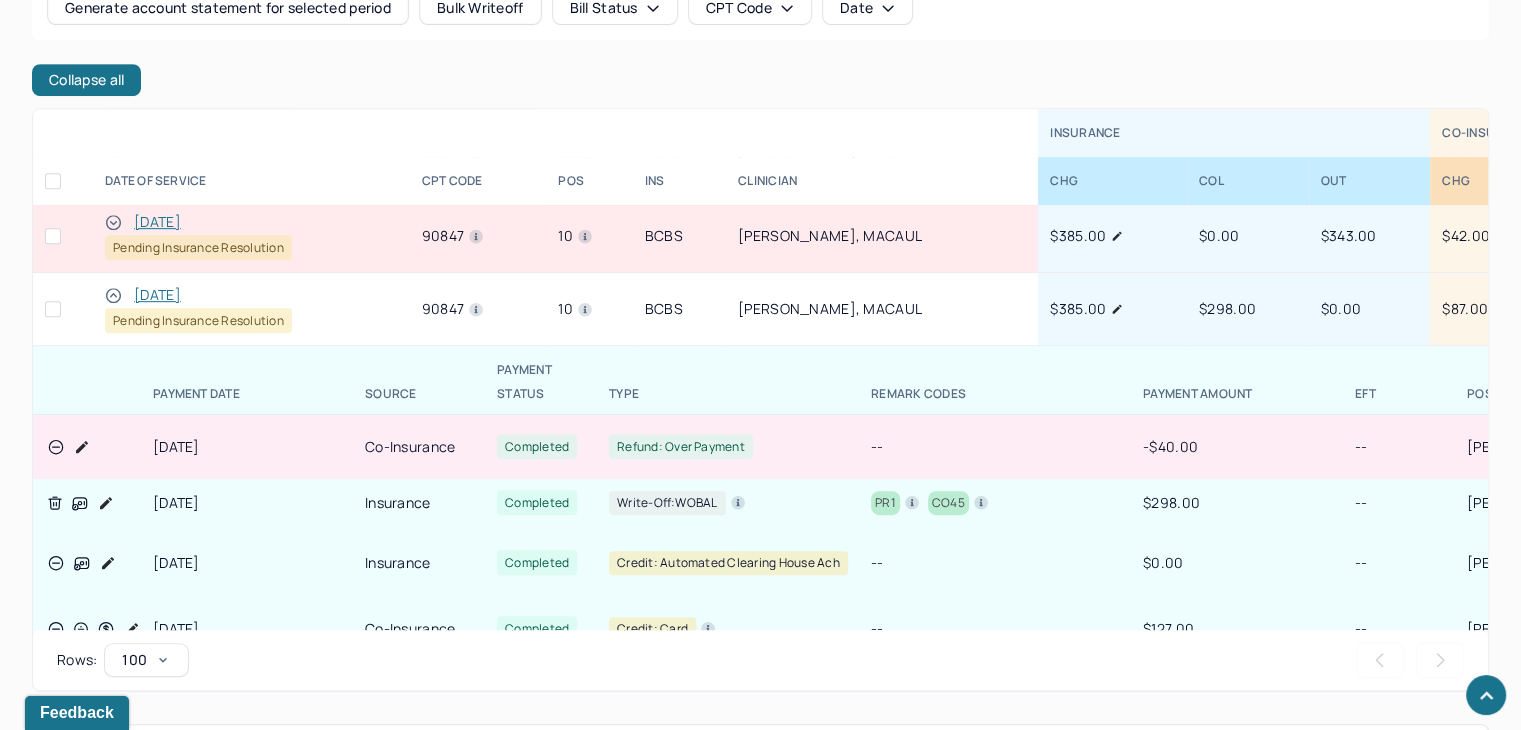 click on "[DATE]" at bounding box center (157, 295) 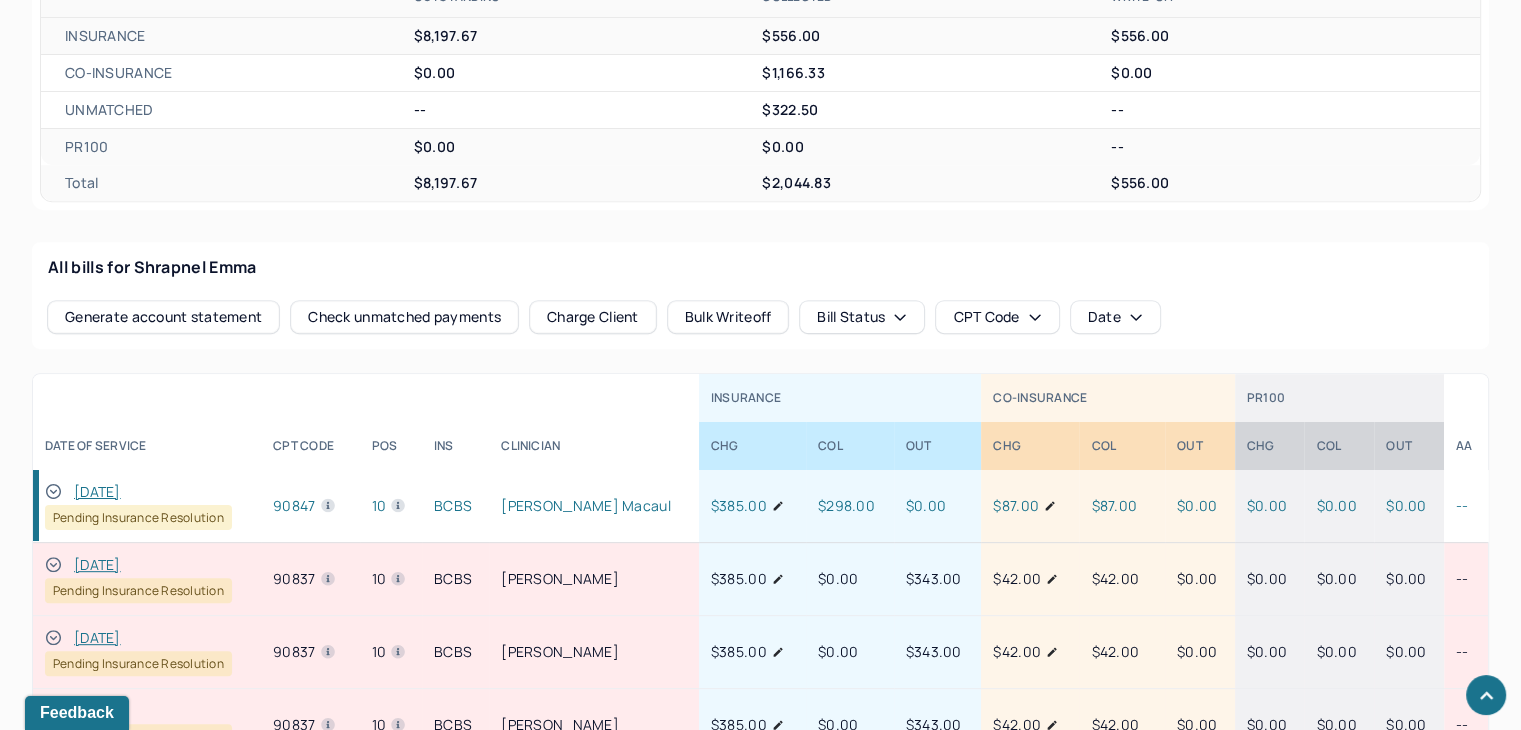 scroll, scrollTop: 600, scrollLeft: 0, axis: vertical 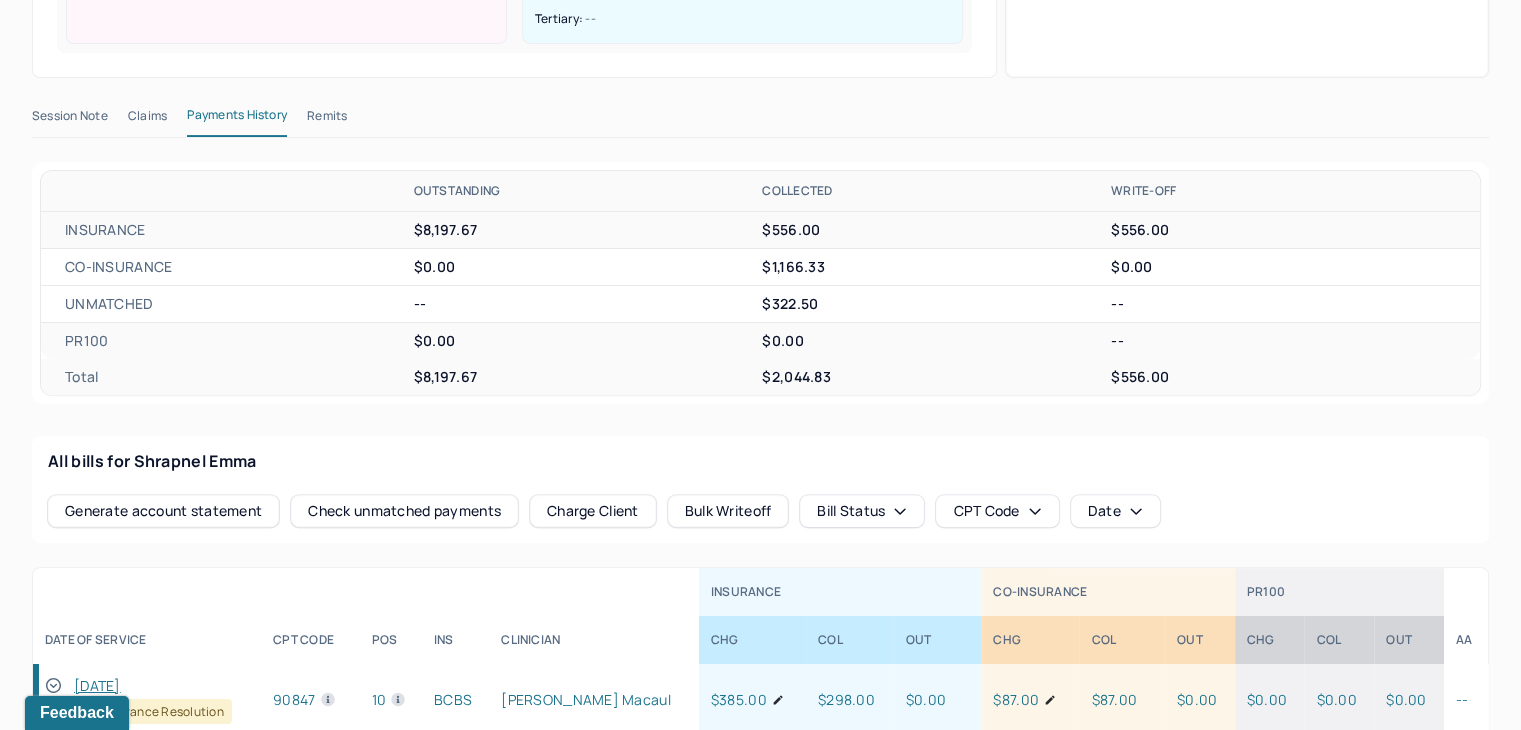 click on "Remits" at bounding box center (327, 120) 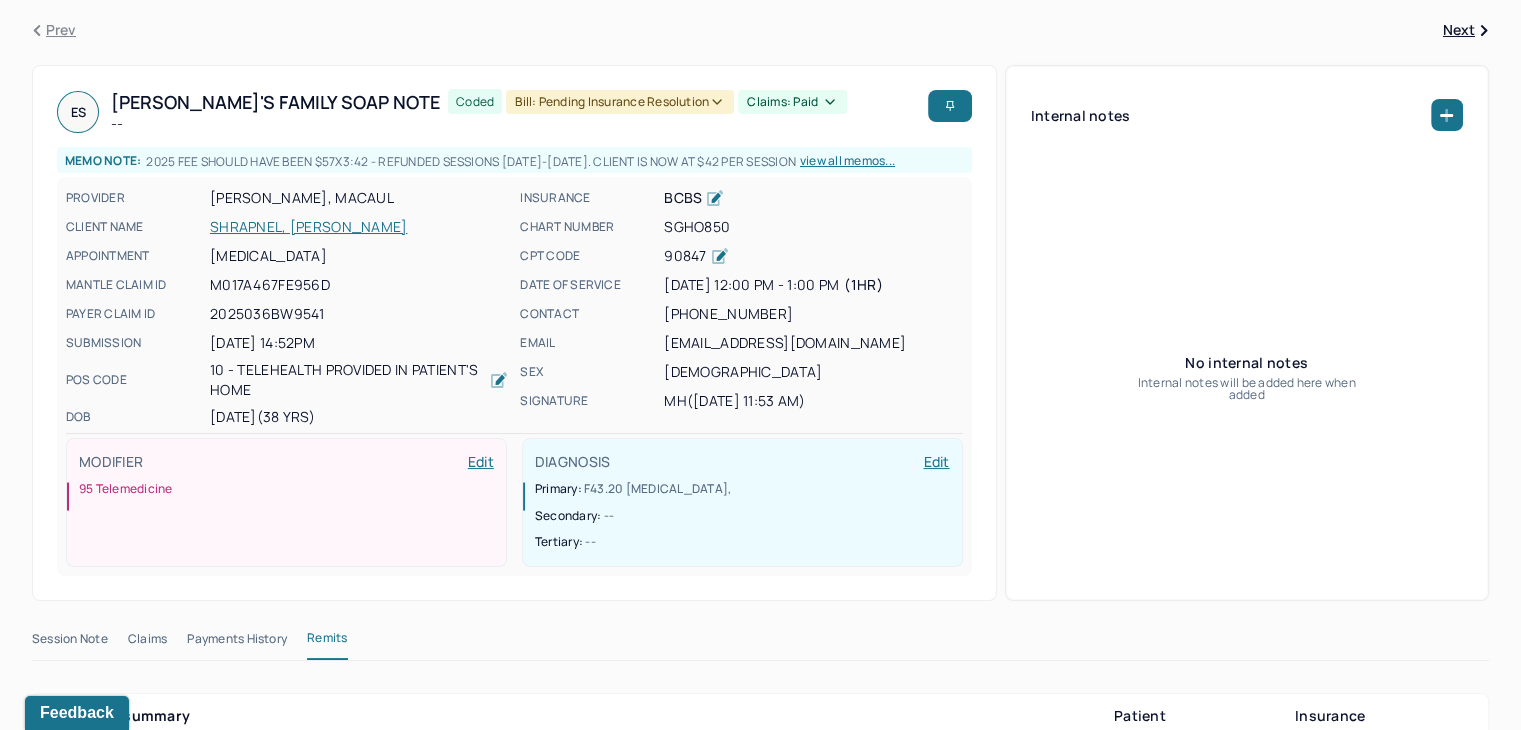 scroll, scrollTop: 0, scrollLeft: 0, axis: both 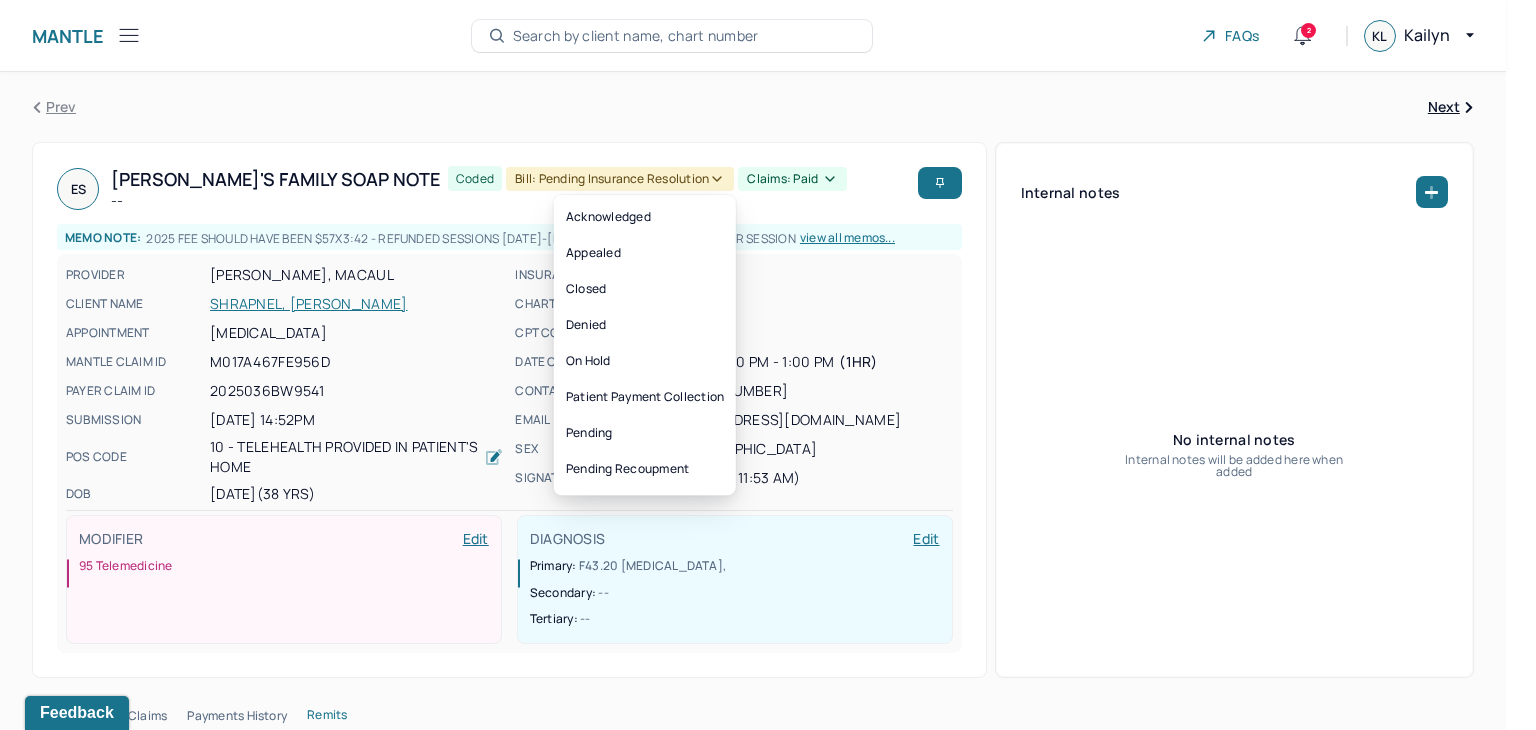 click on "Claims: paid" at bounding box center (792, 179) 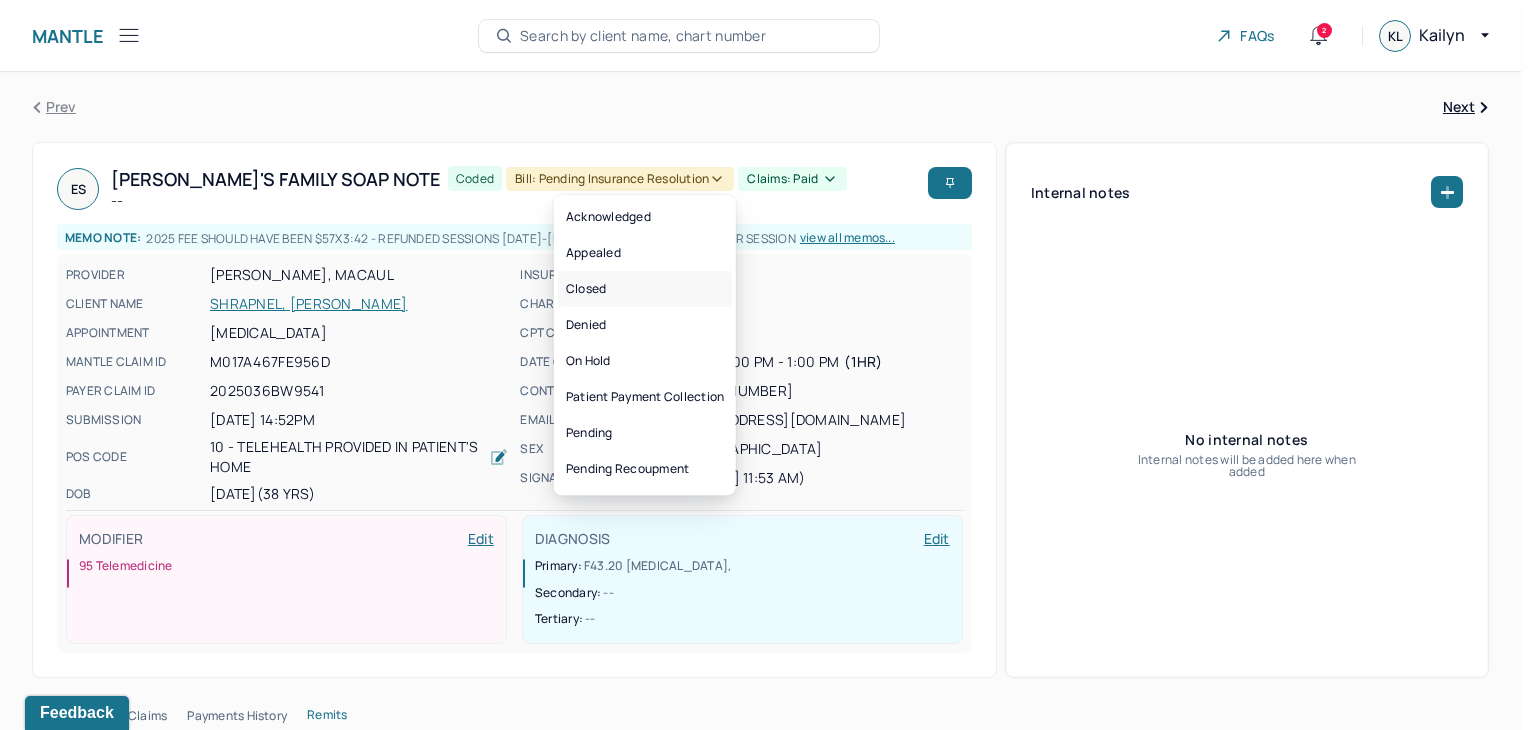 click on "Closed" at bounding box center (645, 289) 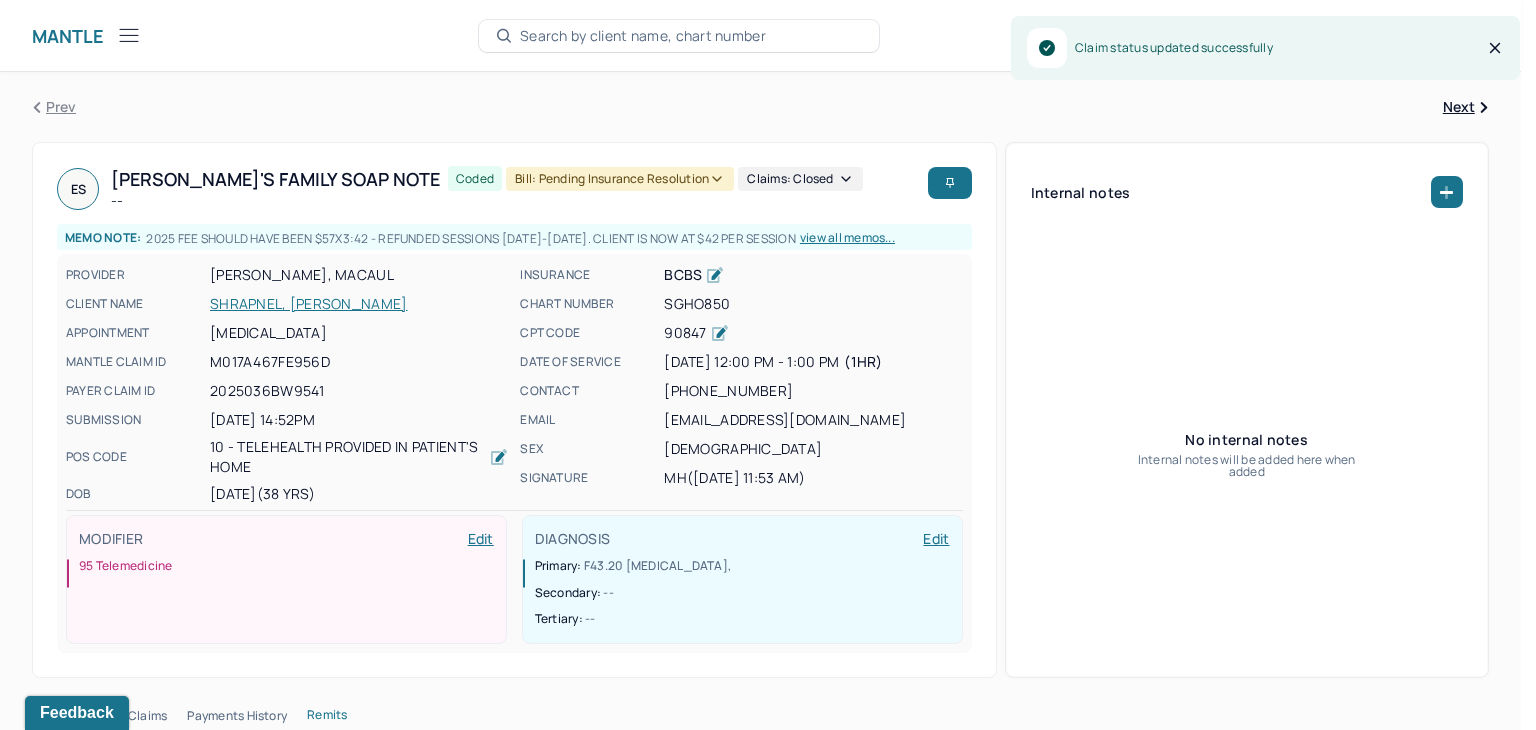 click on "Bill: Pending Insurance Resolution" at bounding box center [620, 179] 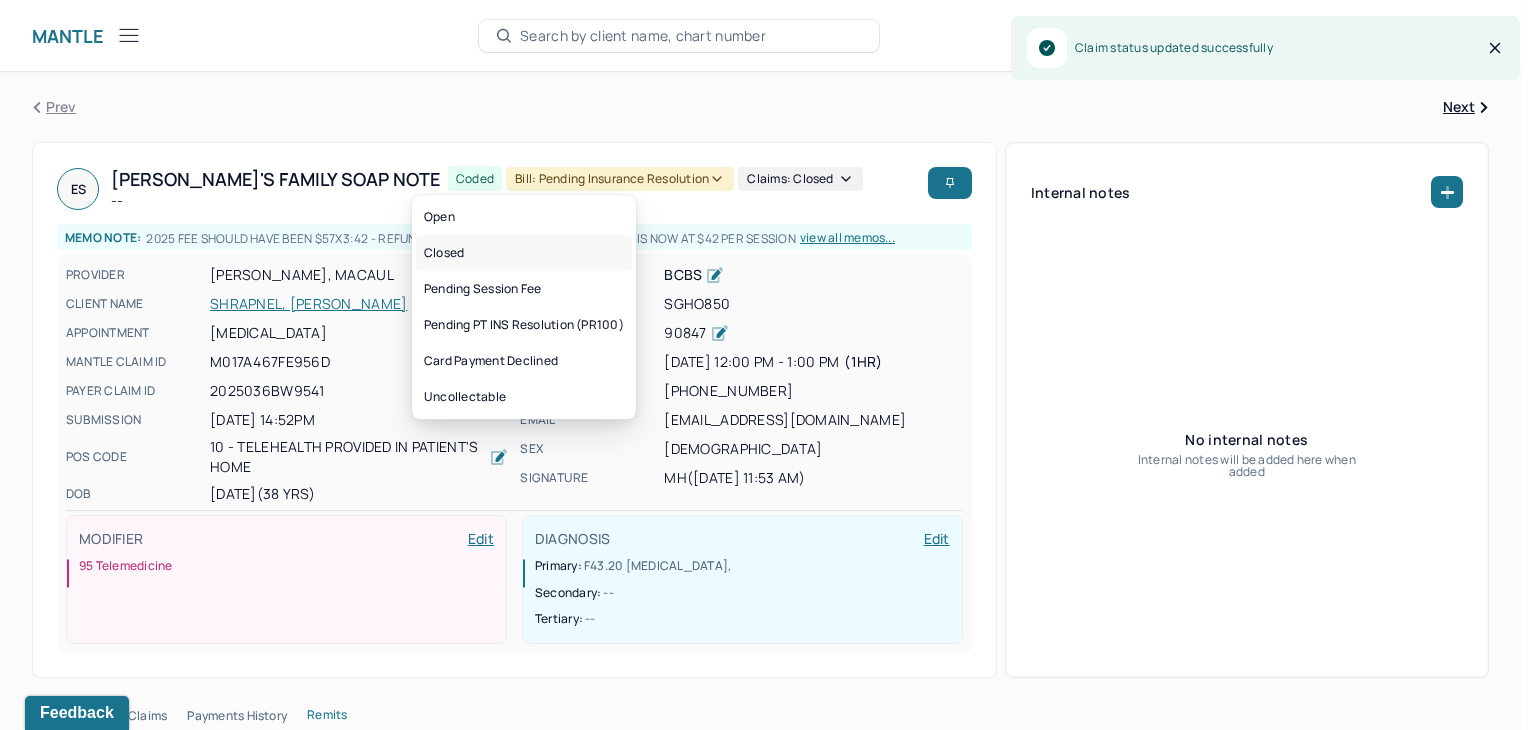 click on "Closed" at bounding box center [524, 253] 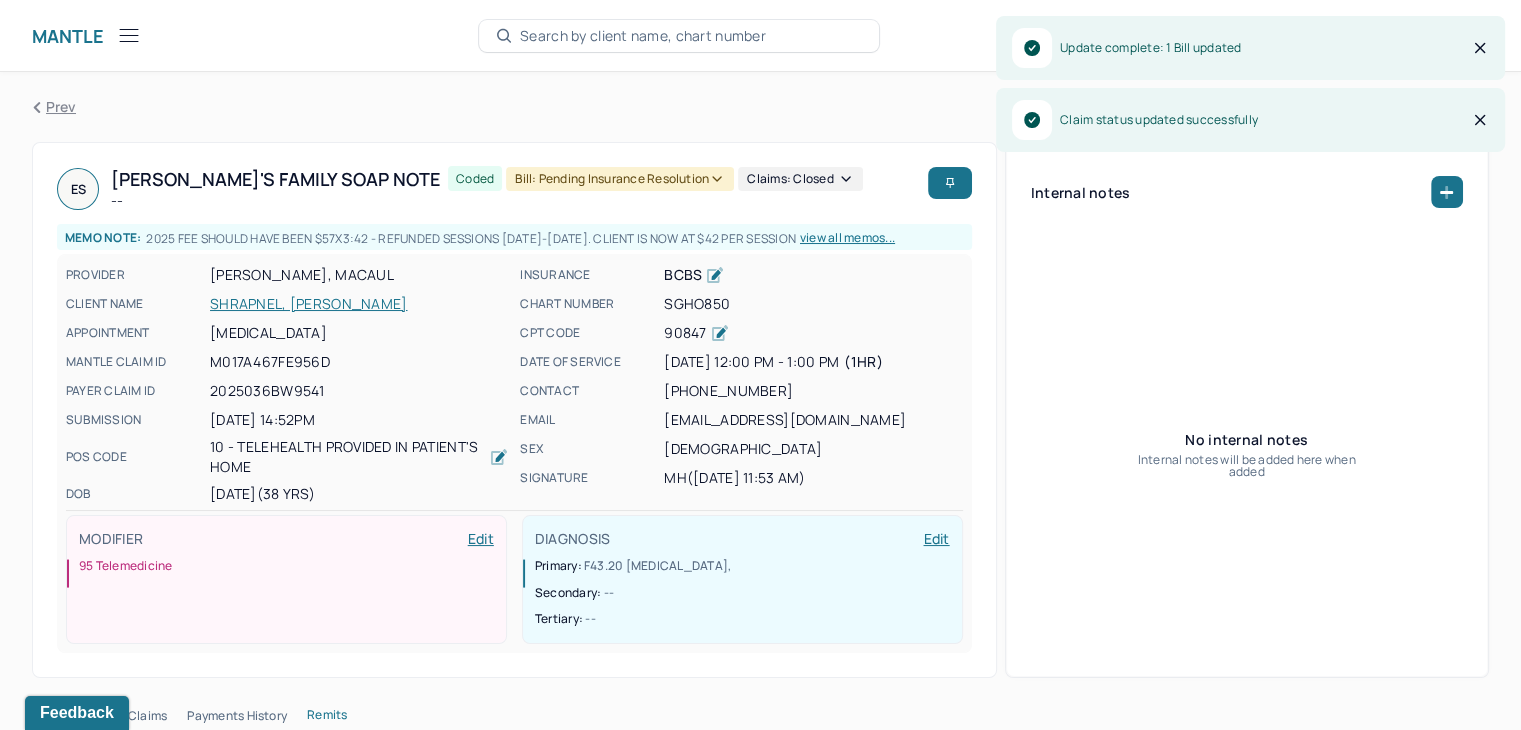 click on "SHRAPNEL, [PERSON_NAME]" at bounding box center [359, 304] 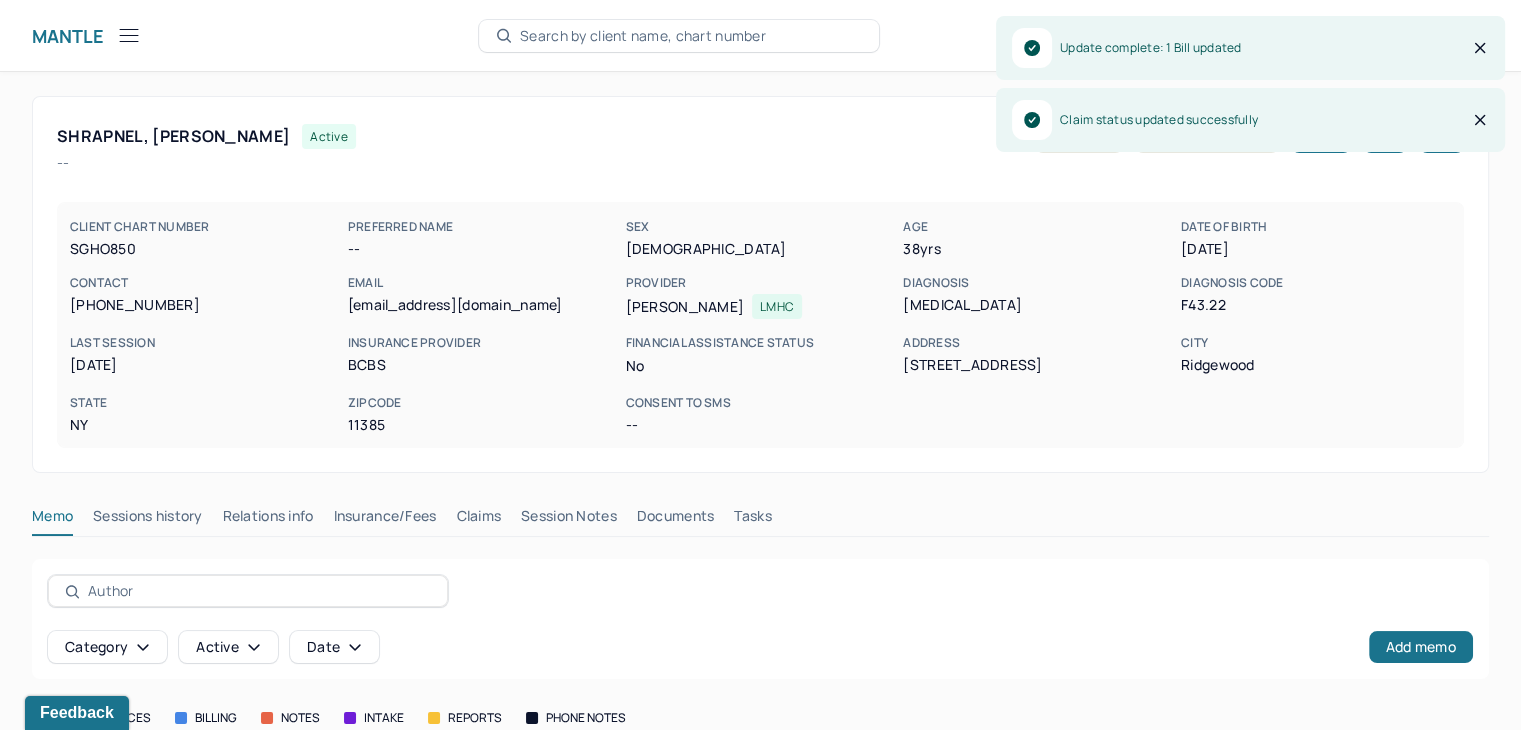click on "Claims" at bounding box center [478, 520] 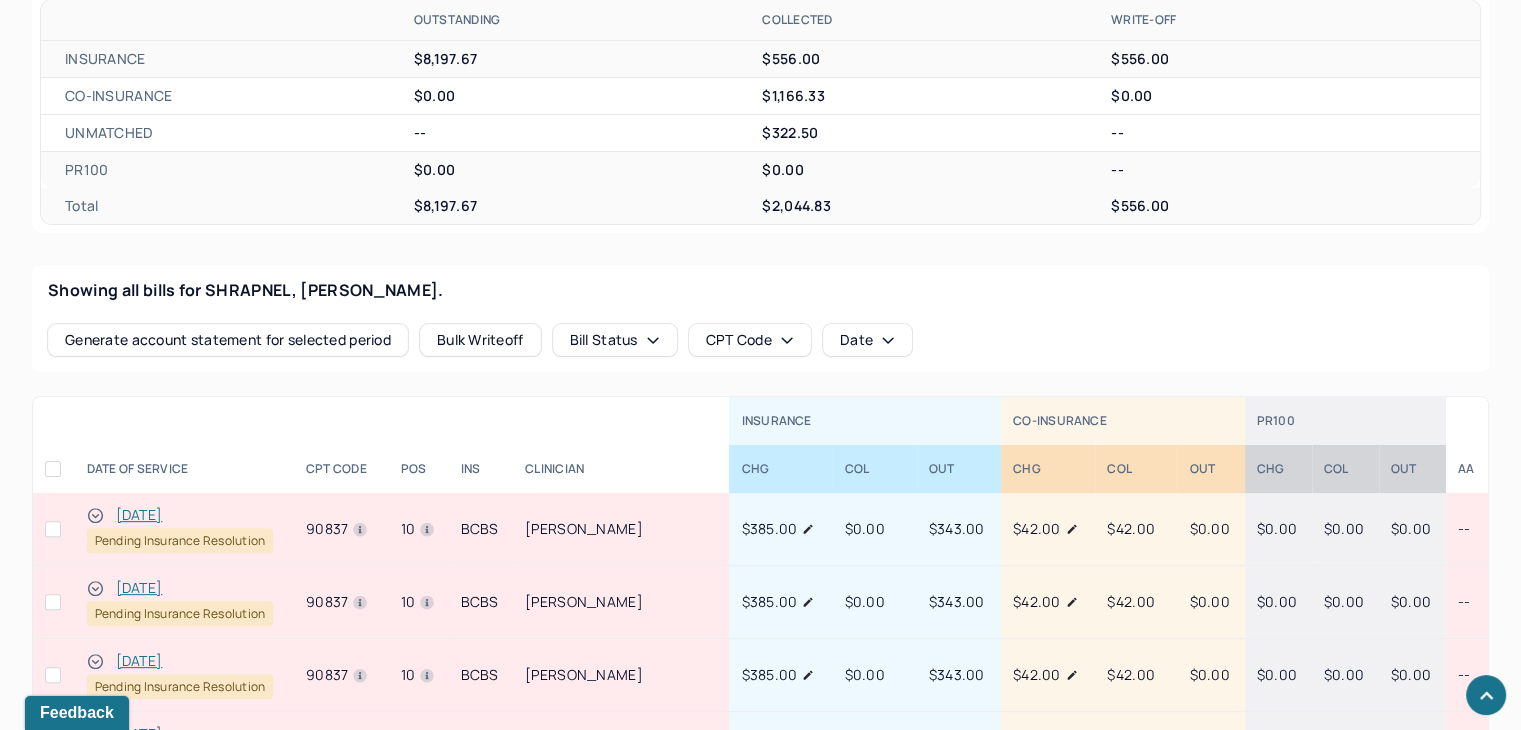 scroll, scrollTop: 700, scrollLeft: 0, axis: vertical 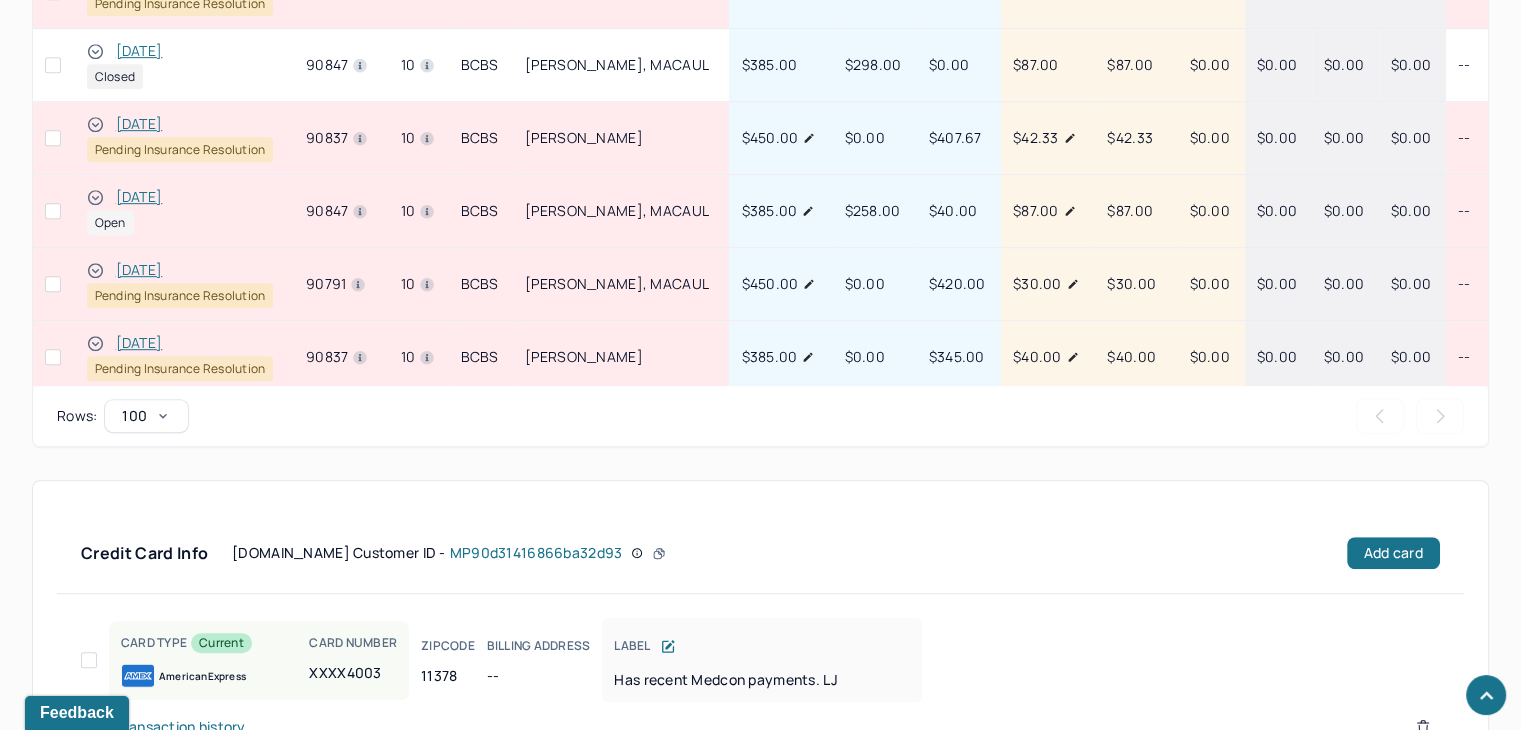 click 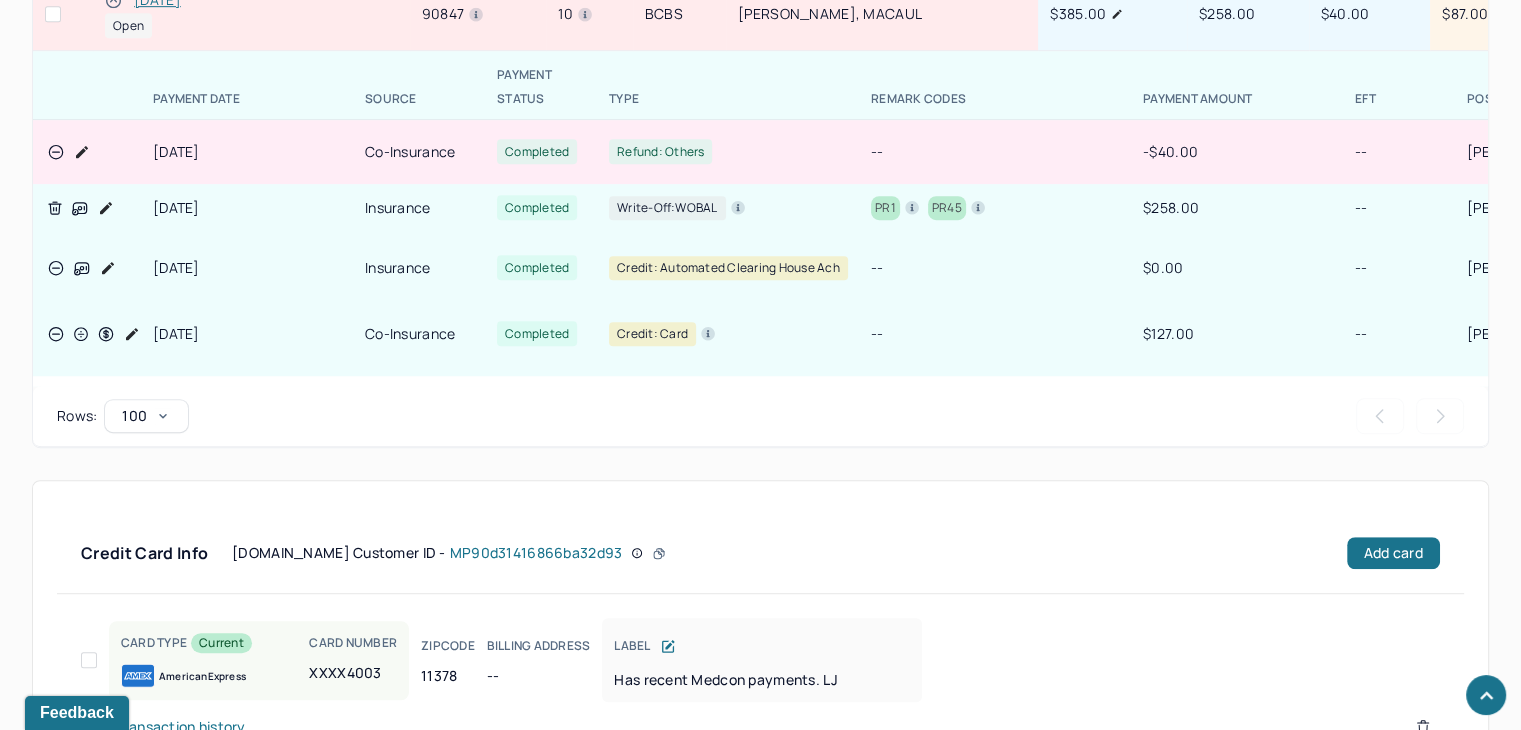 scroll, scrollTop: 1300, scrollLeft: 0, axis: vertical 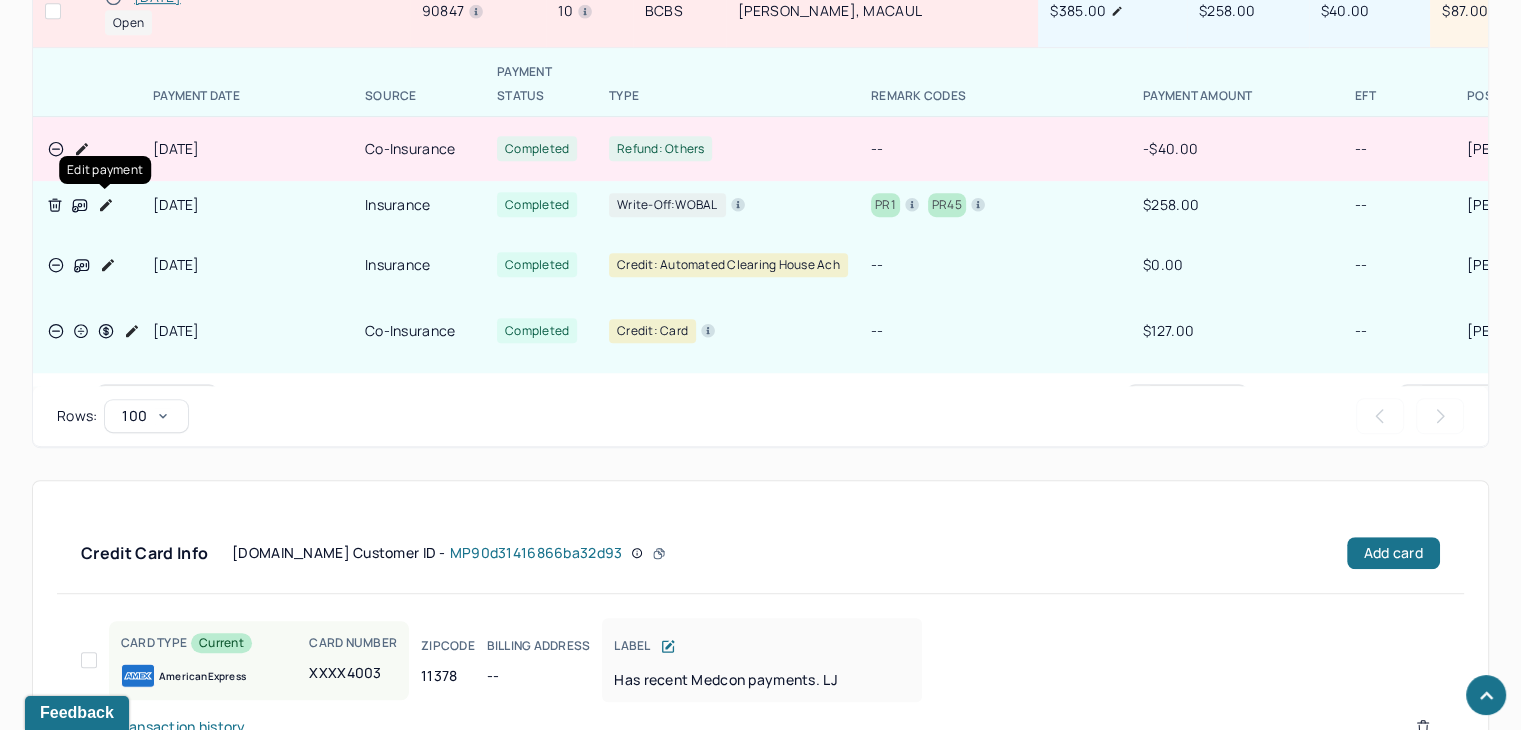 click 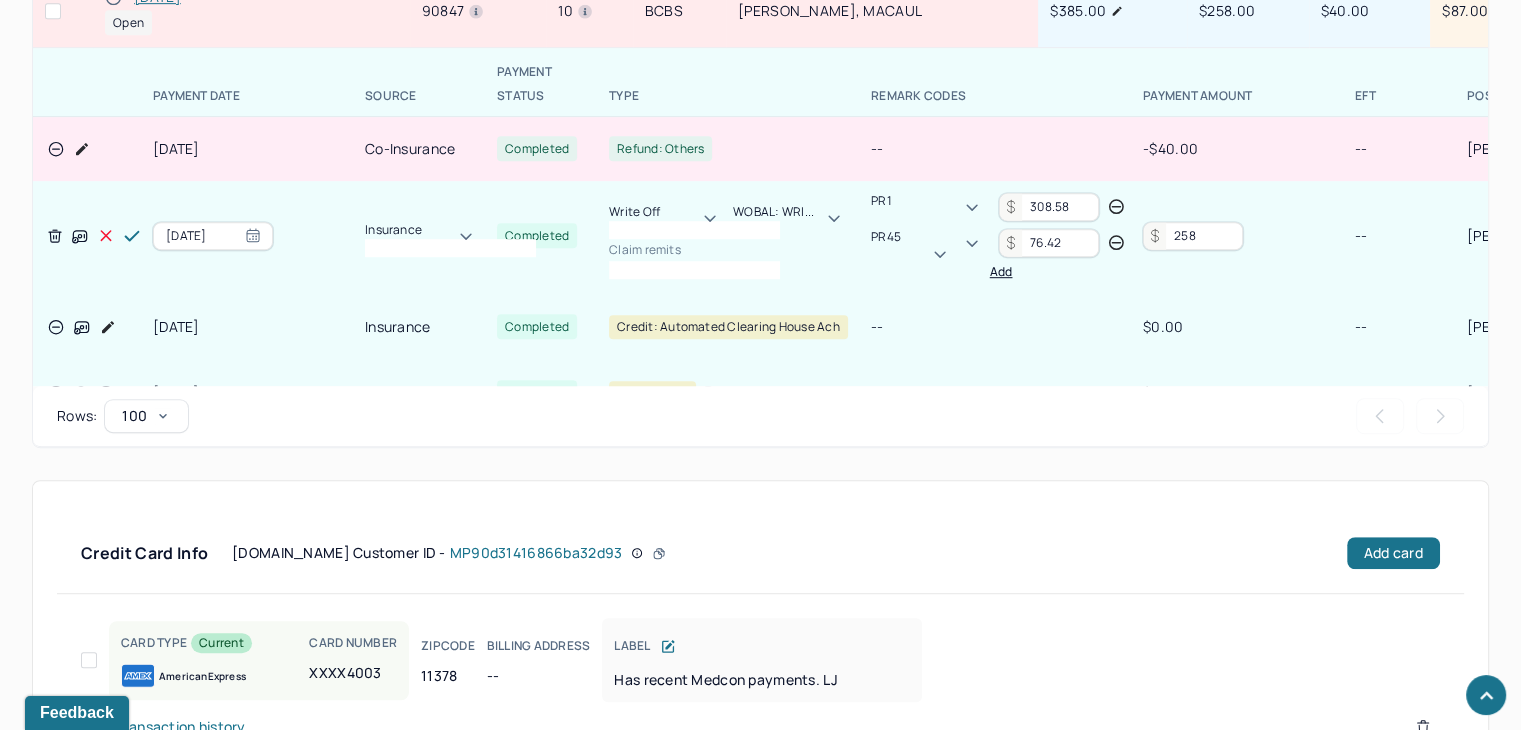 drag, startPoint x: 1227, startPoint y: 226, endPoint x: 1102, endPoint y: 229, distance: 125.035995 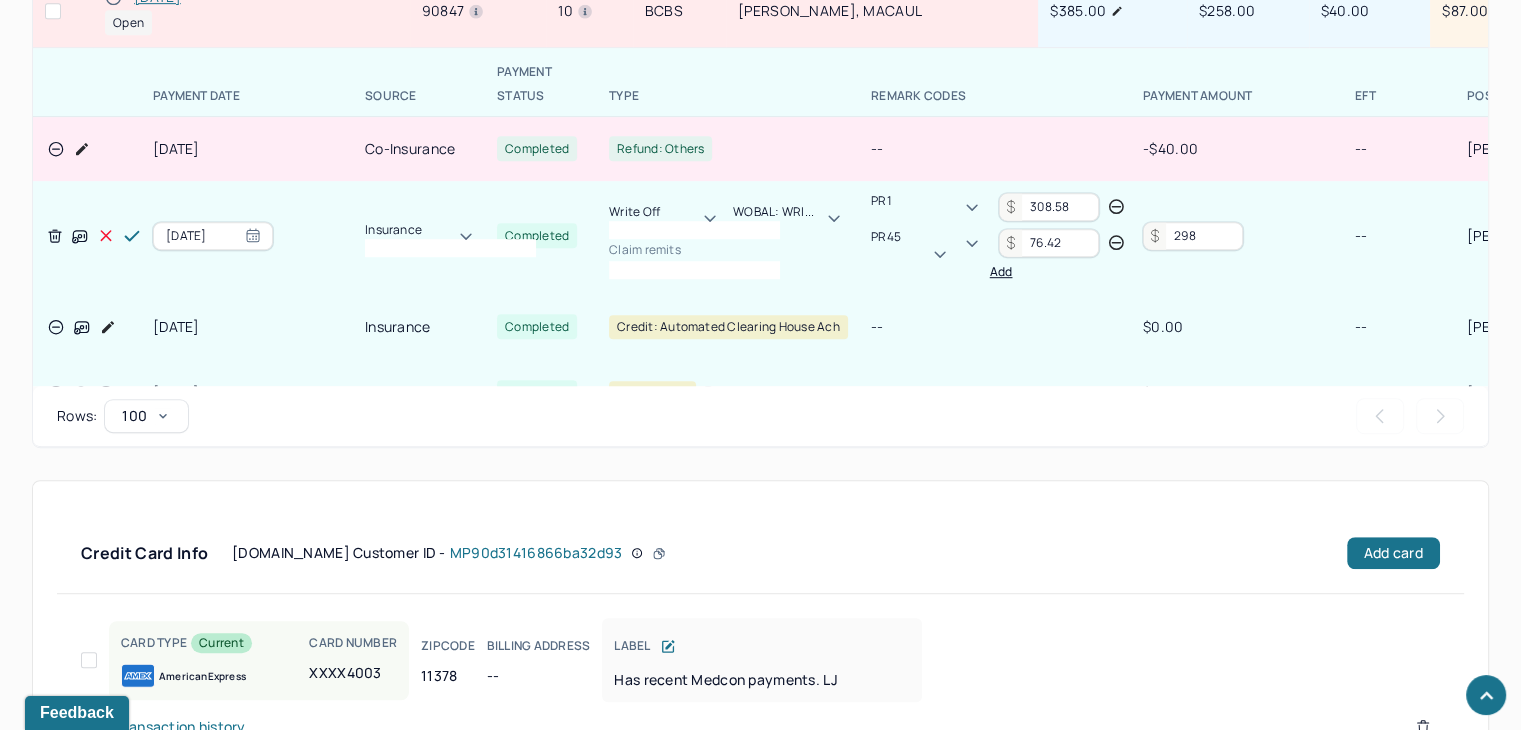 type on "298" 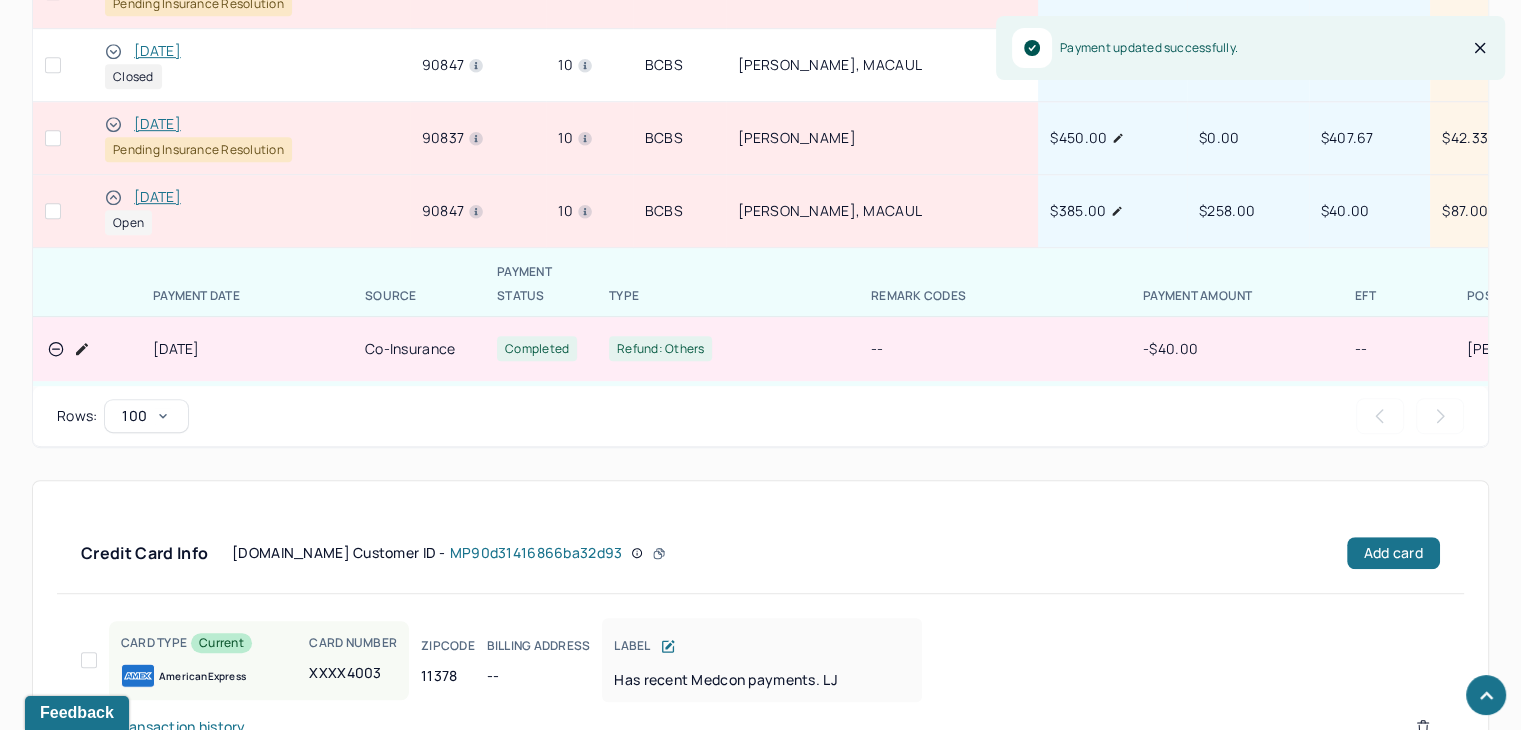 scroll, scrollTop: 1100, scrollLeft: 0, axis: vertical 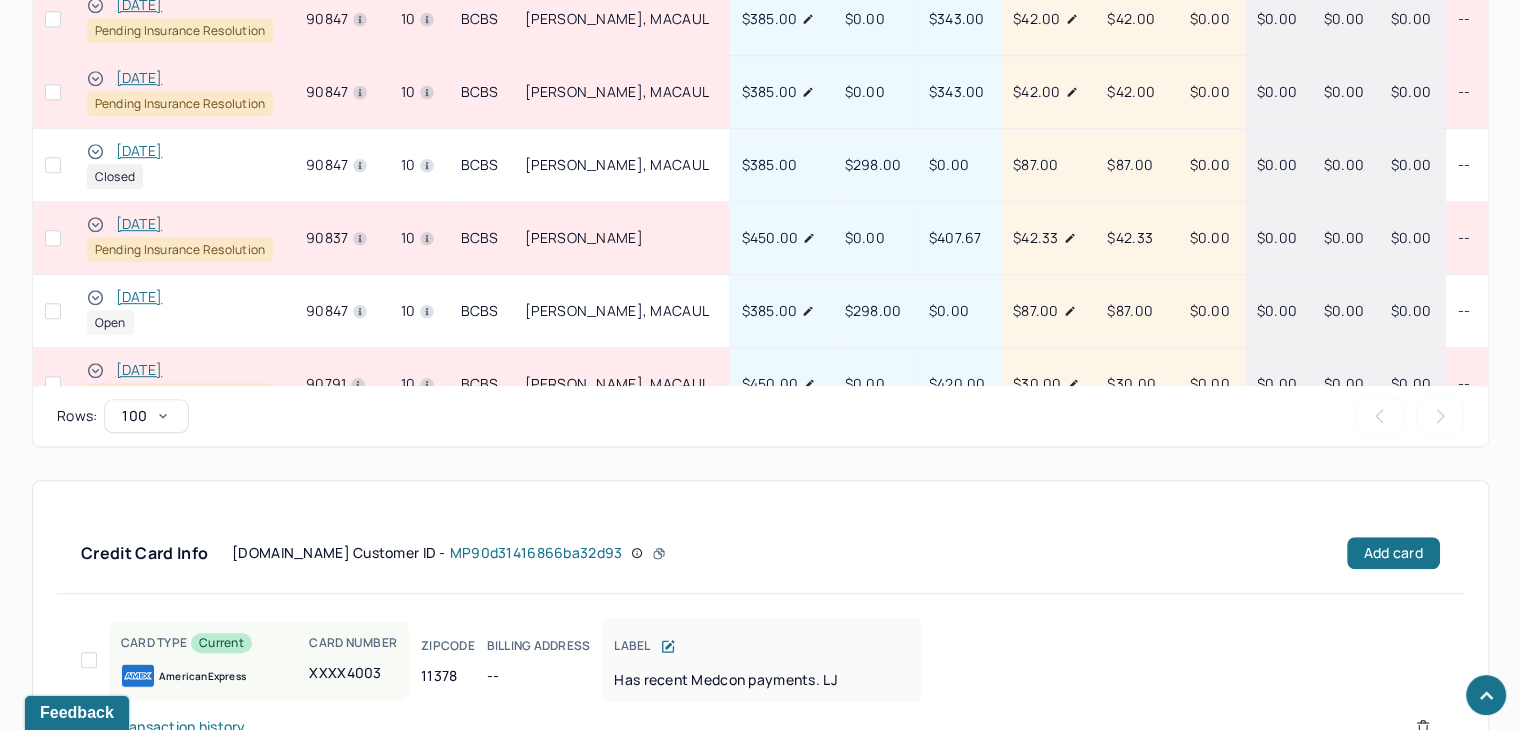 click on "[DATE]" at bounding box center [139, 297] 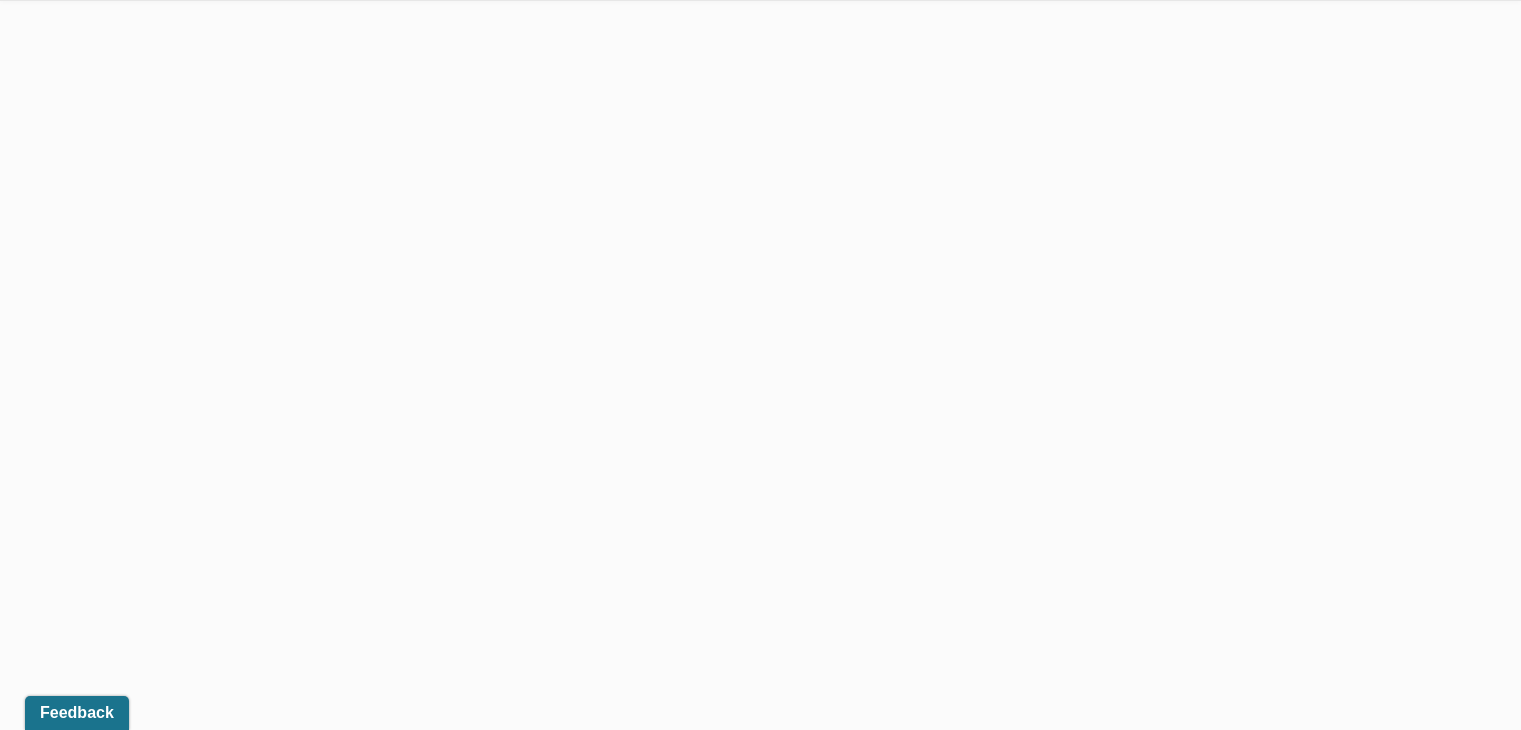 scroll, scrollTop: 0, scrollLeft: 0, axis: both 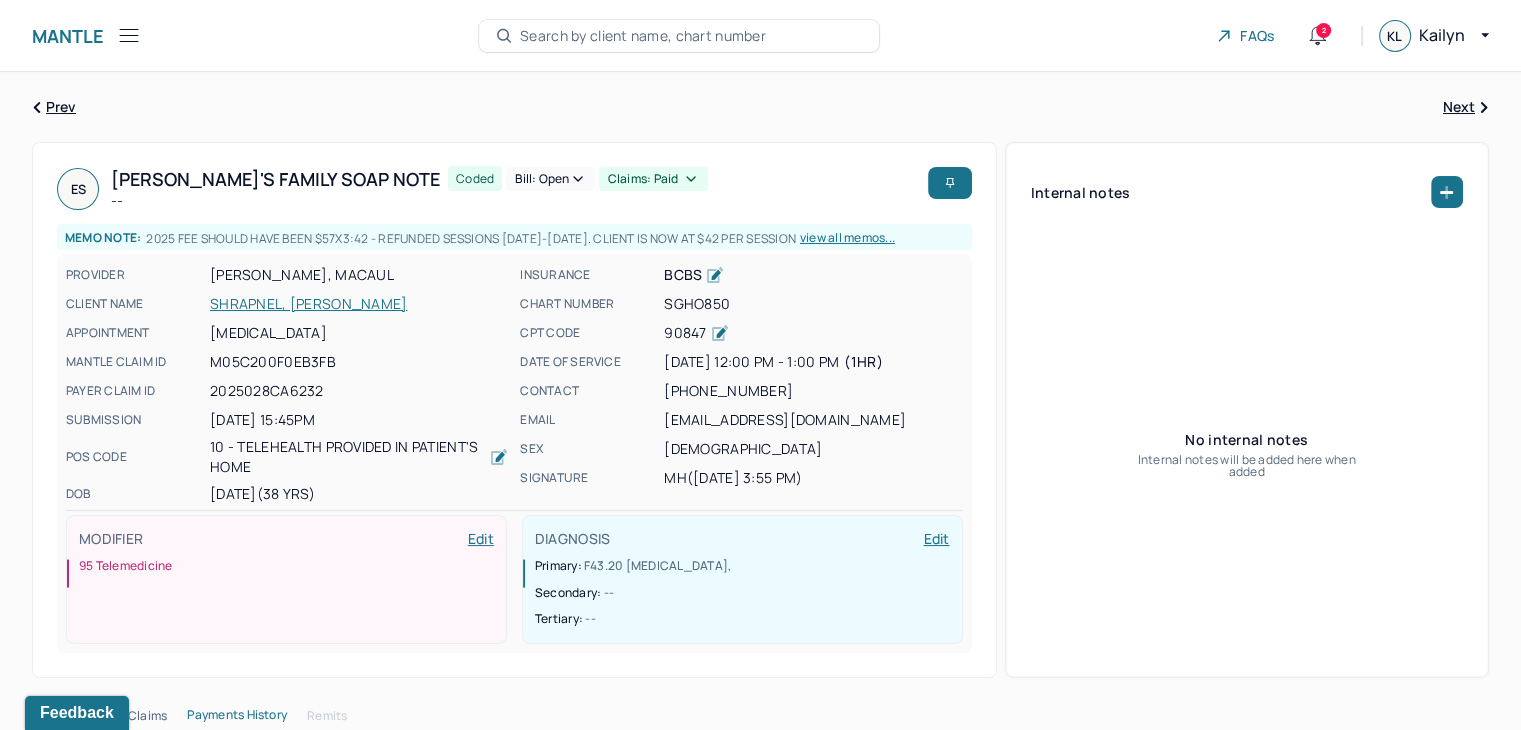 click on "Claims: paid" at bounding box center (653, 179) 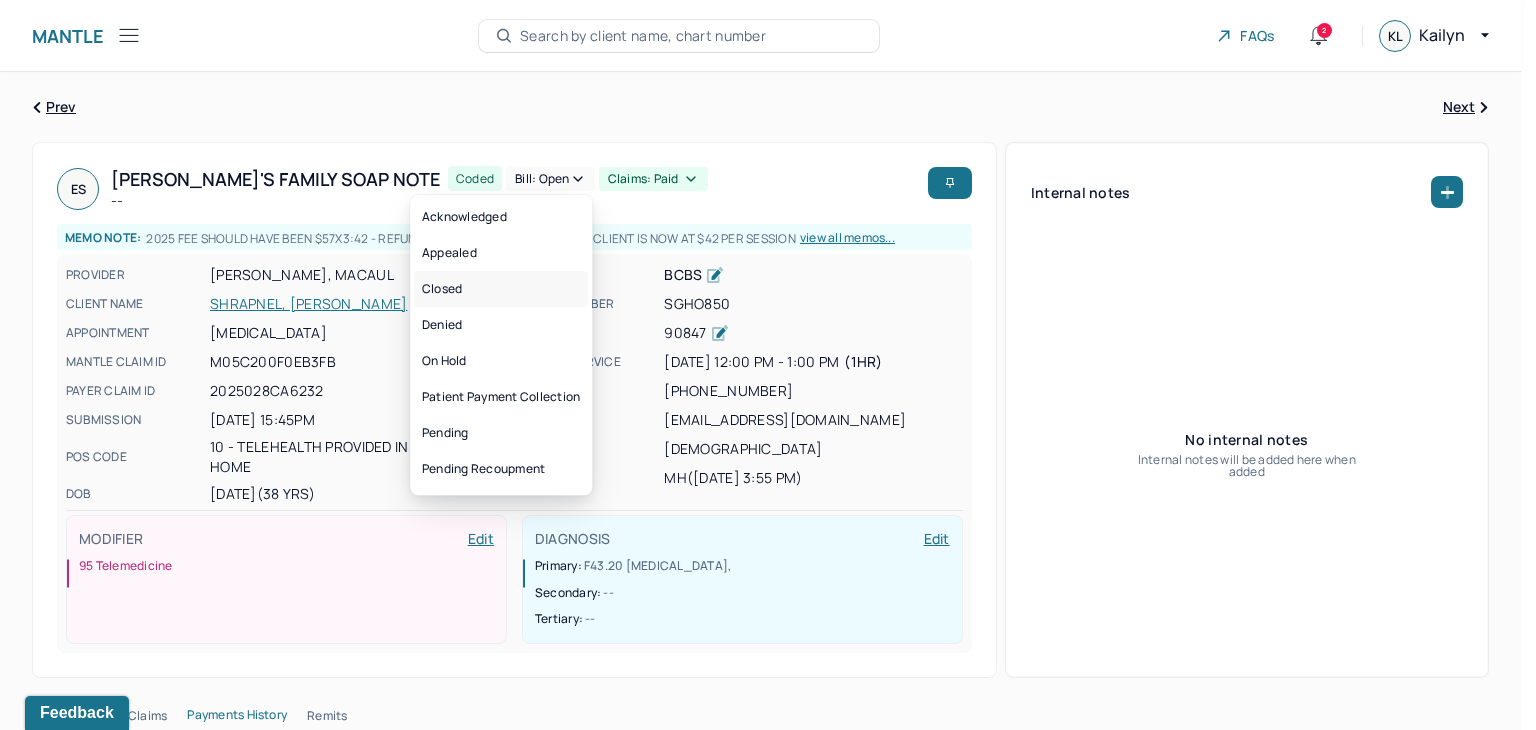click on "Closed" at bounding box center [501, 289] 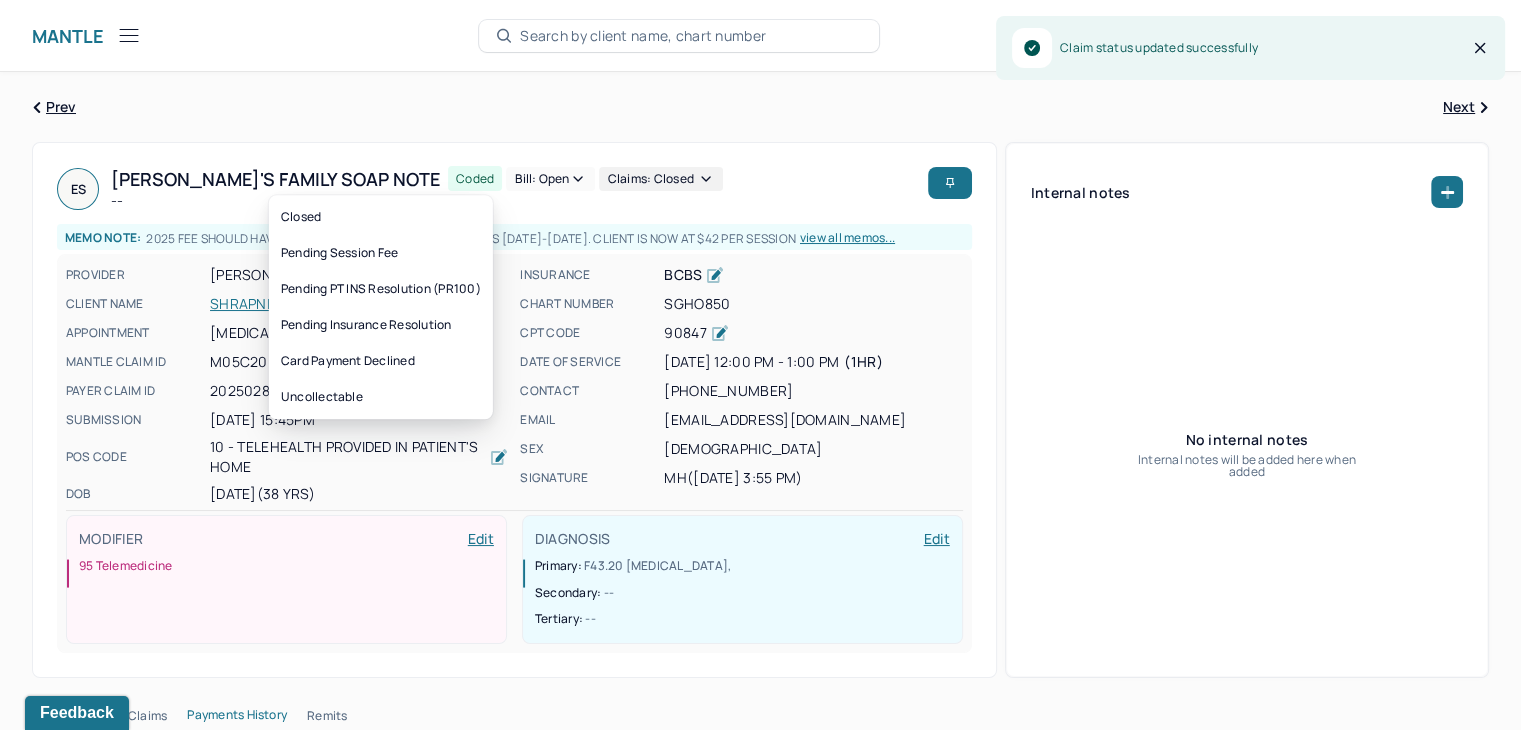 click on "Bill: Open" at bounding box center [550, 179] 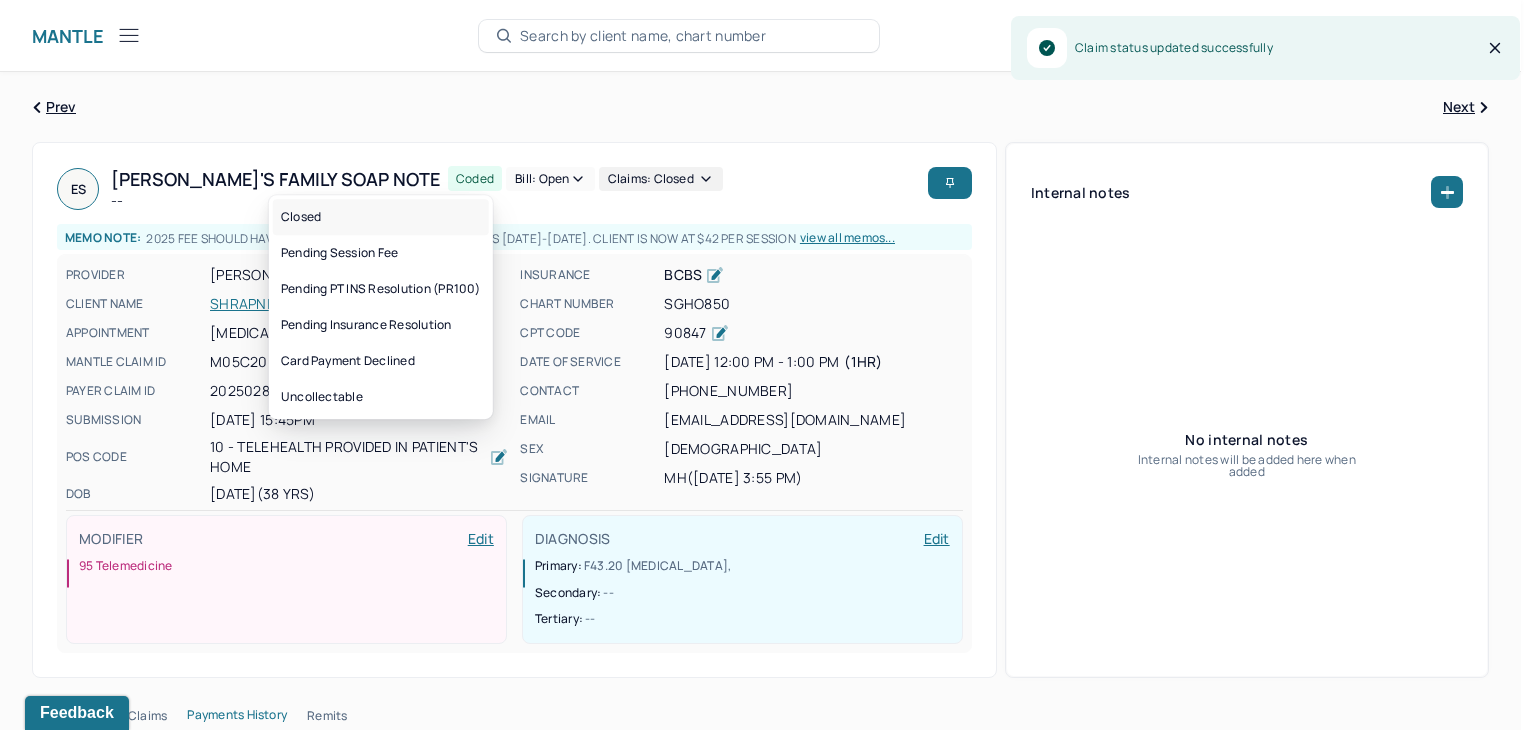 click on "Closed" at bounding box center [381, 217] 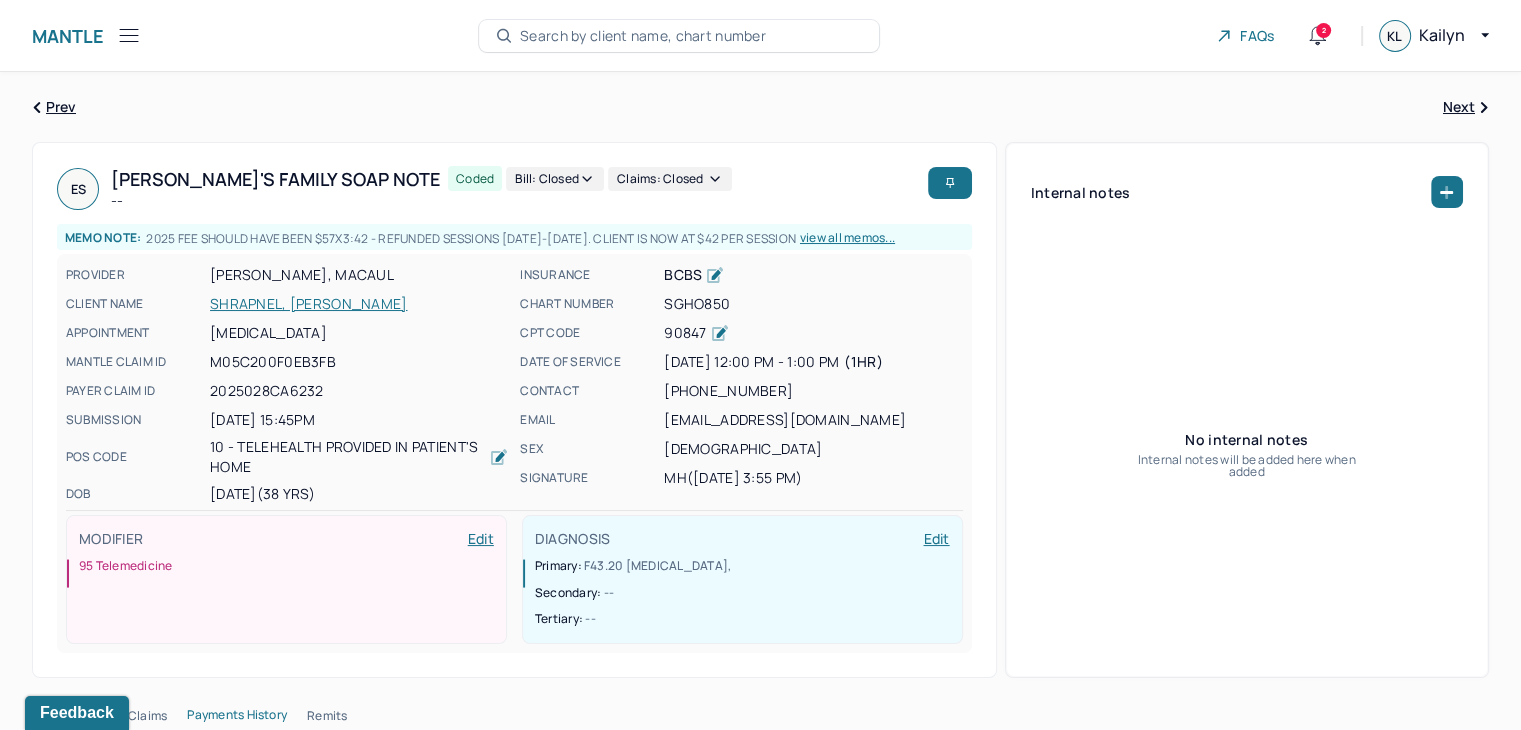 click 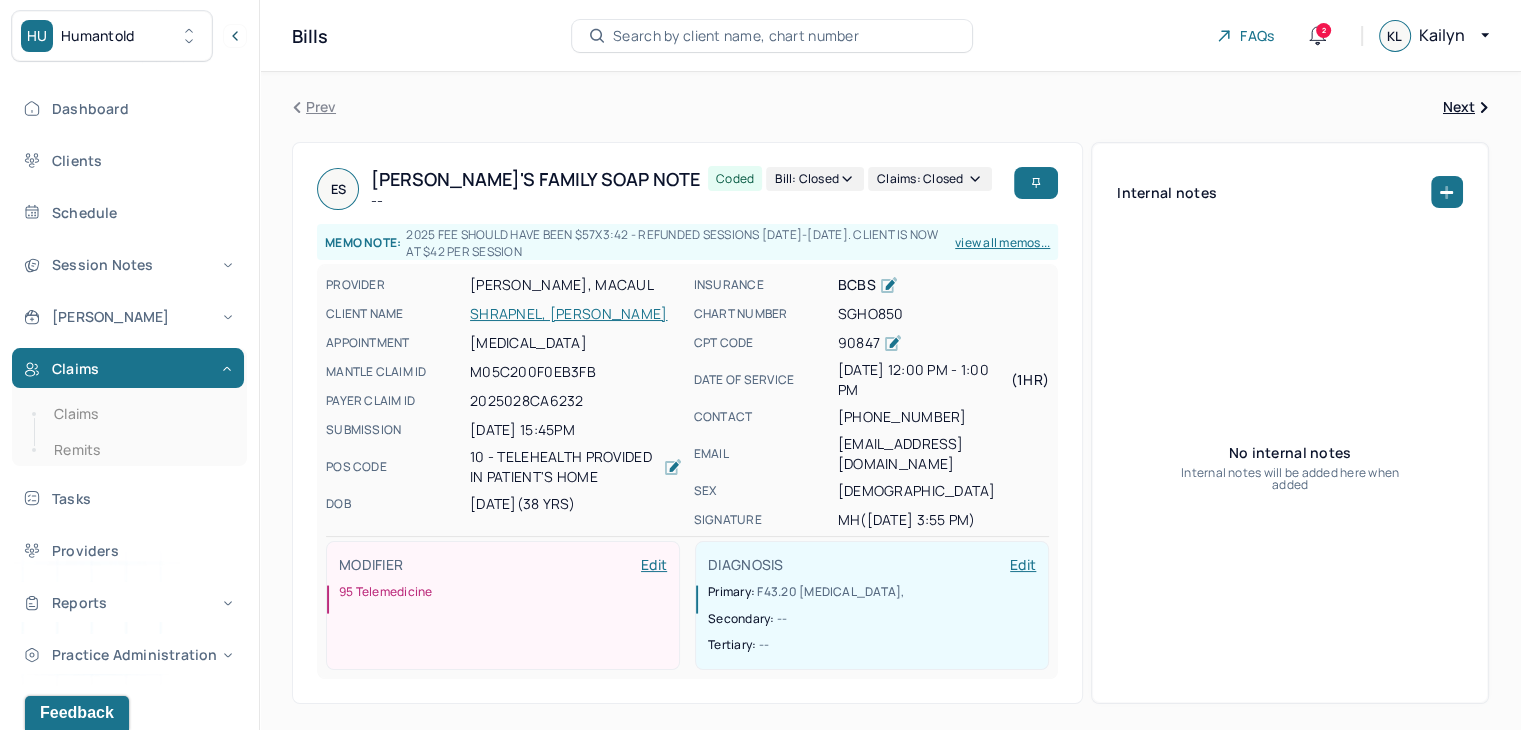 click on "Search by client name, chart number" at bounding box center (736, 36) 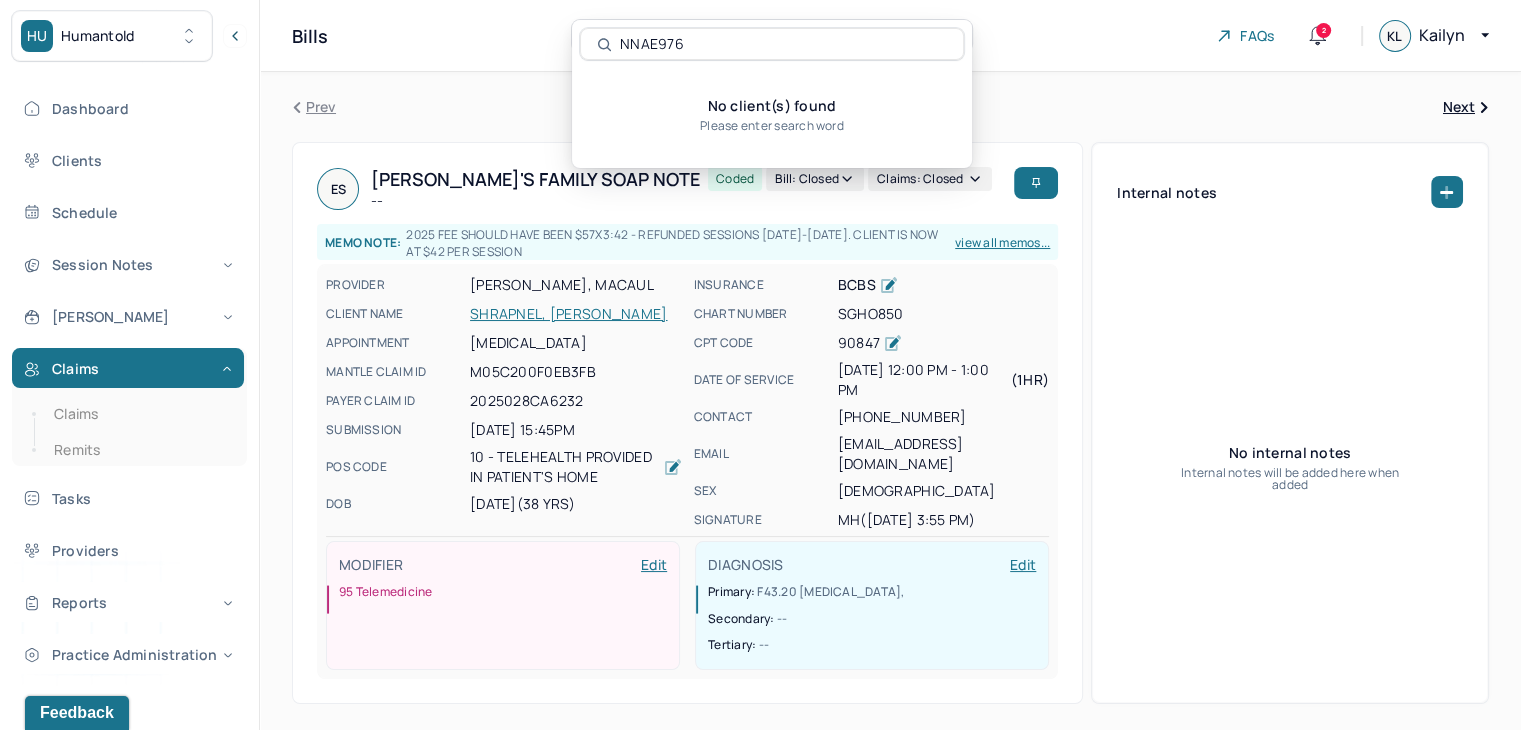 click on "NNAE976" at bounding box center (783, 44) 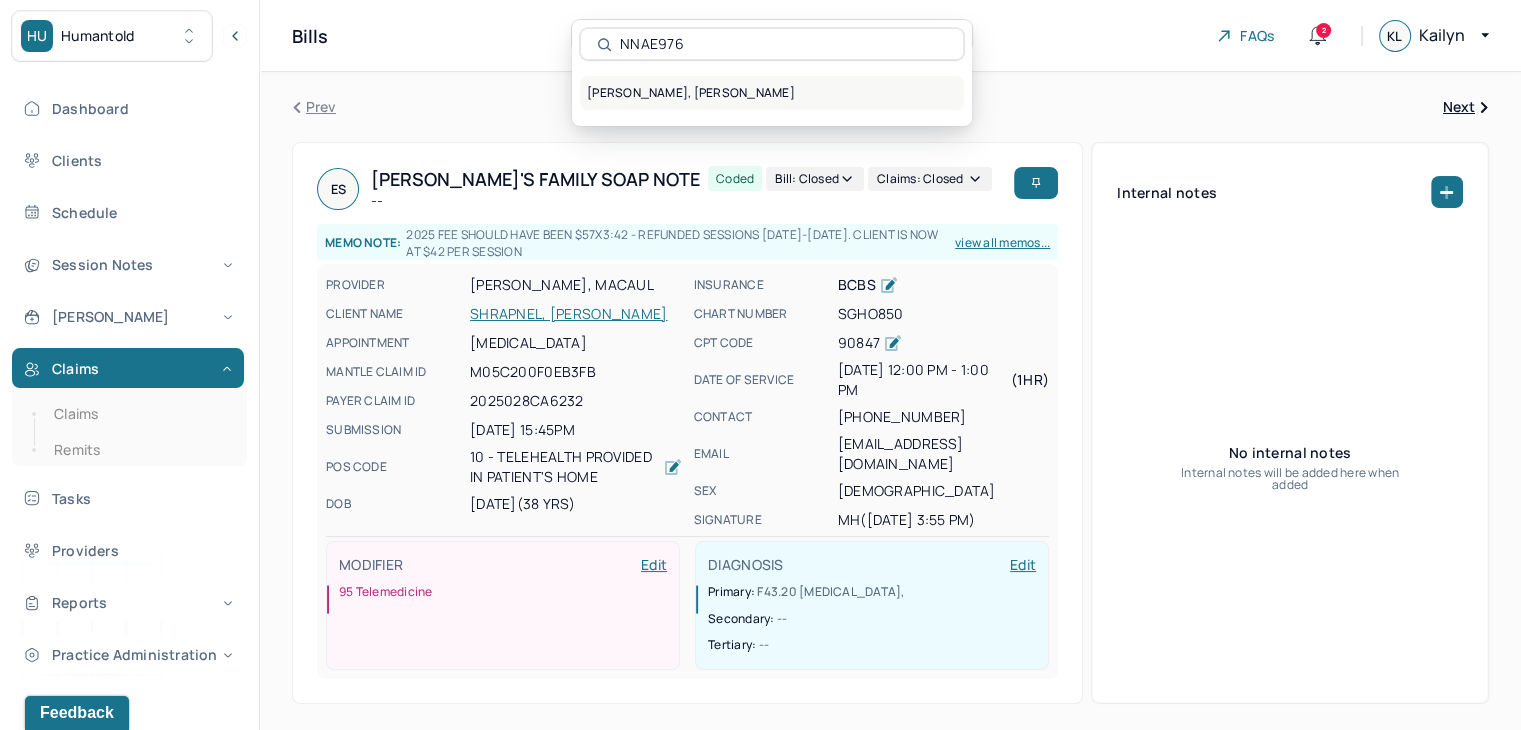 type on "NNAE976" 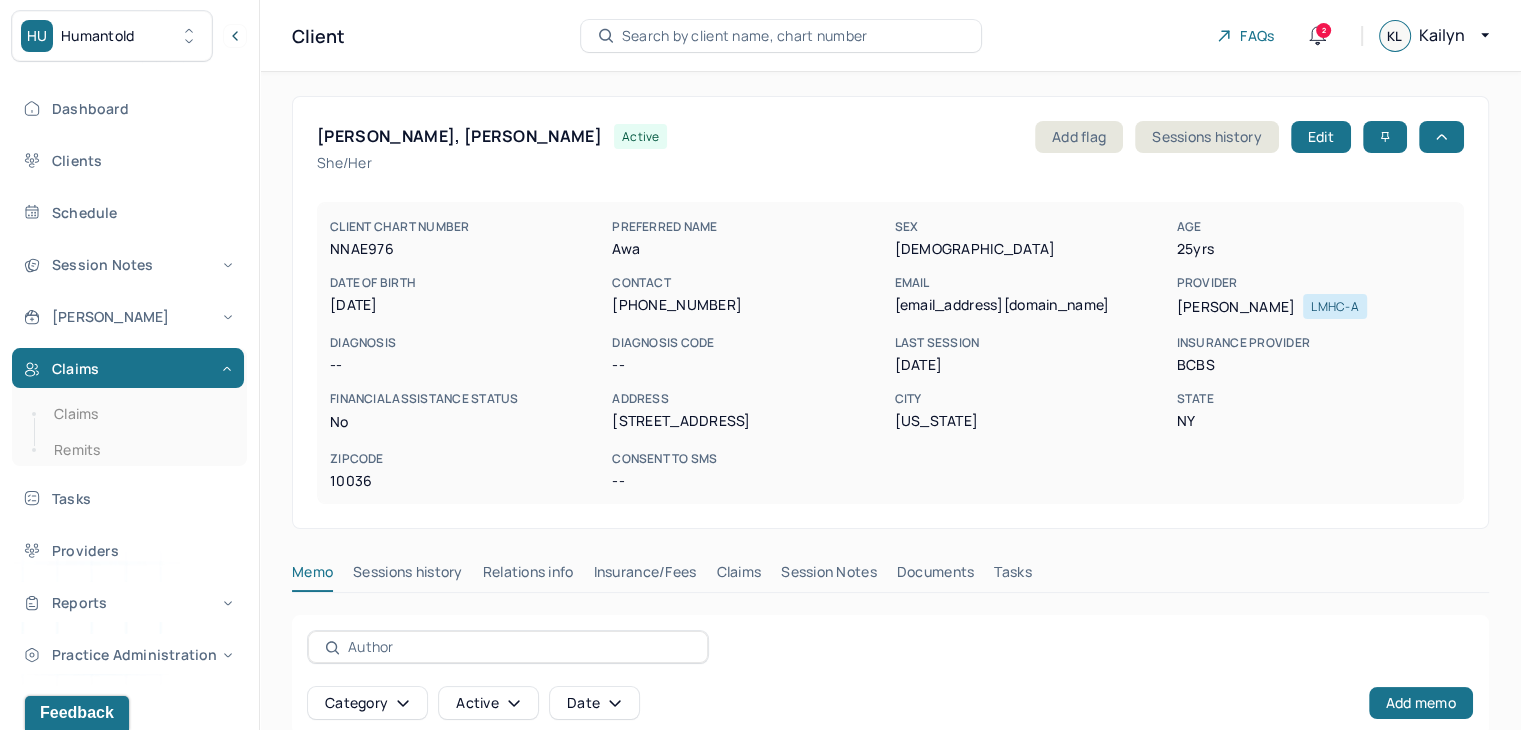 click on "Claims" at bounding box center (738, 576) 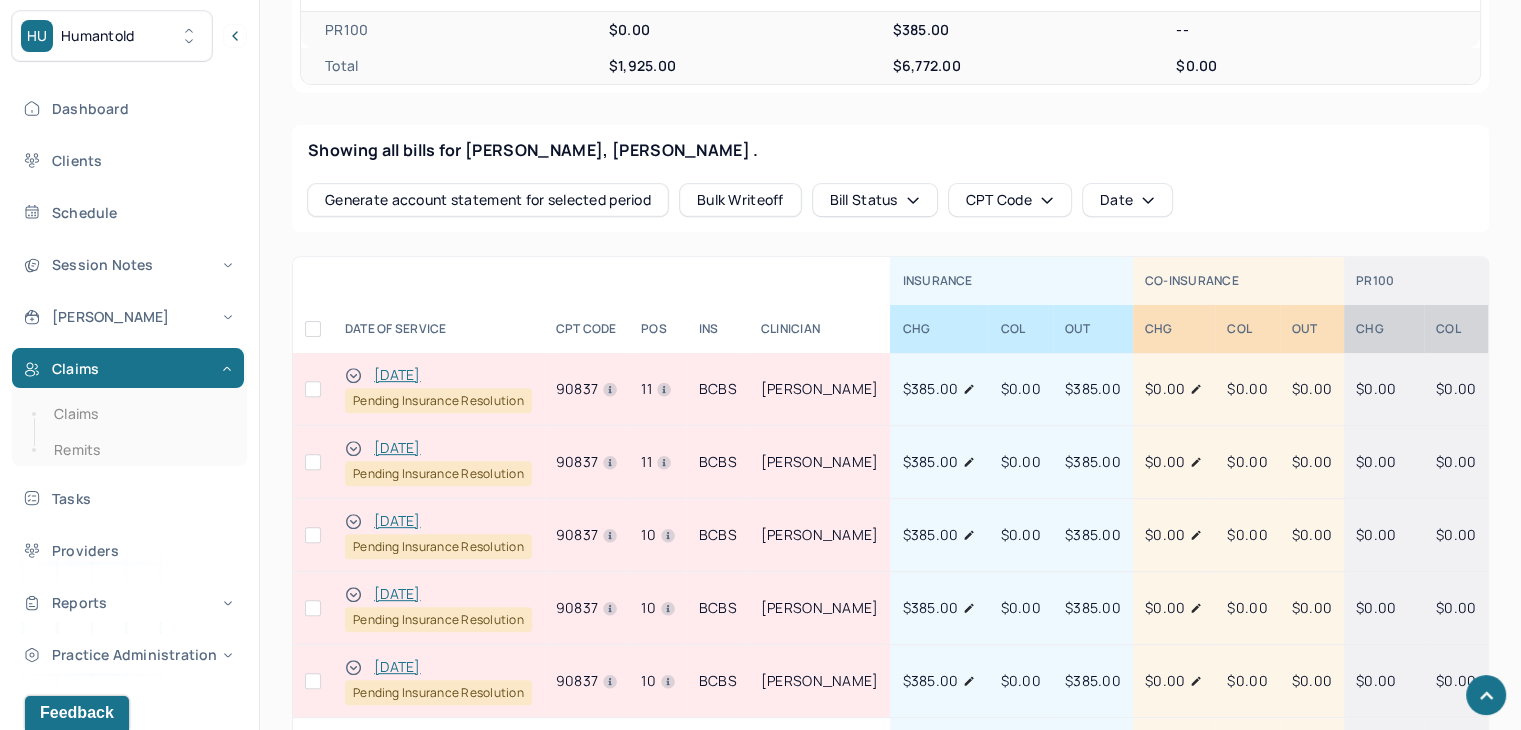 scroll, scrollTop: 800, scrollLeft: 0, axis: vertical 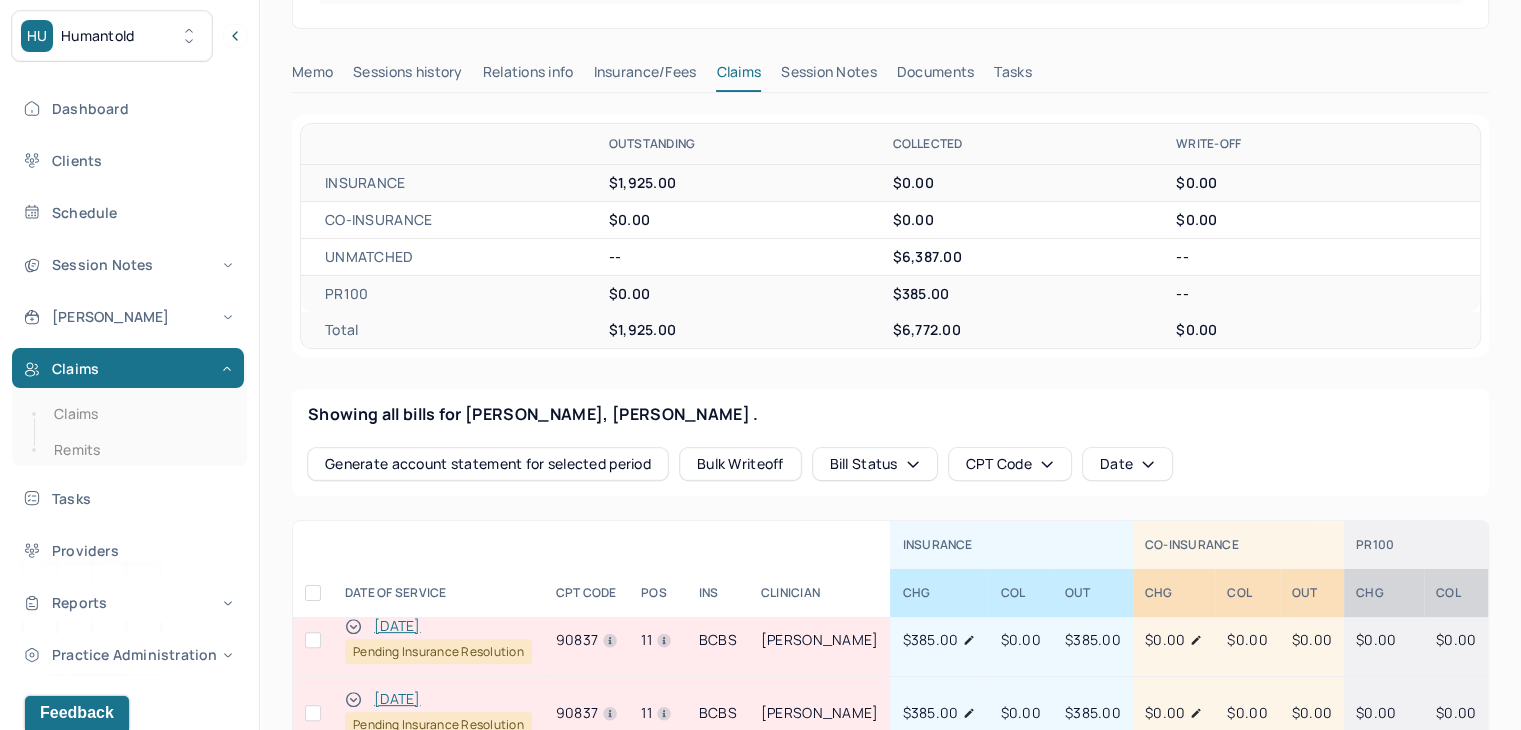 click on "Showing all bills for [PERSON_NAME], [PERSON_NAME] ." at bounding box center (890, 414) 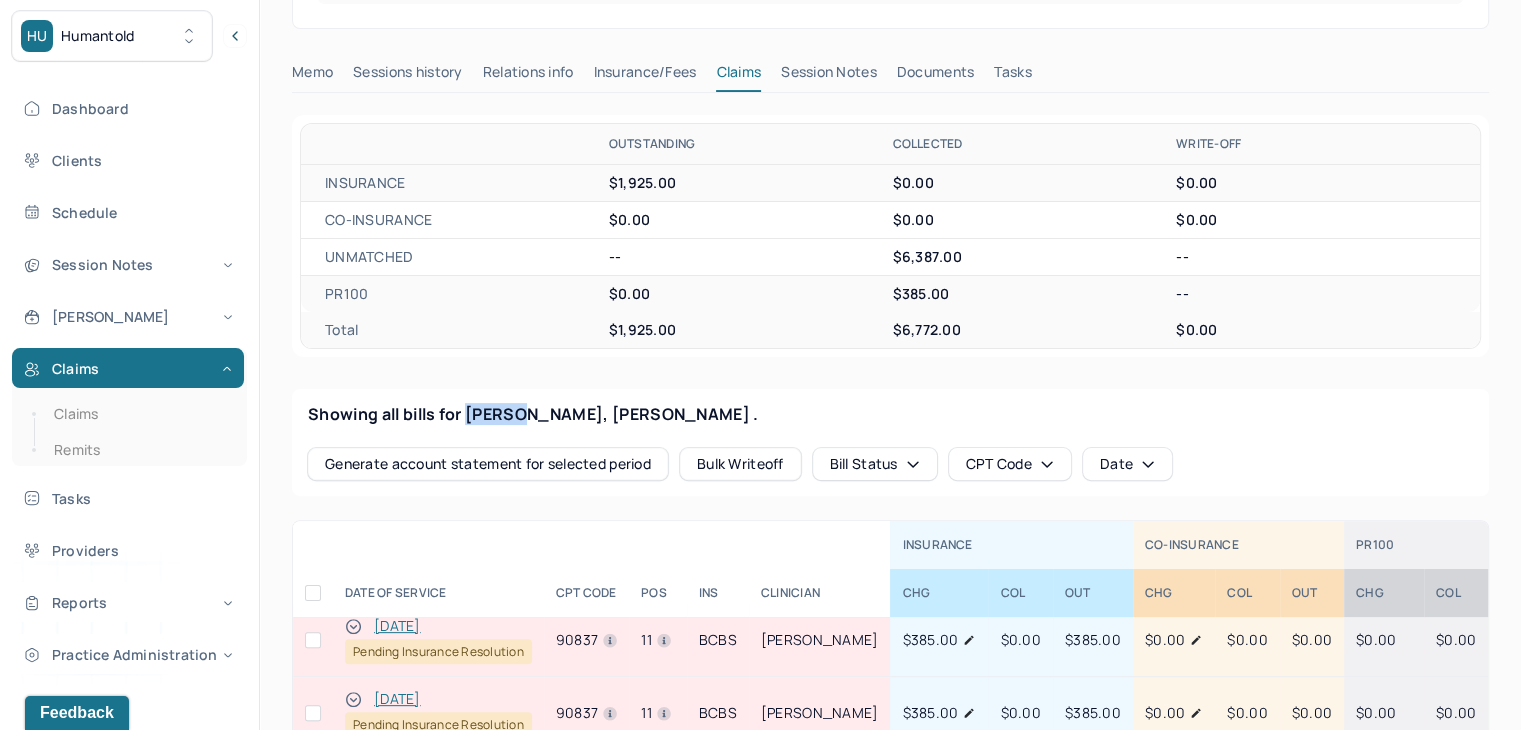 click on "Showing all bills for [PERSON_NAME], [PERSON_NAME] ." at bounding box center [890, 414] 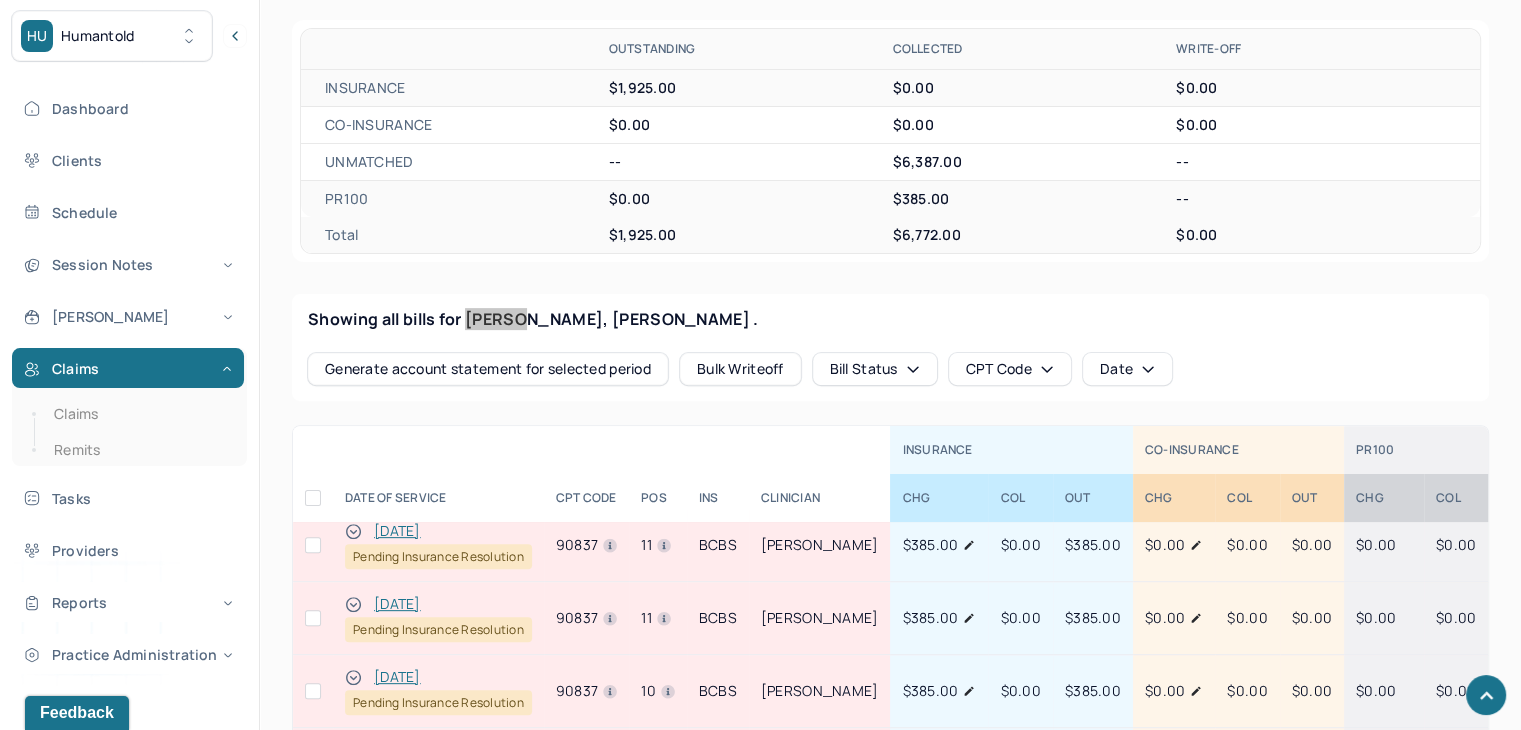 scroll, scrollTop: 900, scrollLeft: 0, axis: vertical 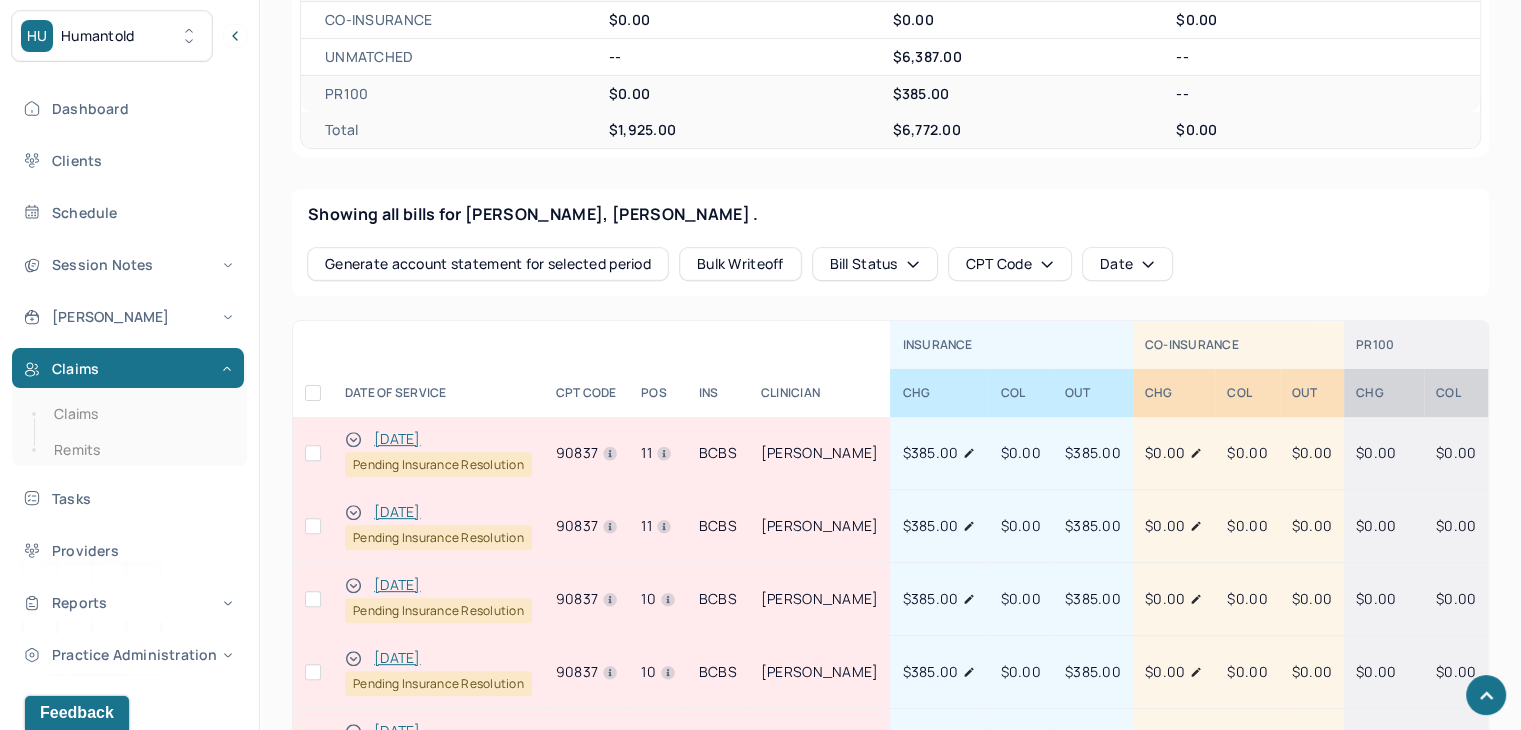 click on "Showing all bills for [PERSON_NAME], [PERSON_NAME] ." at bounding box center (890, 214) 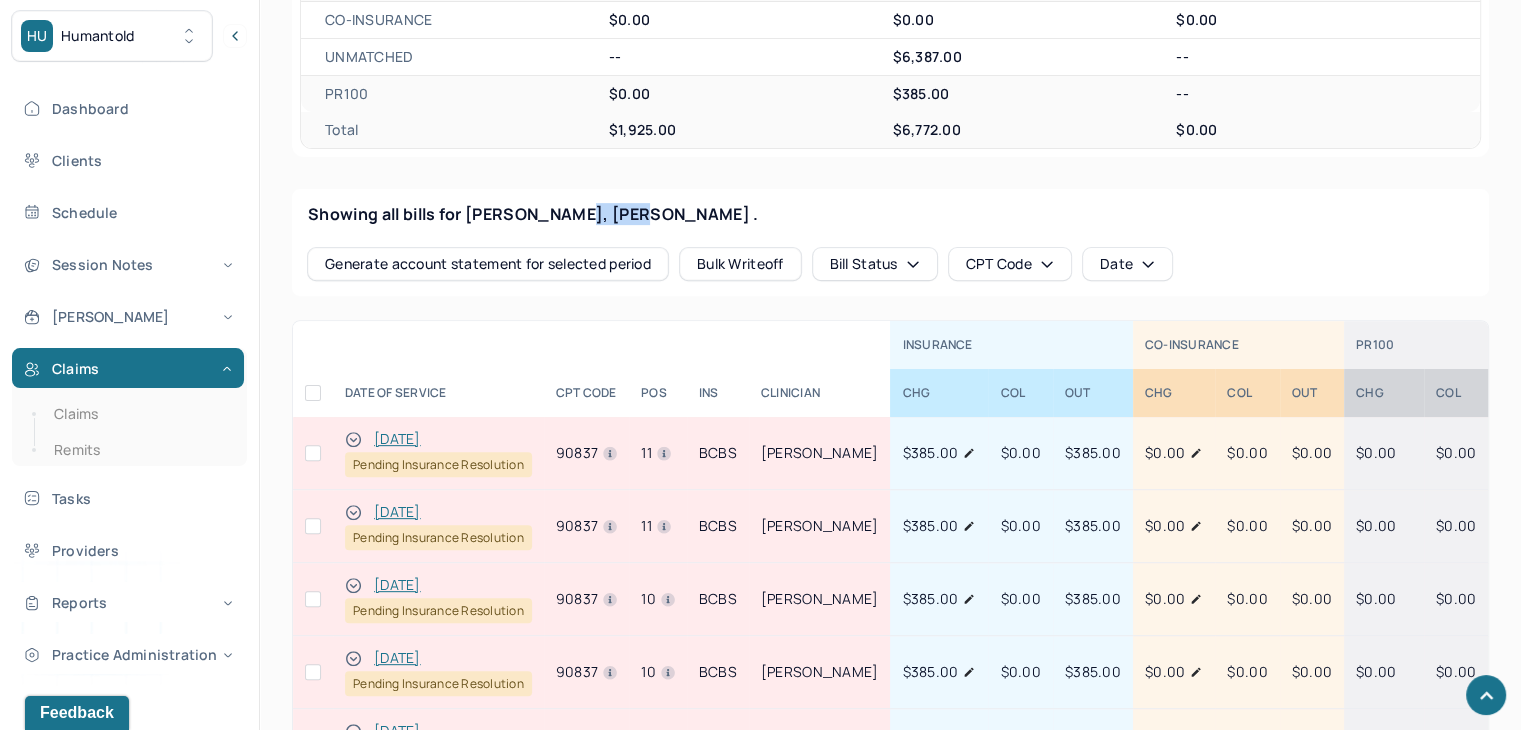 click on "Showing all bills for [PERSON_NAME], [PERSON_NAME] ." at bounding box center [890, 214] 